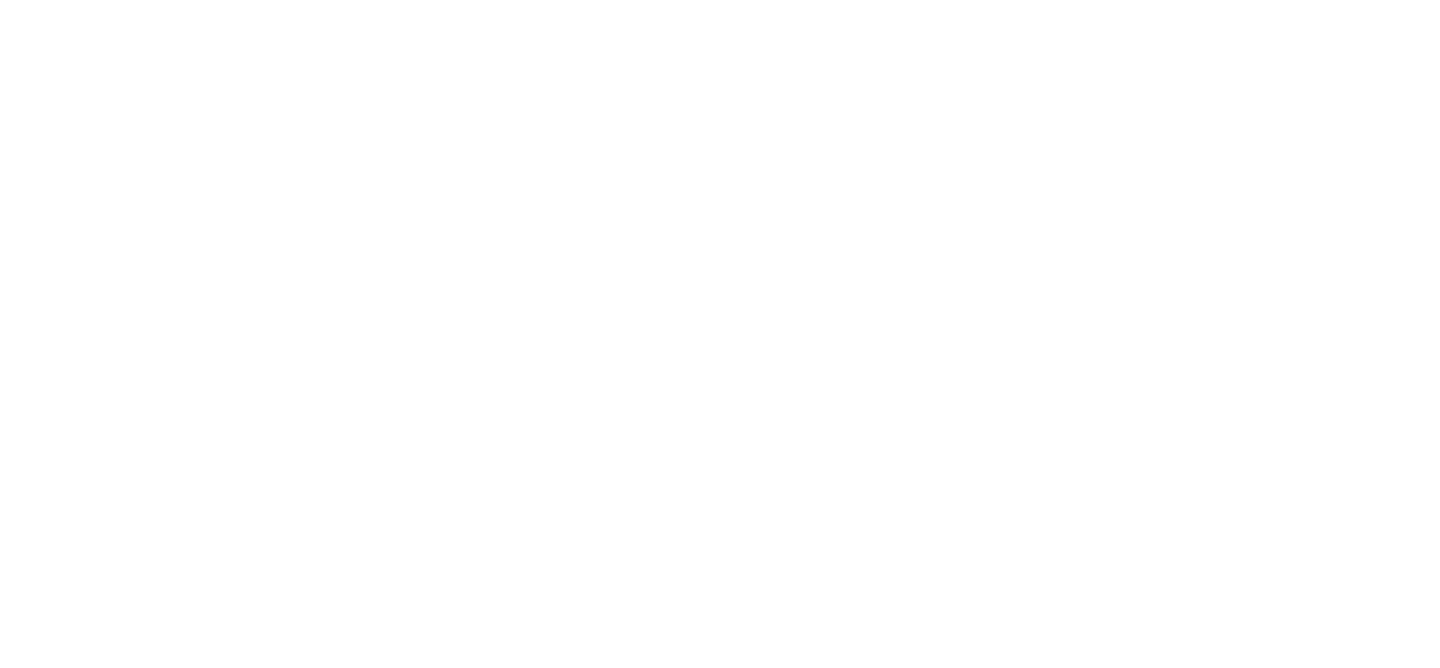 scroll, scrollTop: 0, scrollLeft: 0, axis: both 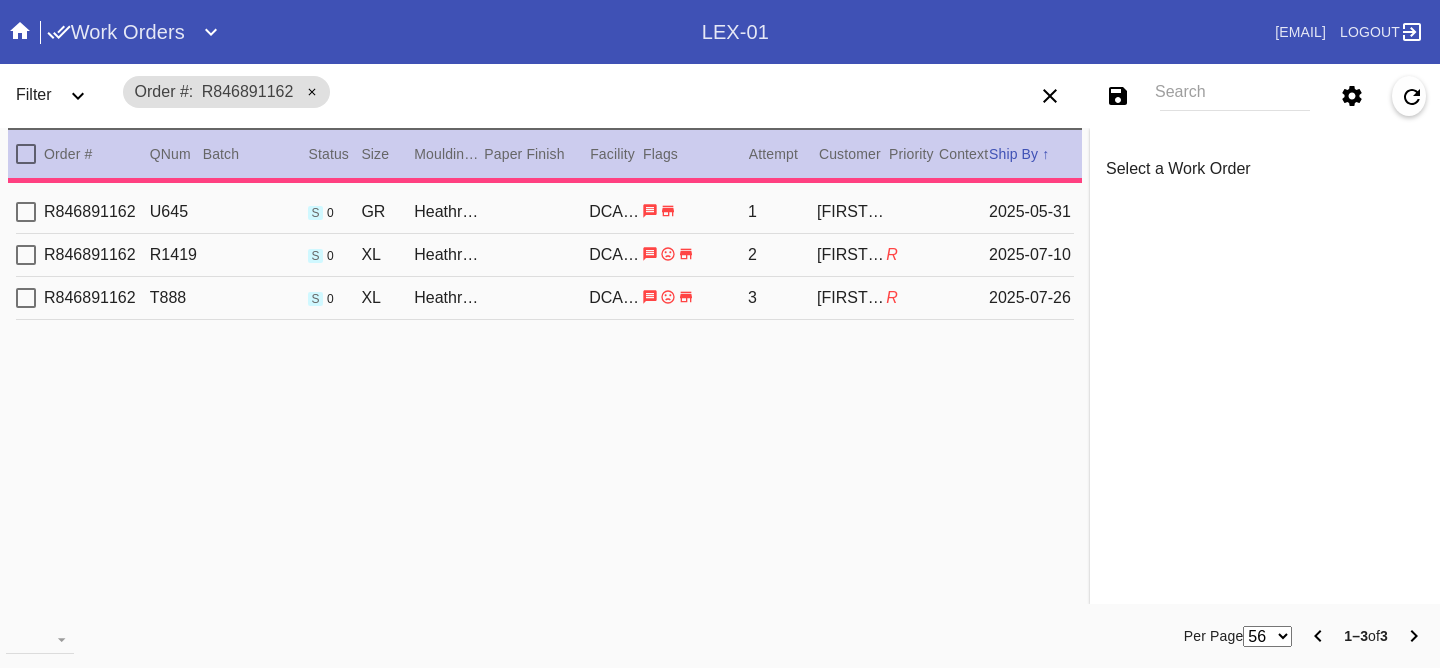 click on "2025-05-31" at bounding box center (1031, 212) 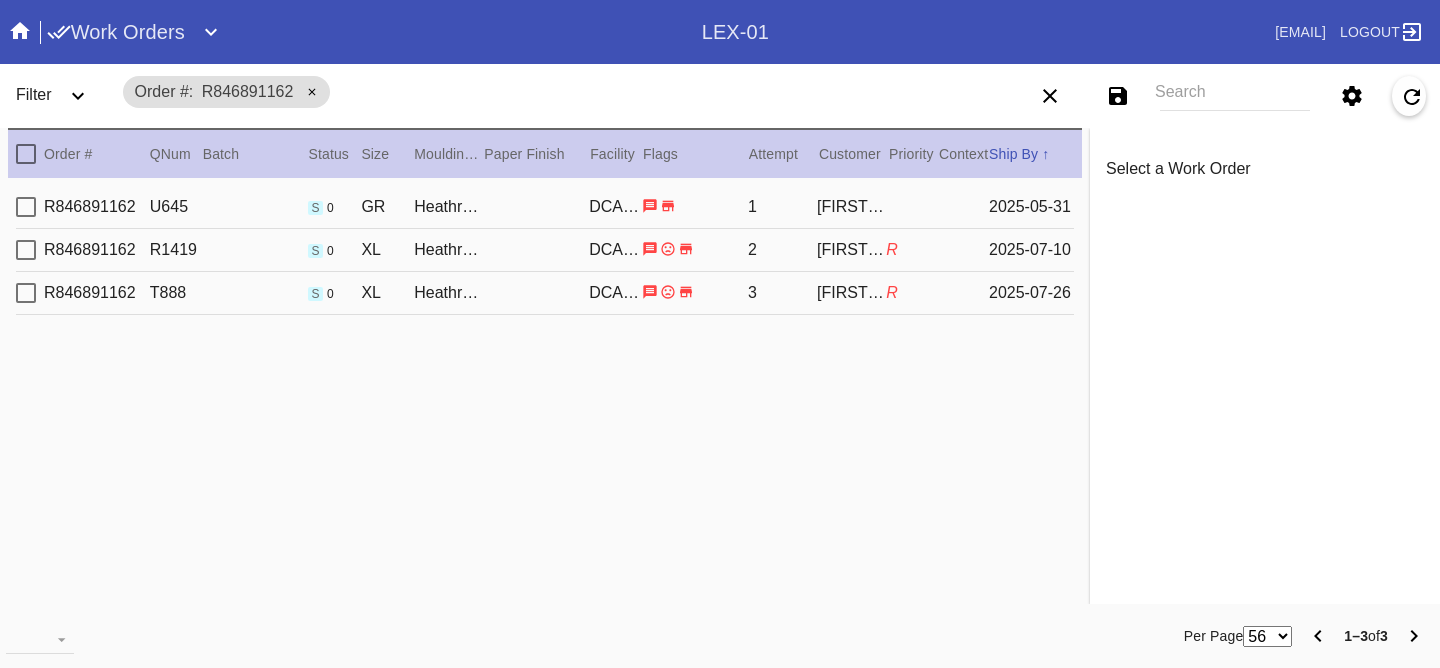 click on "R[NUMBER] U[NUMBER] s   0 GR Heathrow / Canvas DCA-05 1 [FIRST] [LAST]
[DATE]" at bounding box center (545, 207) 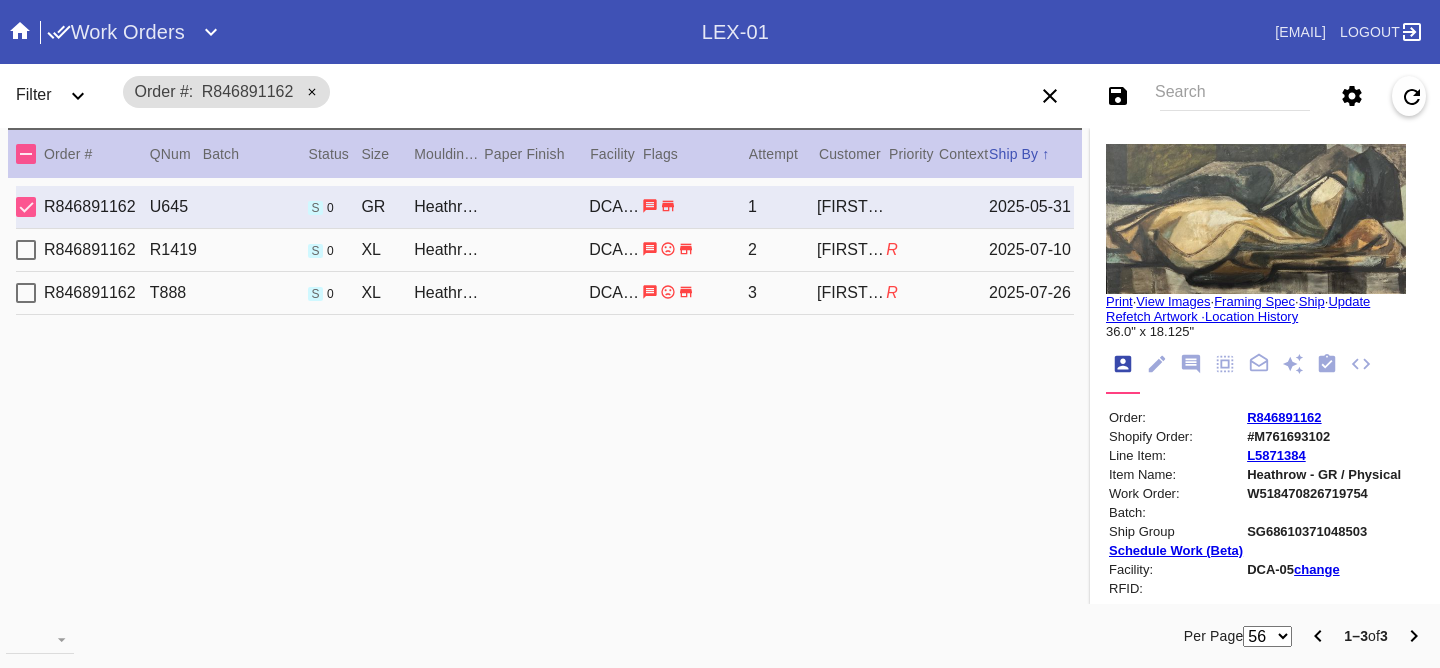 click on "View Images" at bounding box center [1173, 301] 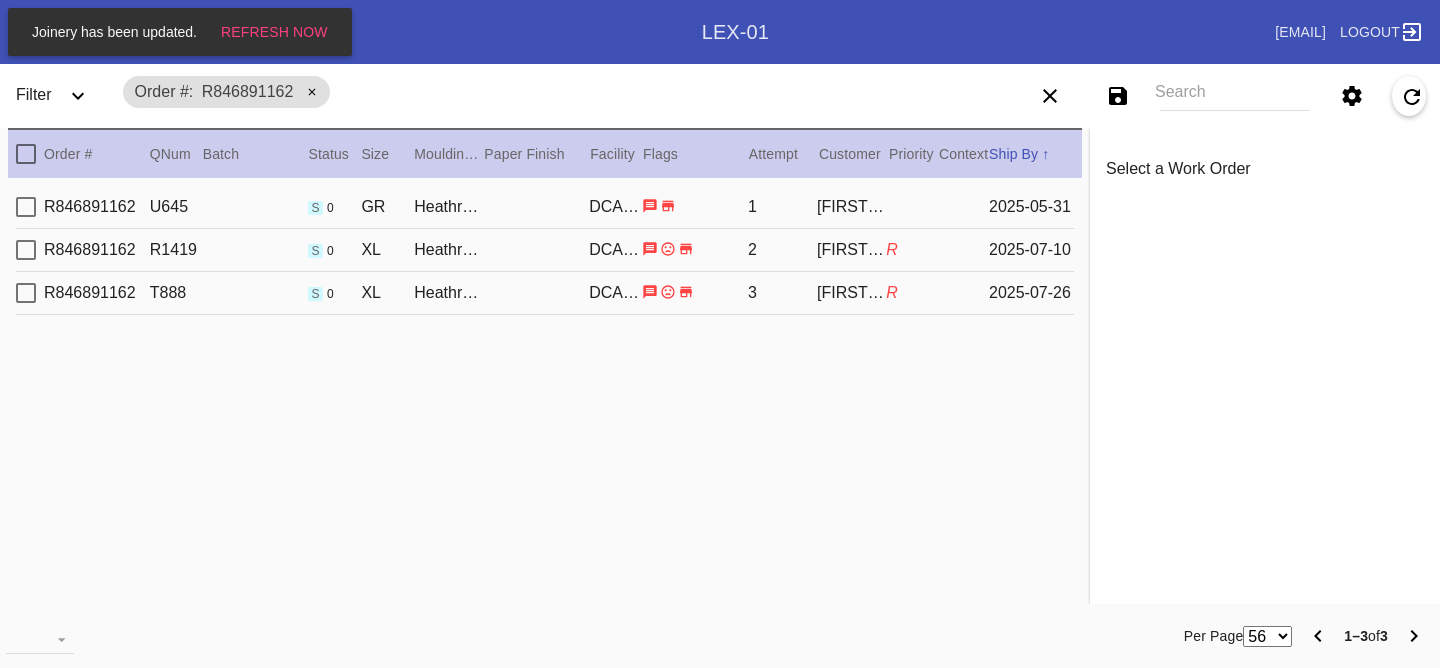 scroll, scrollTop: 0, scrollLeft: 0, axis: both 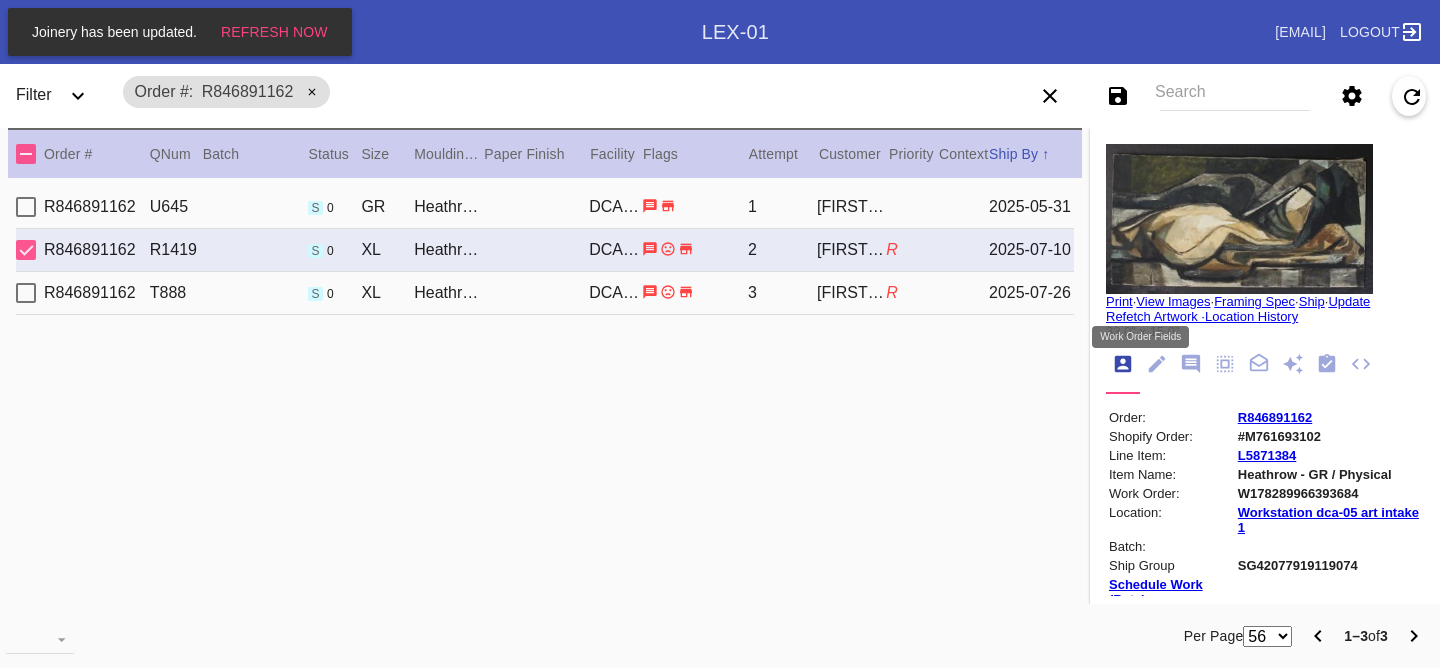 click 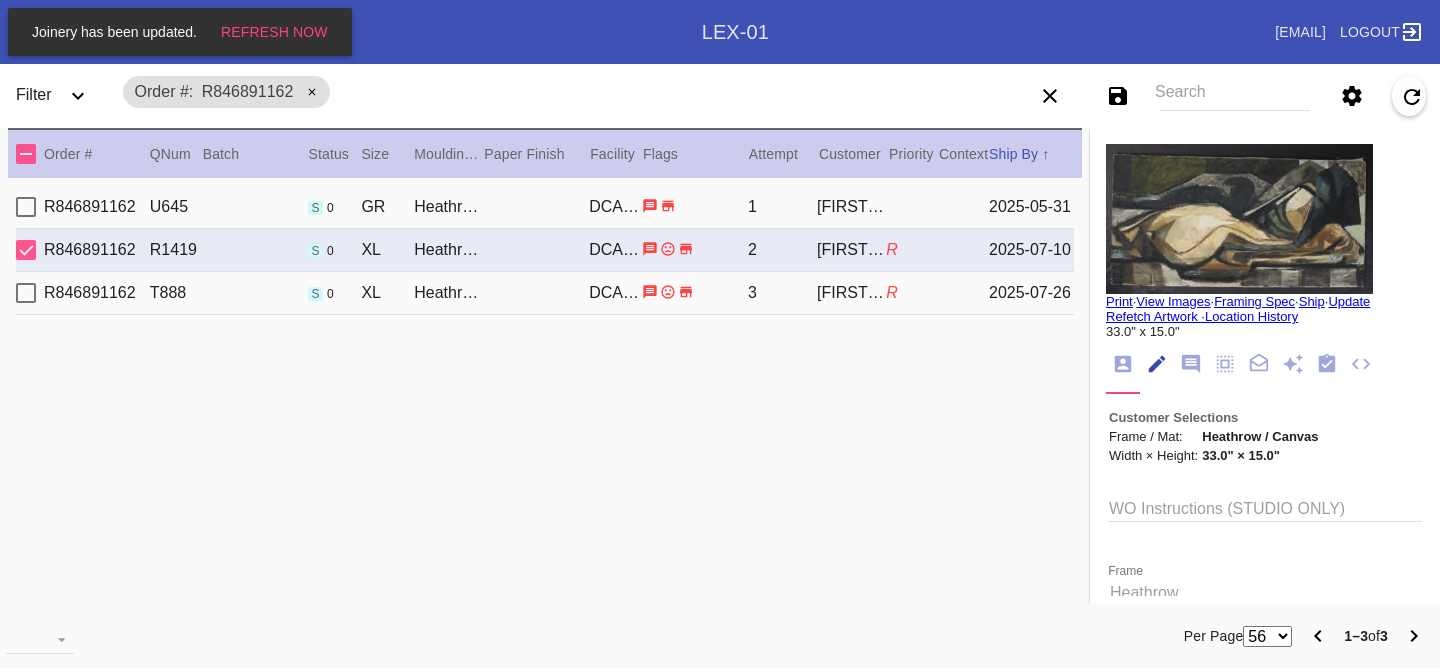 scroll, scrollTop: 73, scrollLeft: 0, axis: vertical 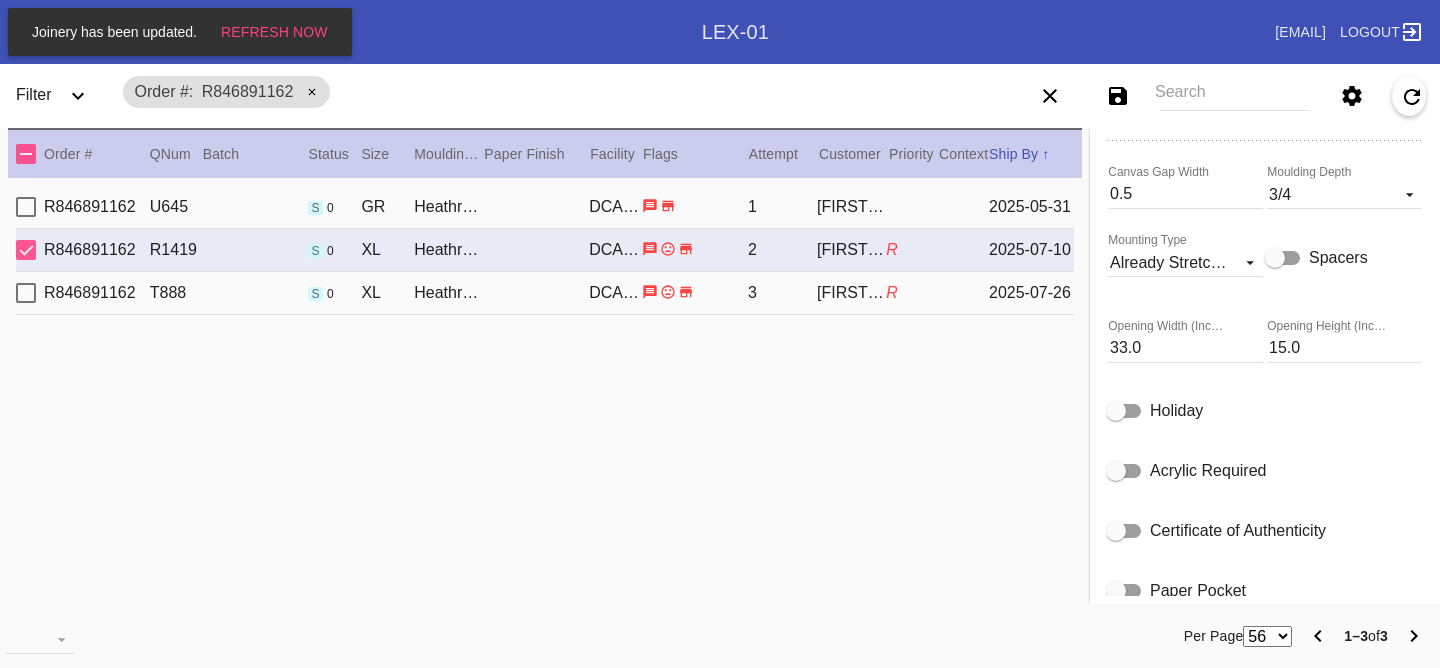 click on "R846891162 U645 s   0 GR Heathrow / Canvas DCA-05 1 Kate Godlewska
2025-05-31" at bounding box center [545, 207] 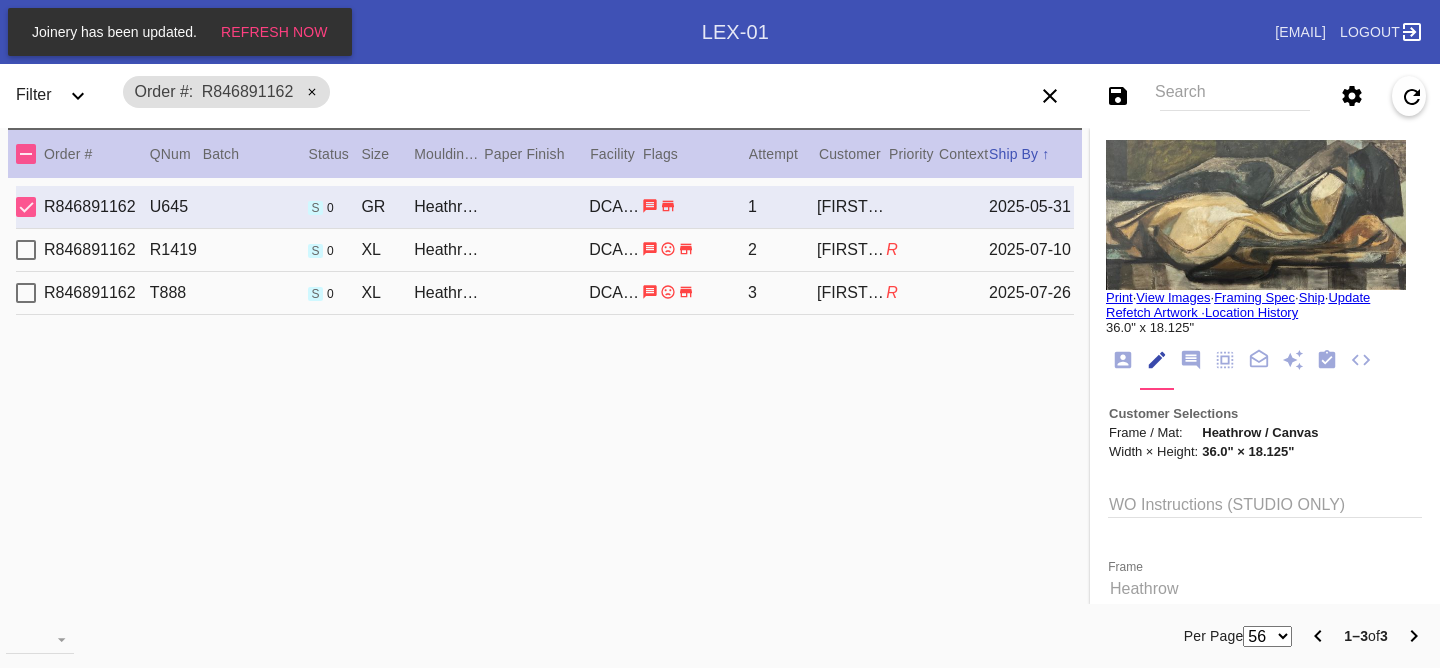scroll, scrollTop: 0, scrollLeft: 0, axis: both 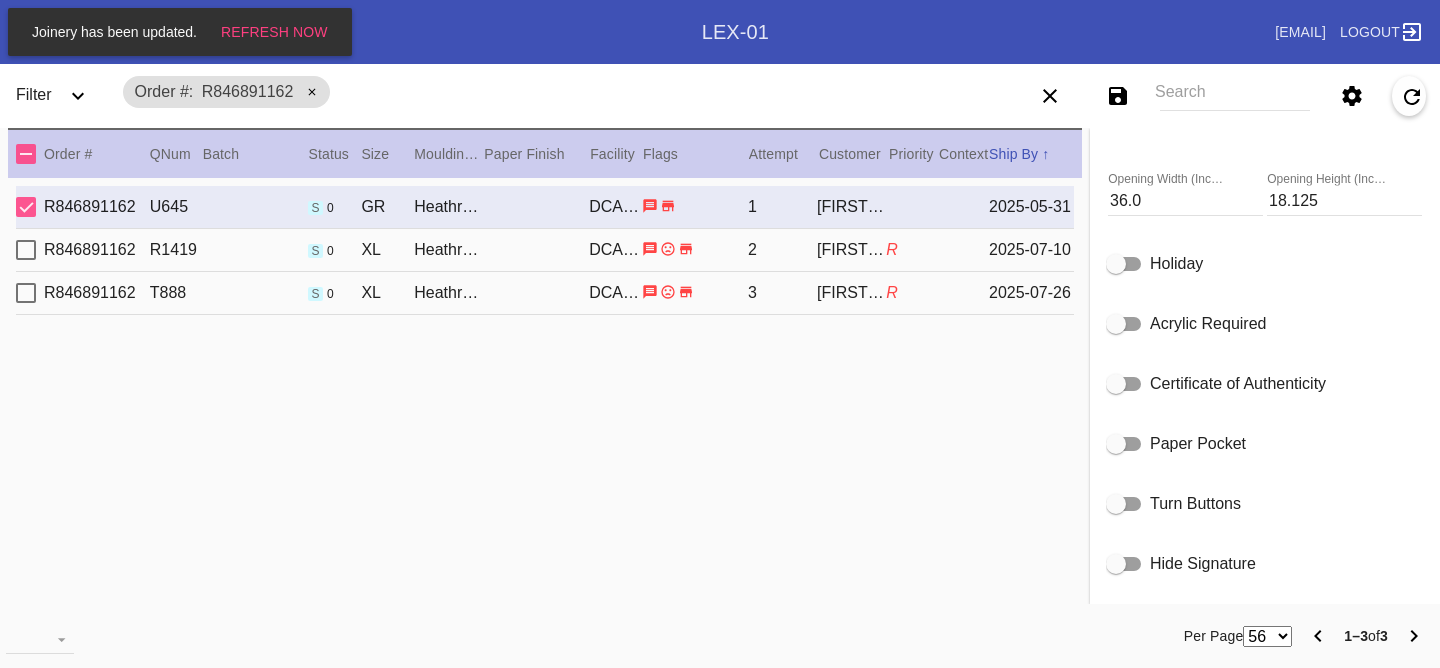 click on "R846891162 T888 s   0 XL Heathrow / Canvas DCA-05 3 Kate Godlewska
R
2025-07-26" at bounding box center (545, 293) 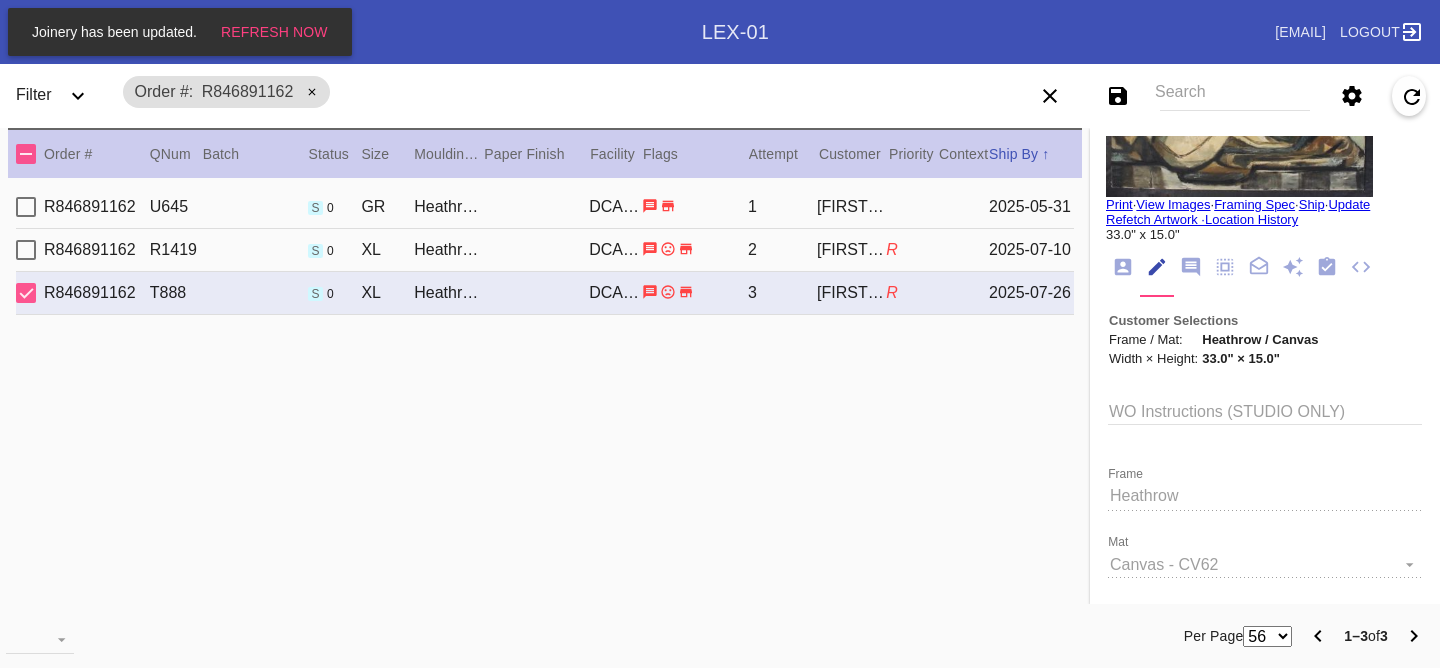 scroll, scrollTop: 94, scrollLeft: 0, axis: vertical 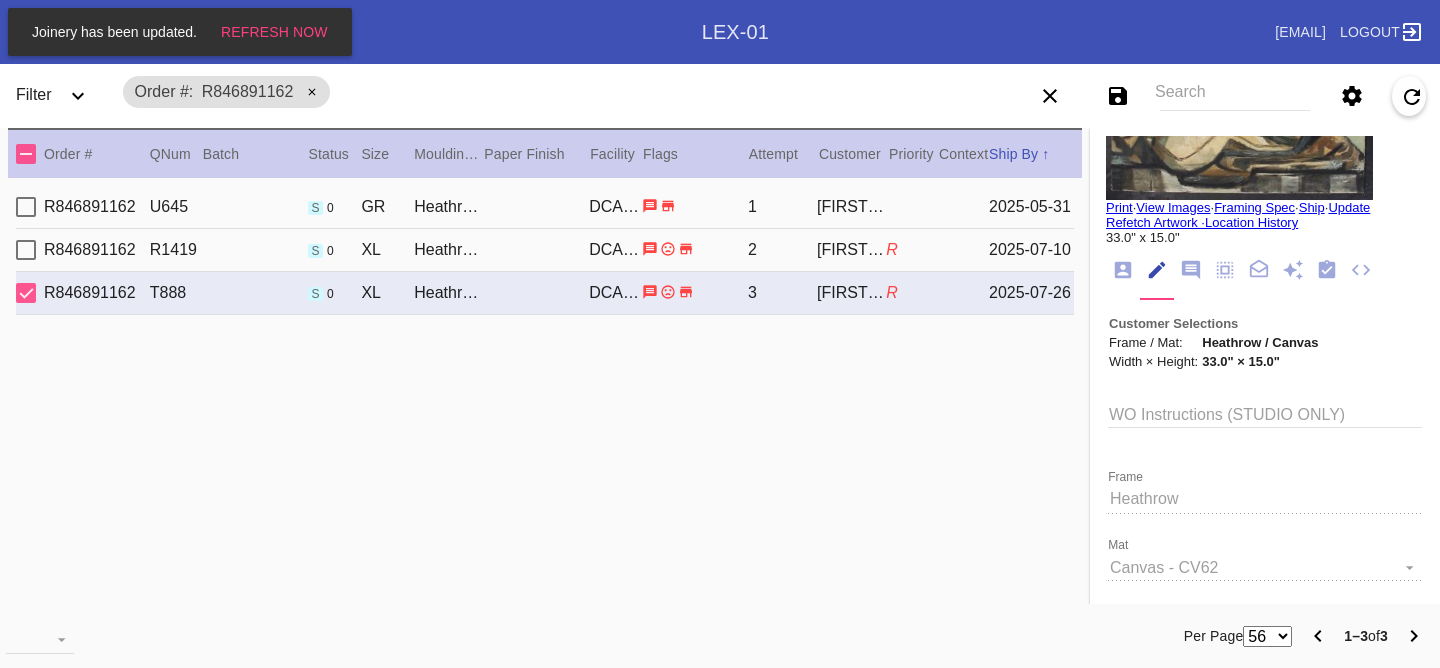 click on "R846891162 U645 s   0 GR Heathrow / Canvas DCA-05 1 Kate Godlewska
2025-05-31" at bounding box center [545, 207] 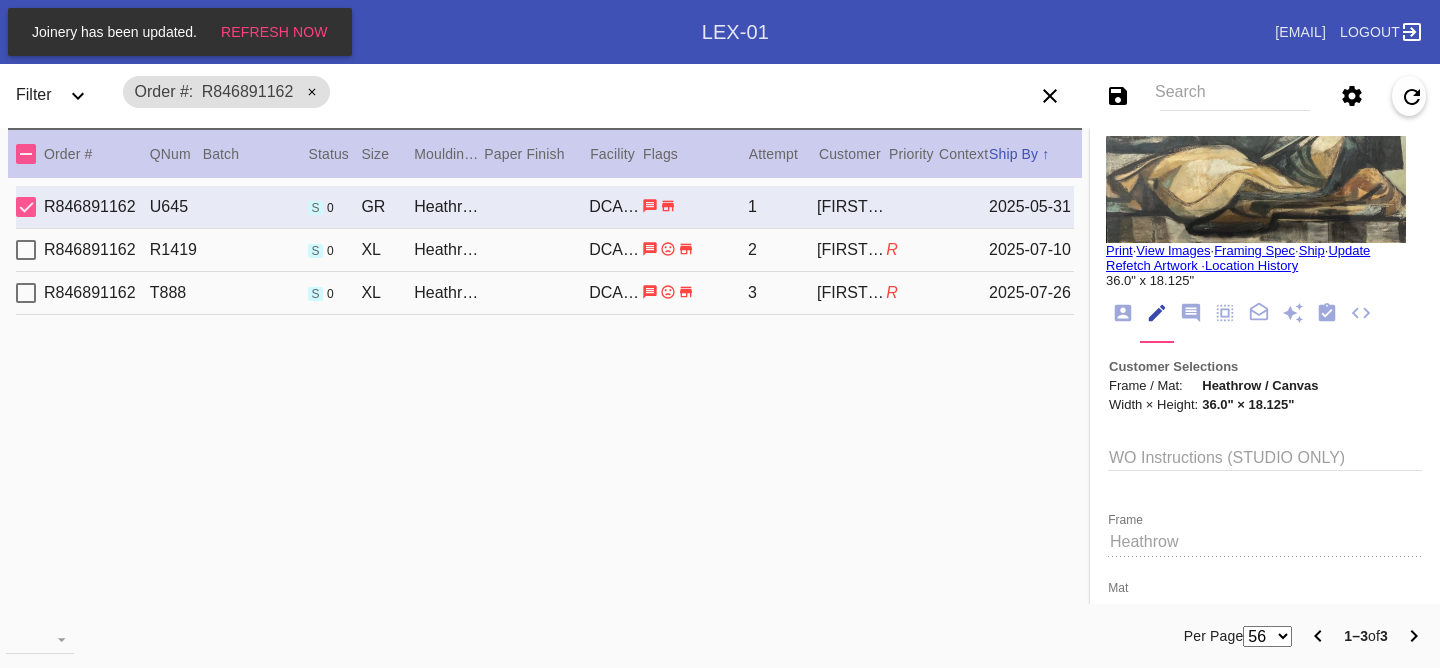 scroll, scrollTop: 0, scrollLeft: 0, axis: both 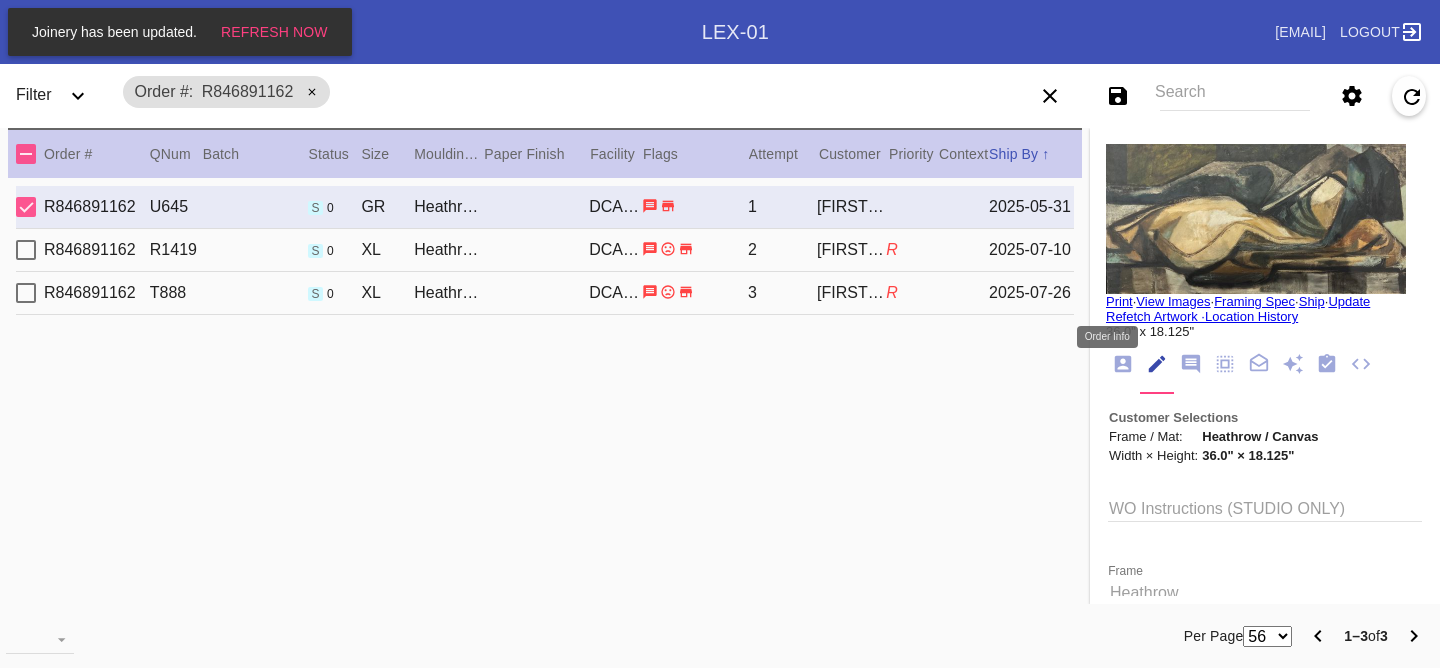 click 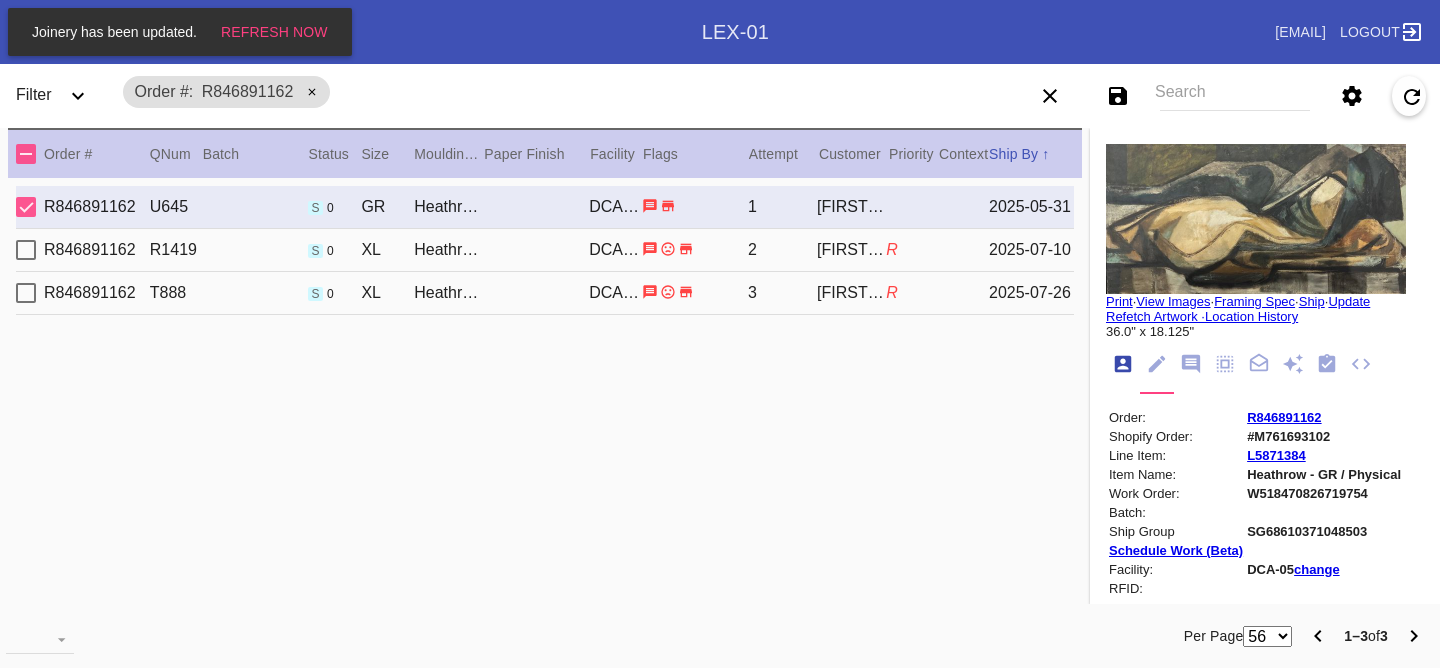 scroll, scrollTop: 24, scrollLeft: 0, axis: vertical 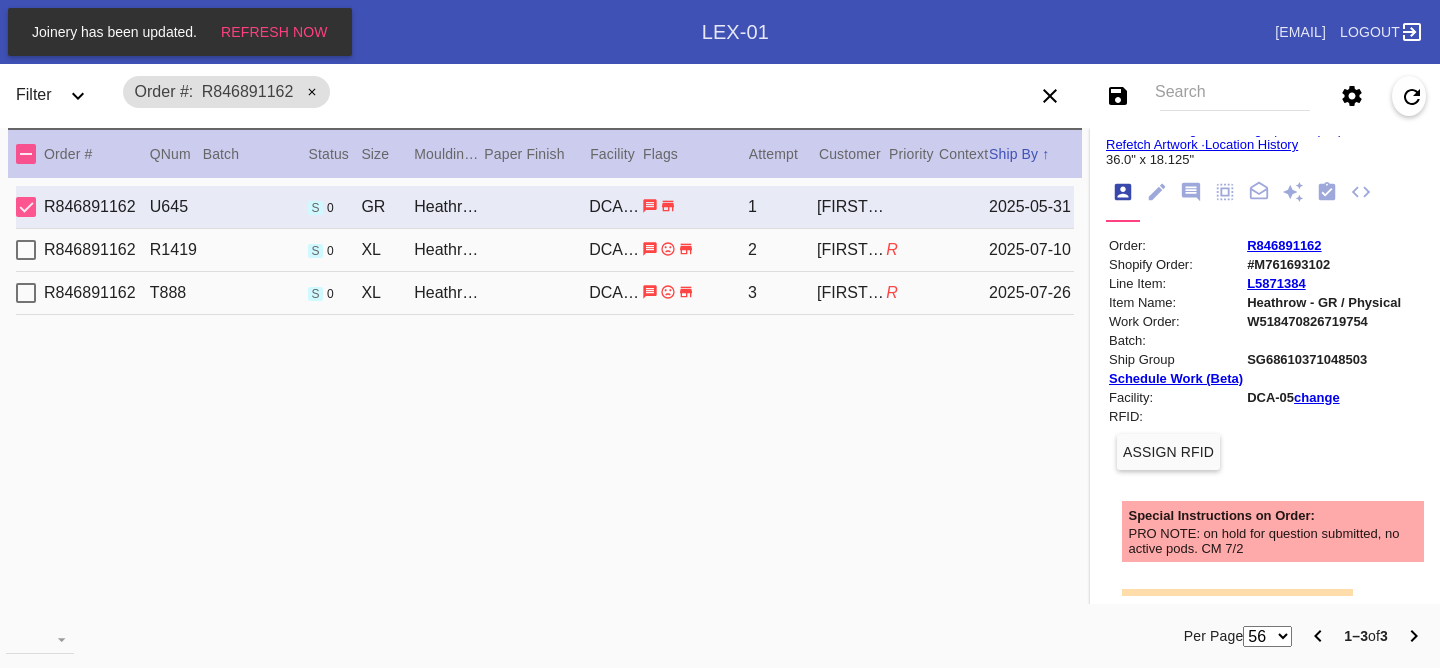 click on "2025-07-10" at bounding box center [1031, 250] 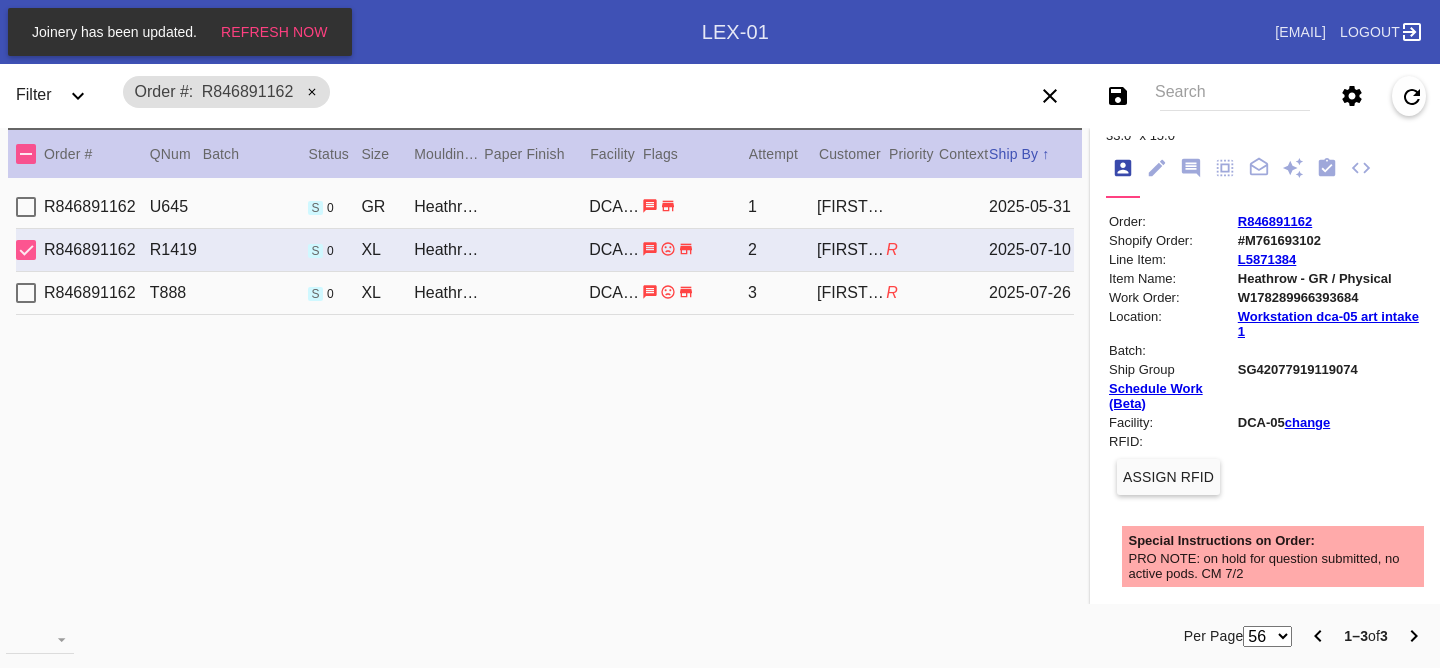 scroll, scrollTop: 0, scrollLeft: 0, axis: both 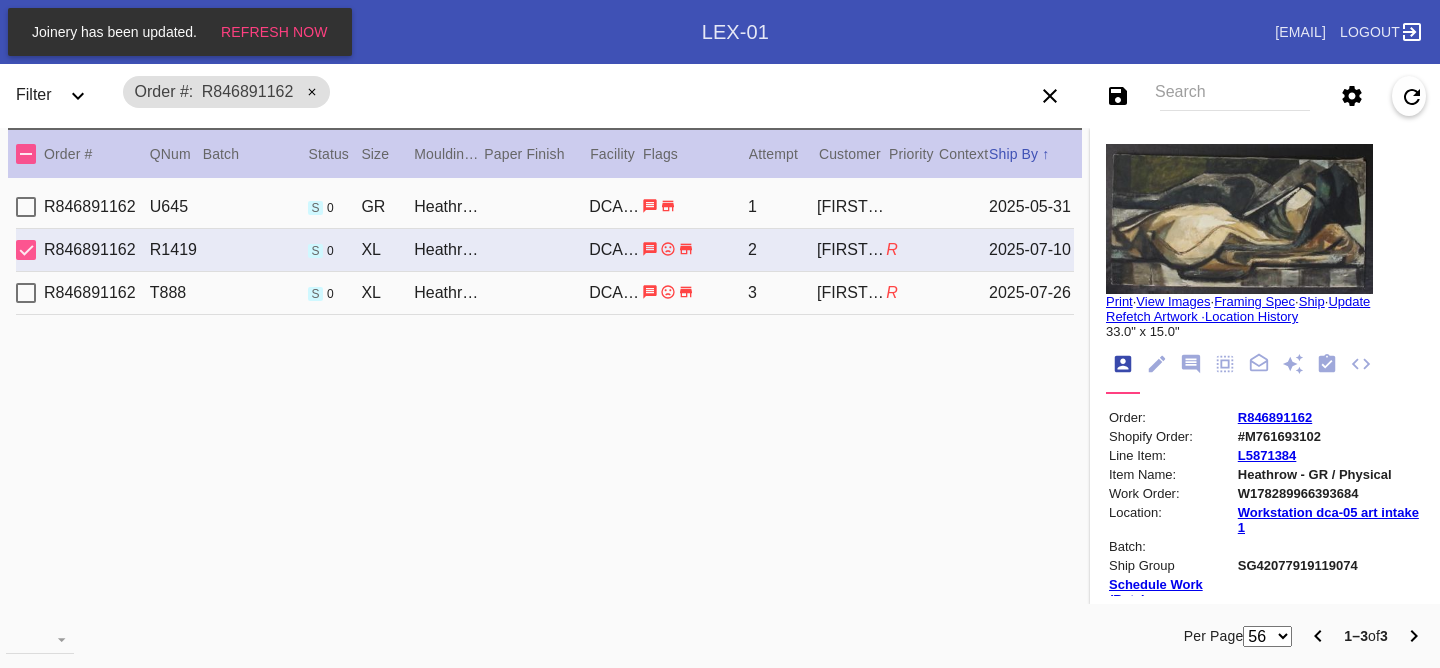 click on "R846891162 R1419 s   0 XL Heathrow / Canvas DCA-05 2 Kate Godlewska
R
2025-07-10" at bounding box center [545, 250] 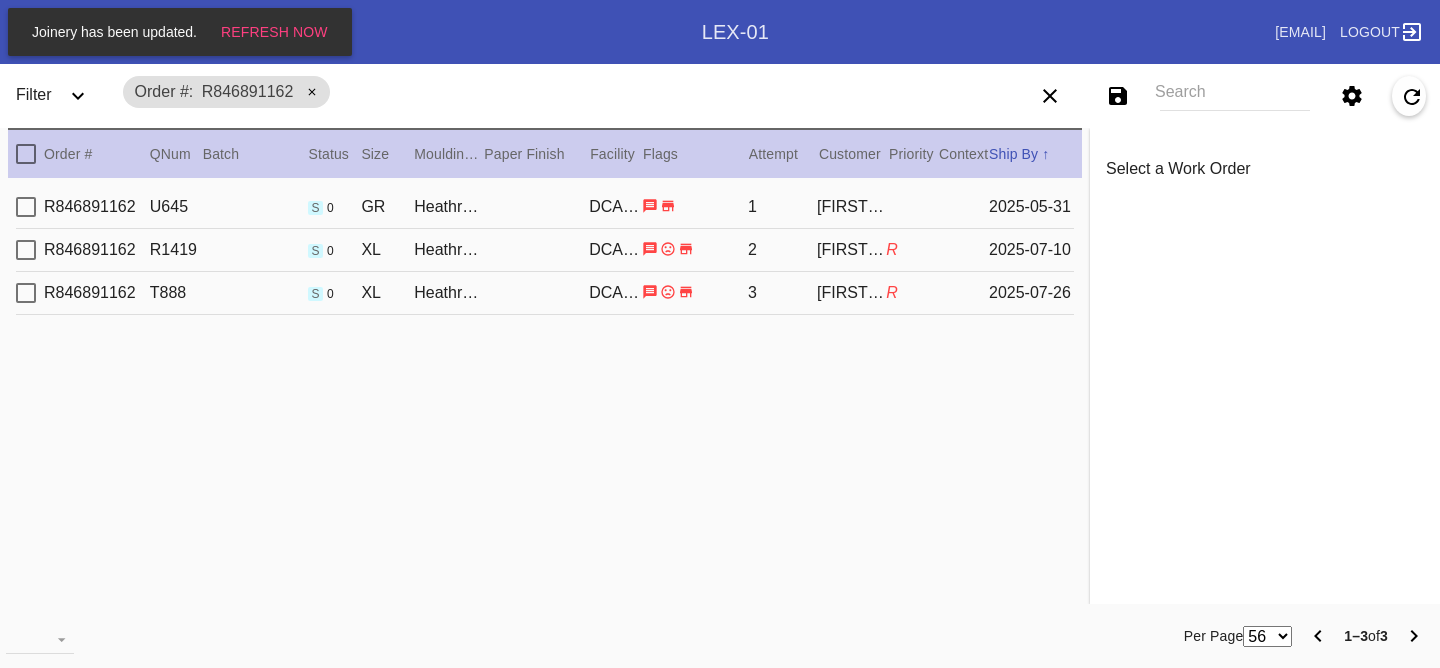 click on "R846891162 U645 s   0 GR Heathrow / Canvas DCA-05 1 Kate Godlewska
2025-05-31" at bounding box center [545, 207] 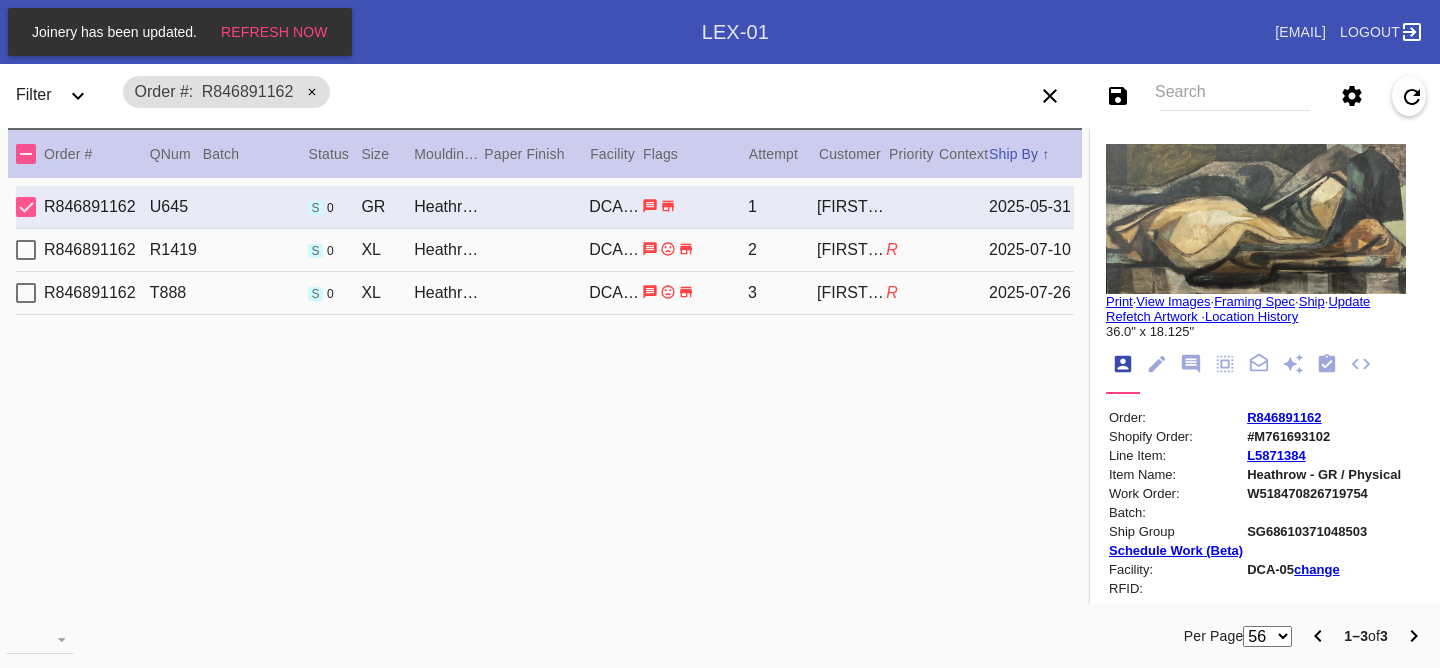 scroll, scrollTop: 4, scrollLeft: 0, axis: vertical 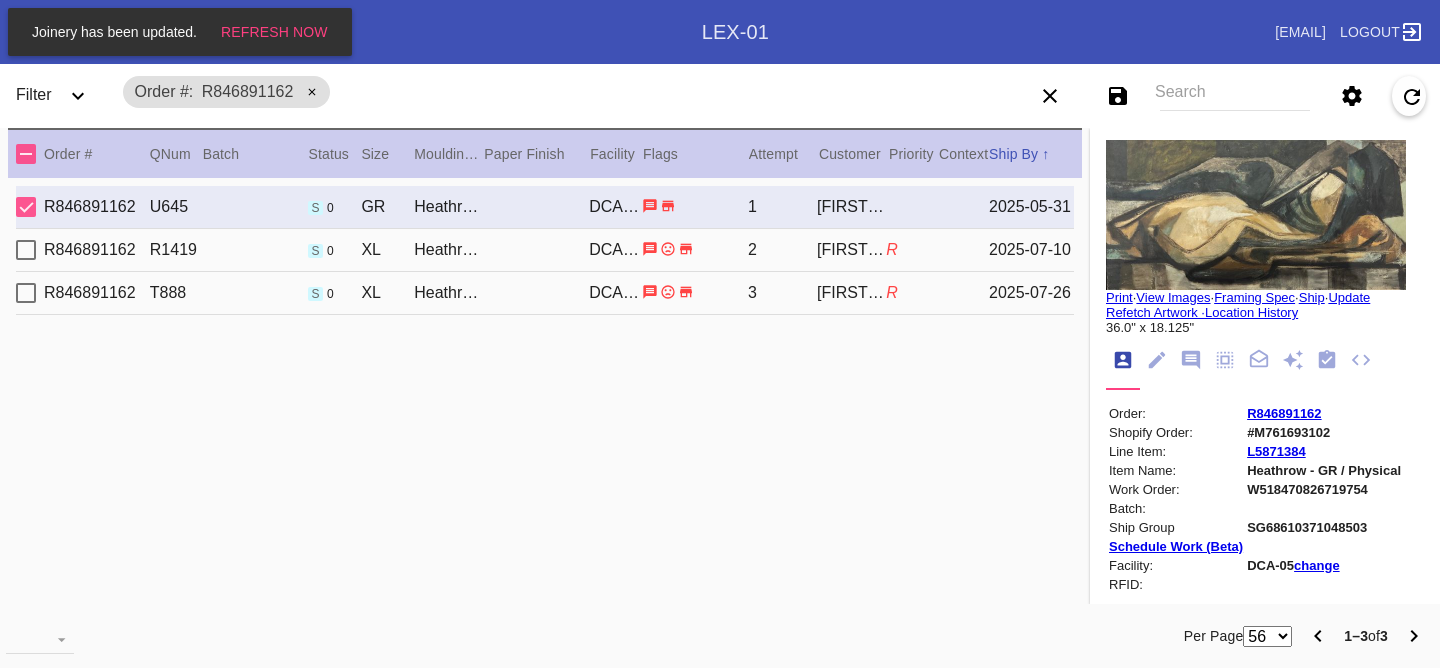 click on "R846891162 R1419 s   0 XL Heathrow / Canvas DCA-05 2 Kate Godlewska
R
2025-07-10" at bounding box center (545, 250) 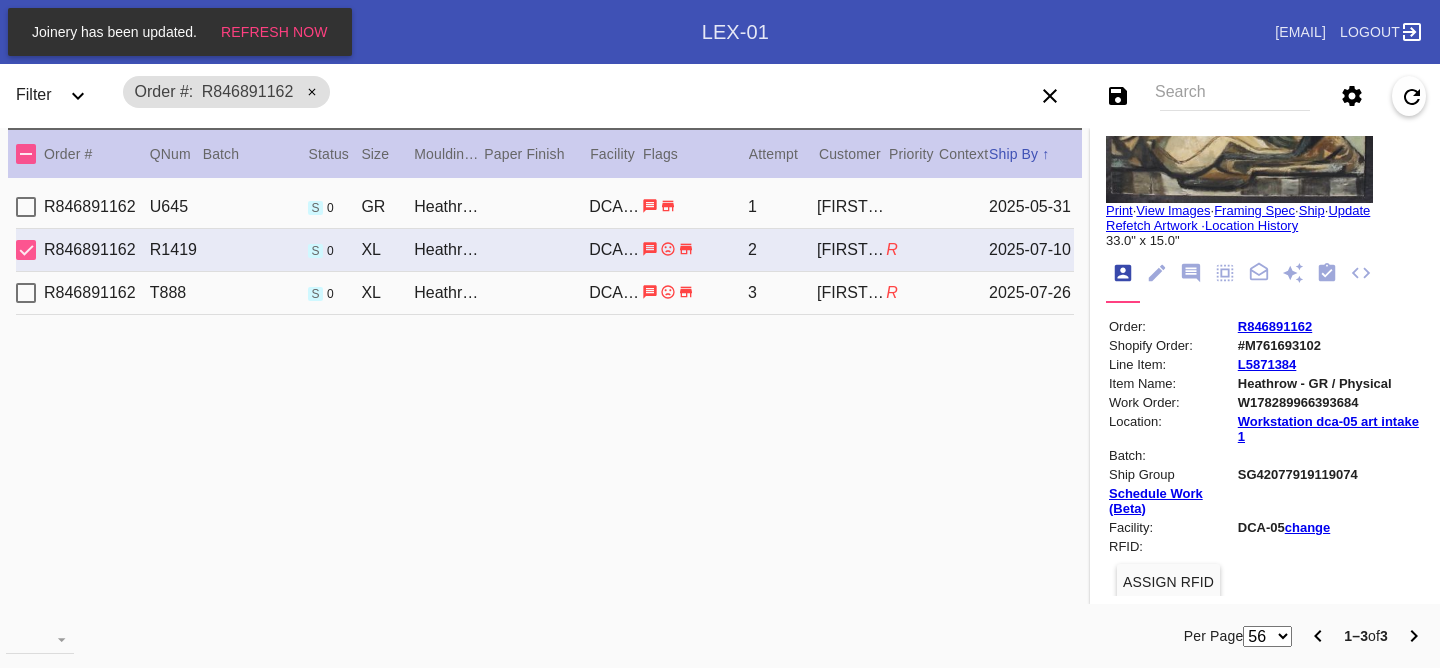 scroll, scrollTop: 189, scrollLeft: 0, axis: vertical 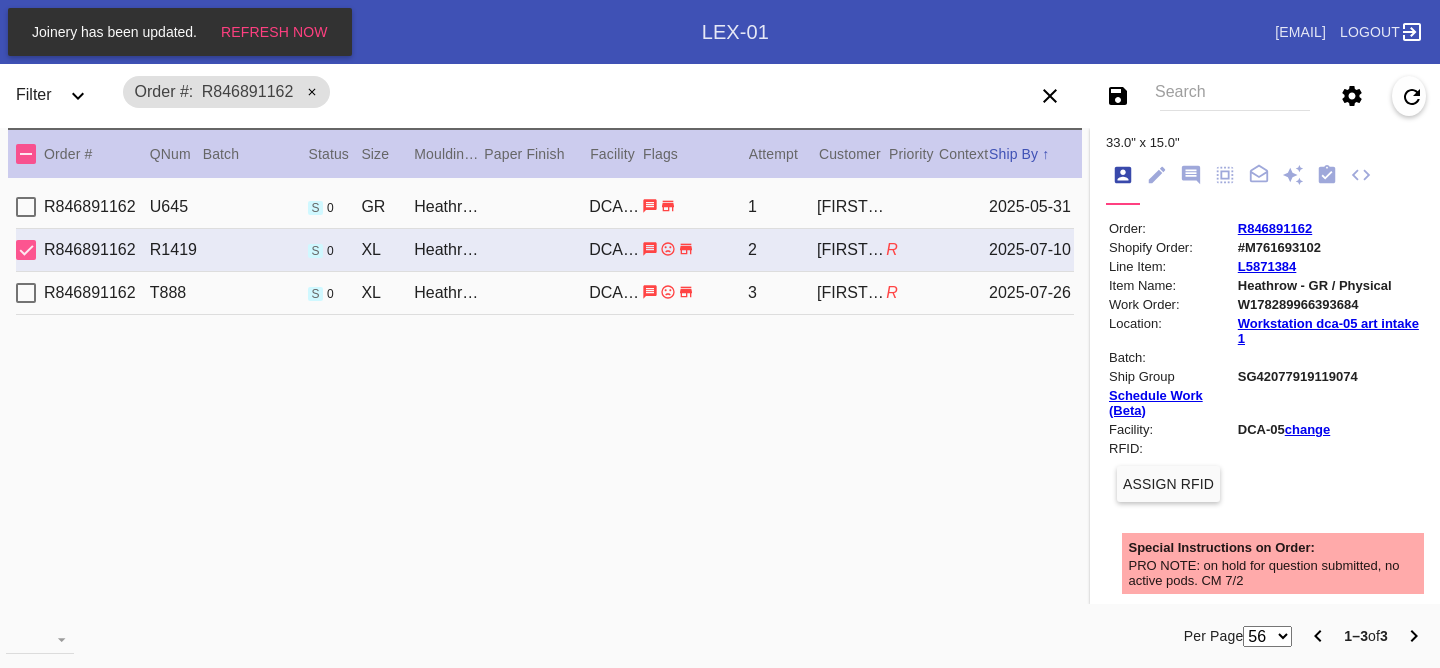 click on "R846891162 U645 s   0 GR Heathrow / Canvas DCA-05 1 Kate Godlewska
2025-05-31" at bounding box center (545, 207) 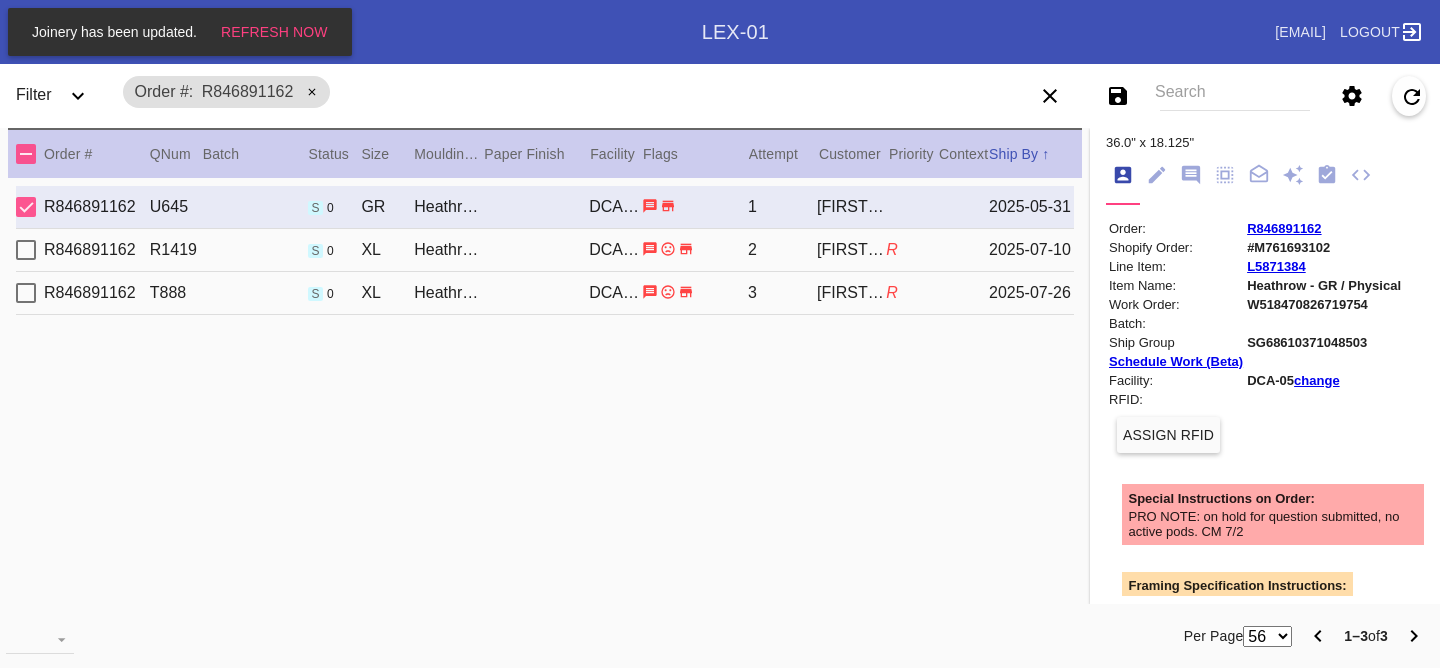 click on "R846891162 R1419 s   0 XL Heathrow / Canvas DCA-05 2 Kate Godlewska
R
2025-07-10" at bounding box center [545, 250] 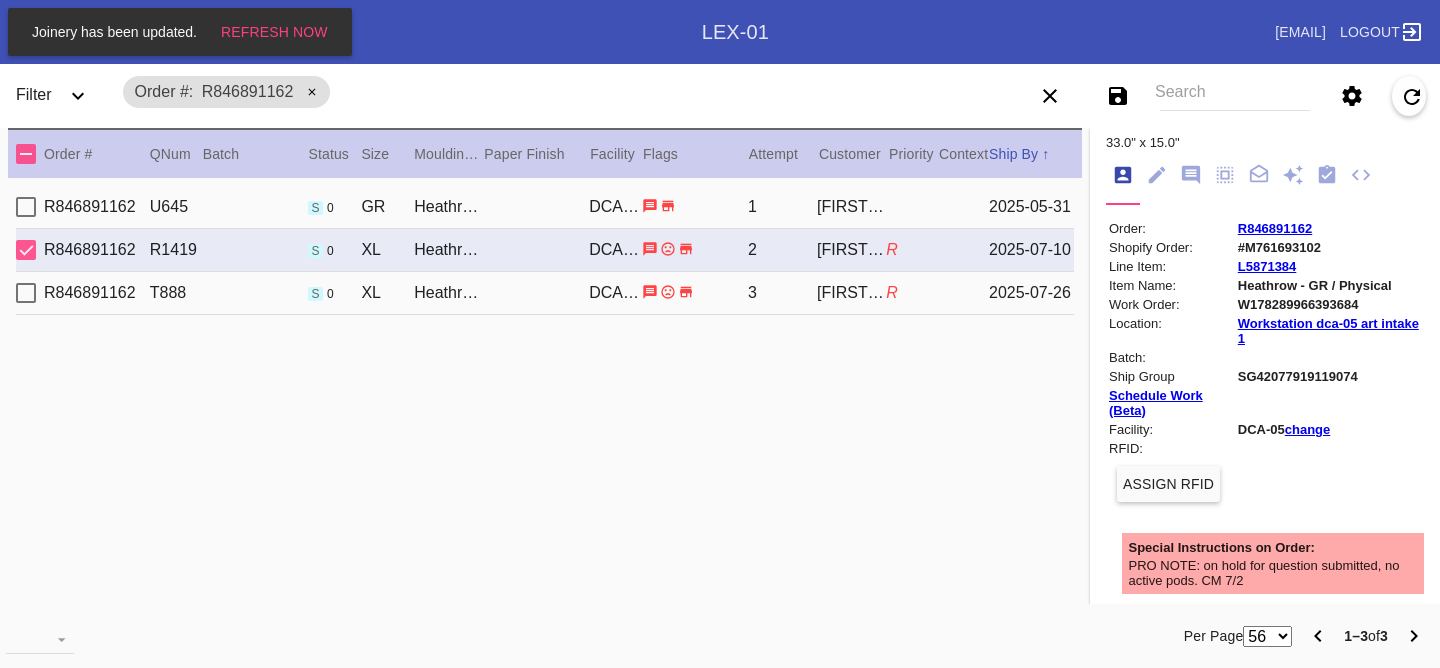 click on "R846891162 U645 s   0 GR Heathrow / Canvas DCA-05 1 Kate Godlewska
2025-05-31" at bounding box center (545, 207) 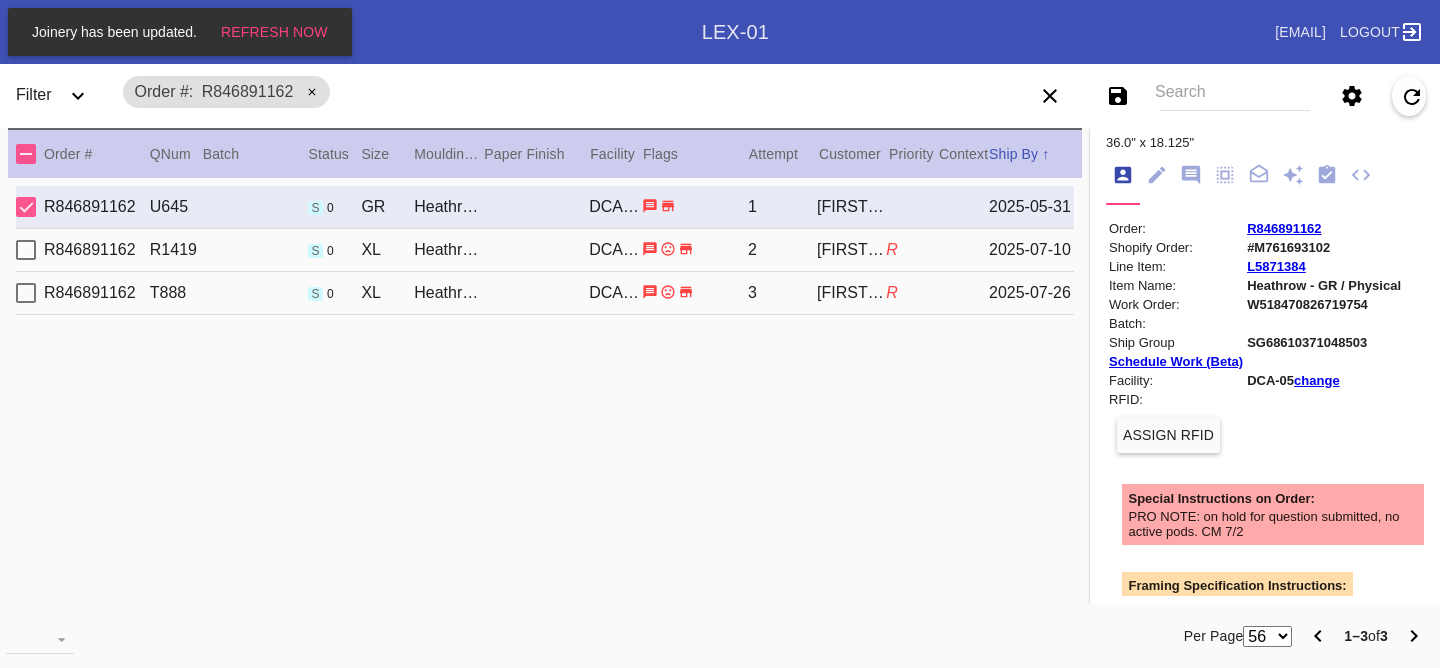 click 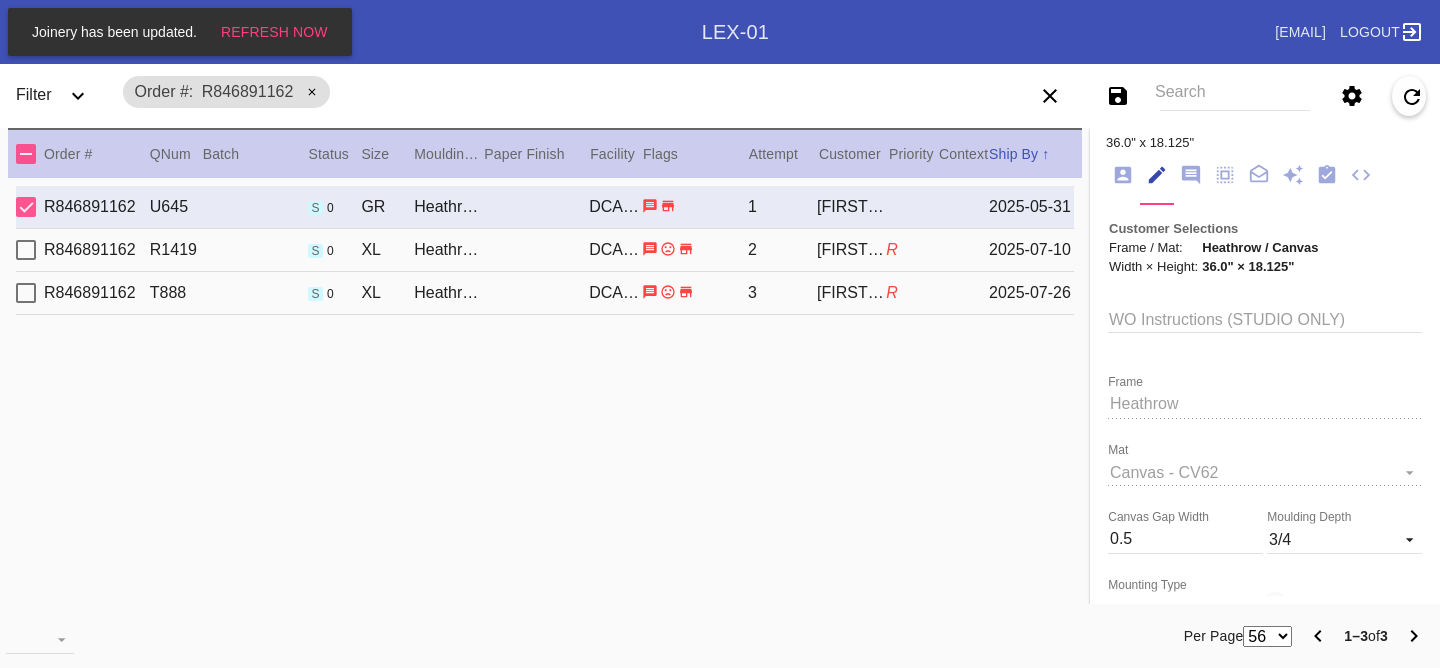 click 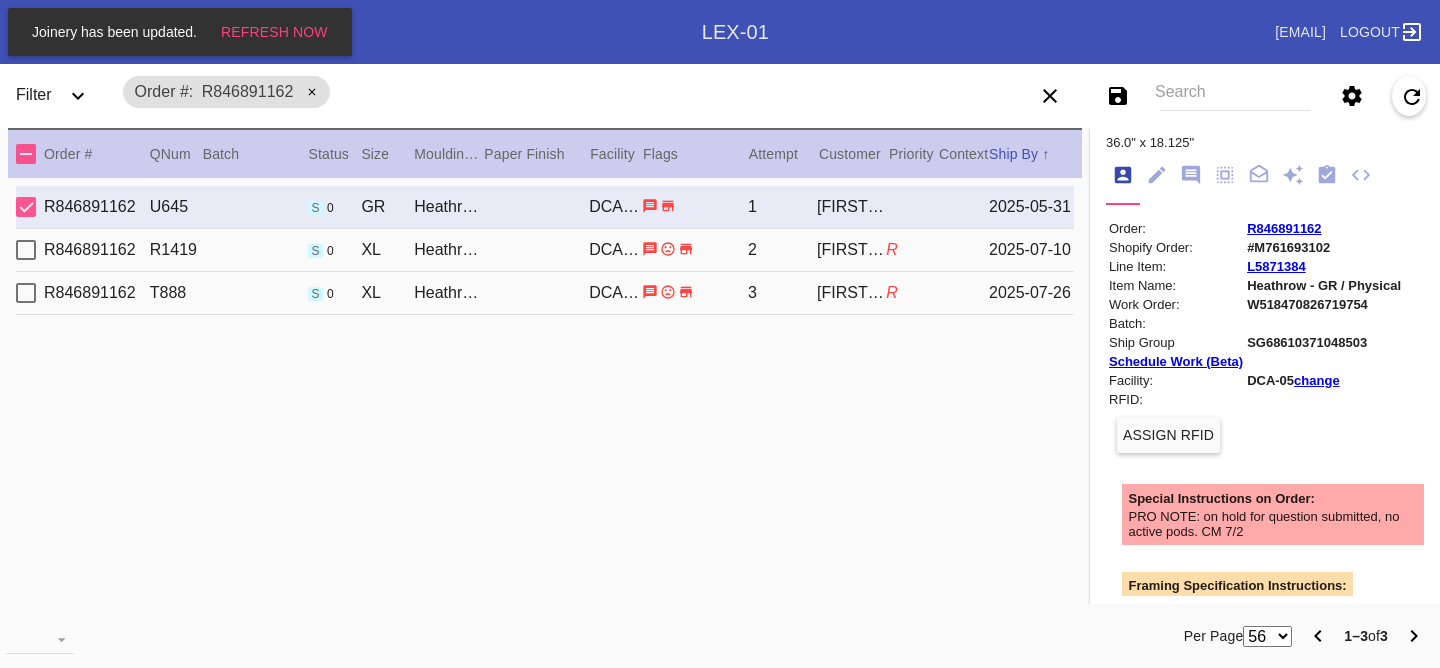 click at bounding box center (1157, 176) 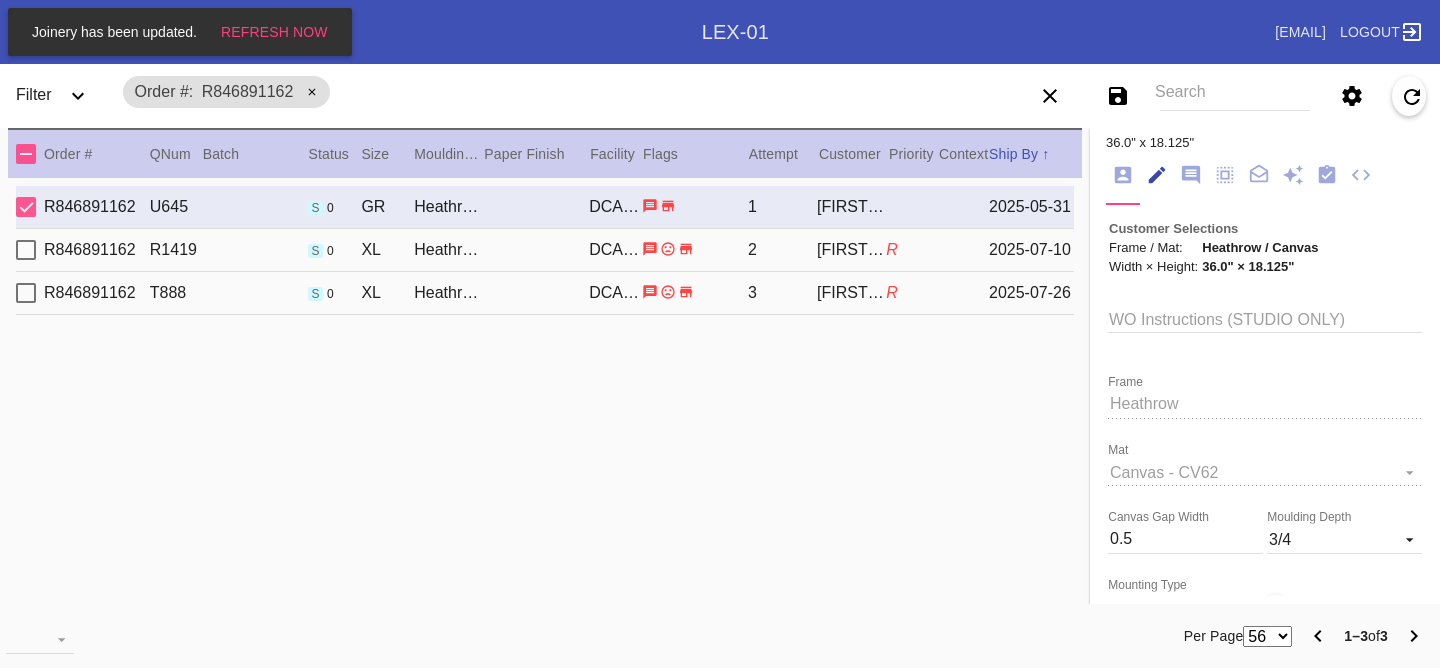 scroll, scrollTop: 73, scrollLeft: 0, axis: vertical 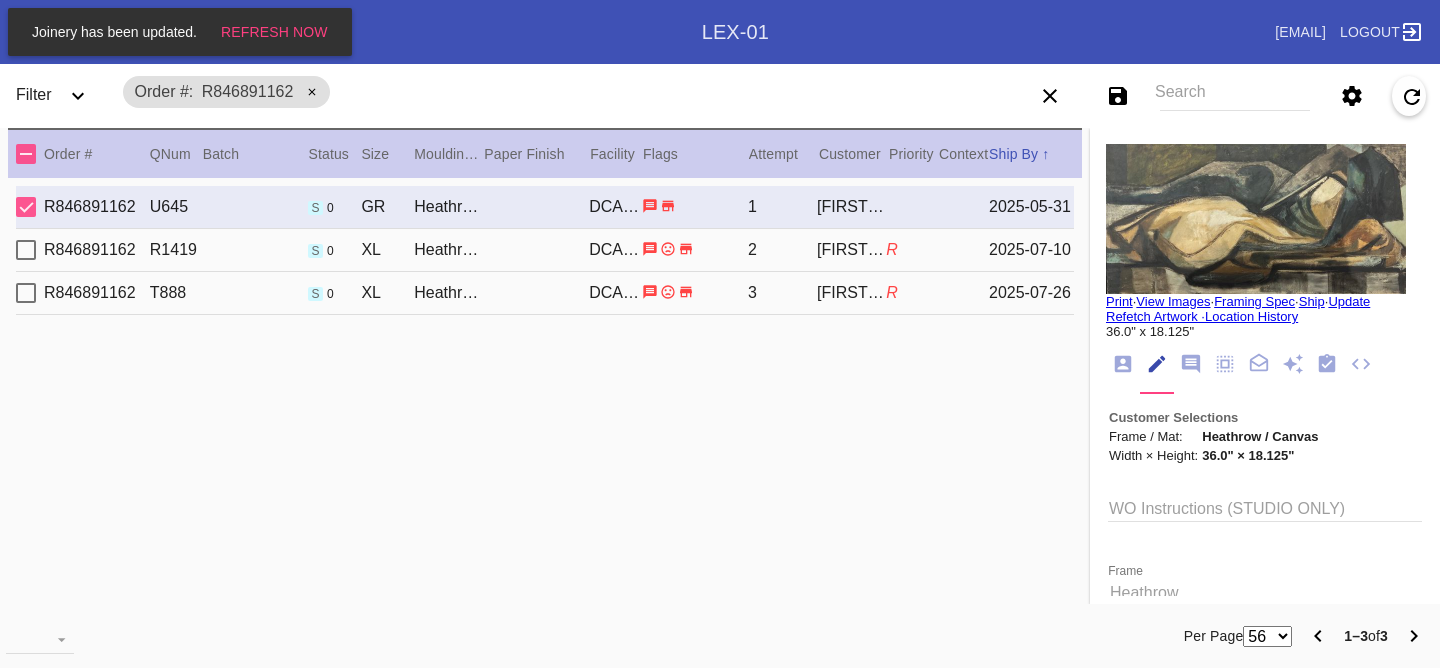 click on "2025-07-10" at bounding box center [1031, 250] 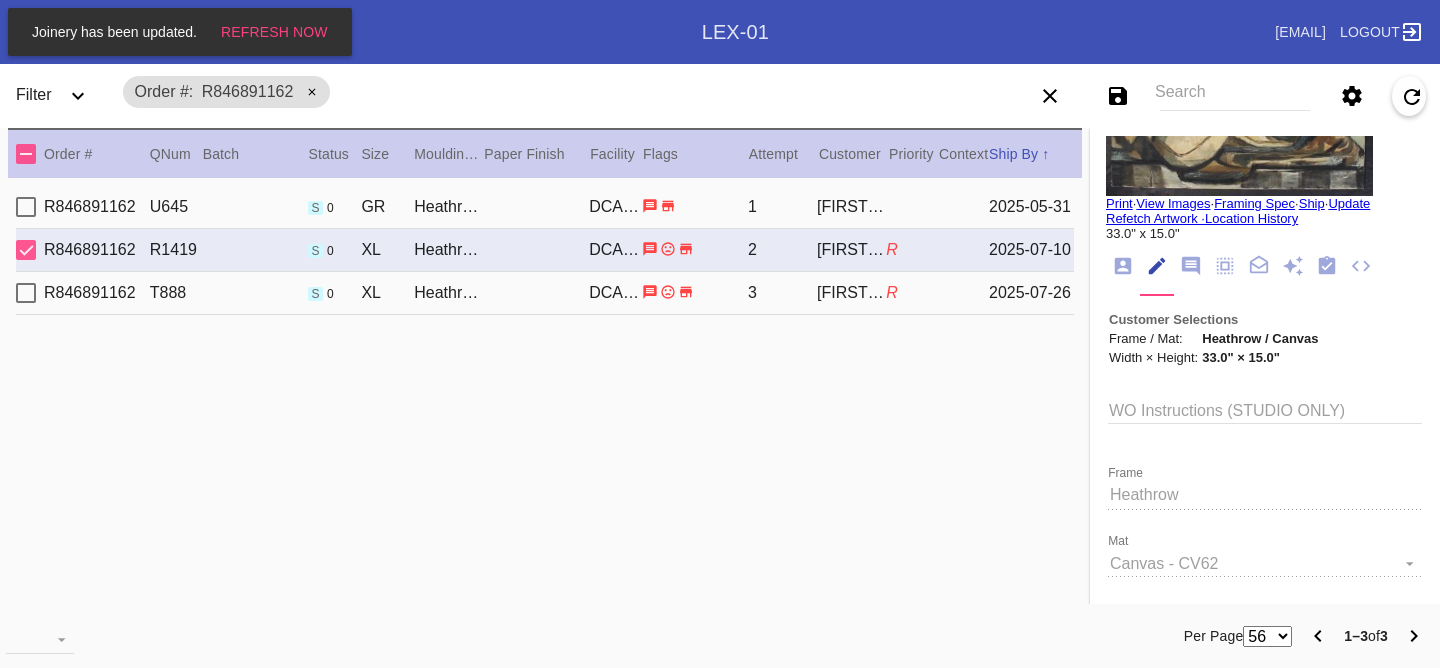 scroll, scrollTop: 0, scrollLeft: 0, axis: both 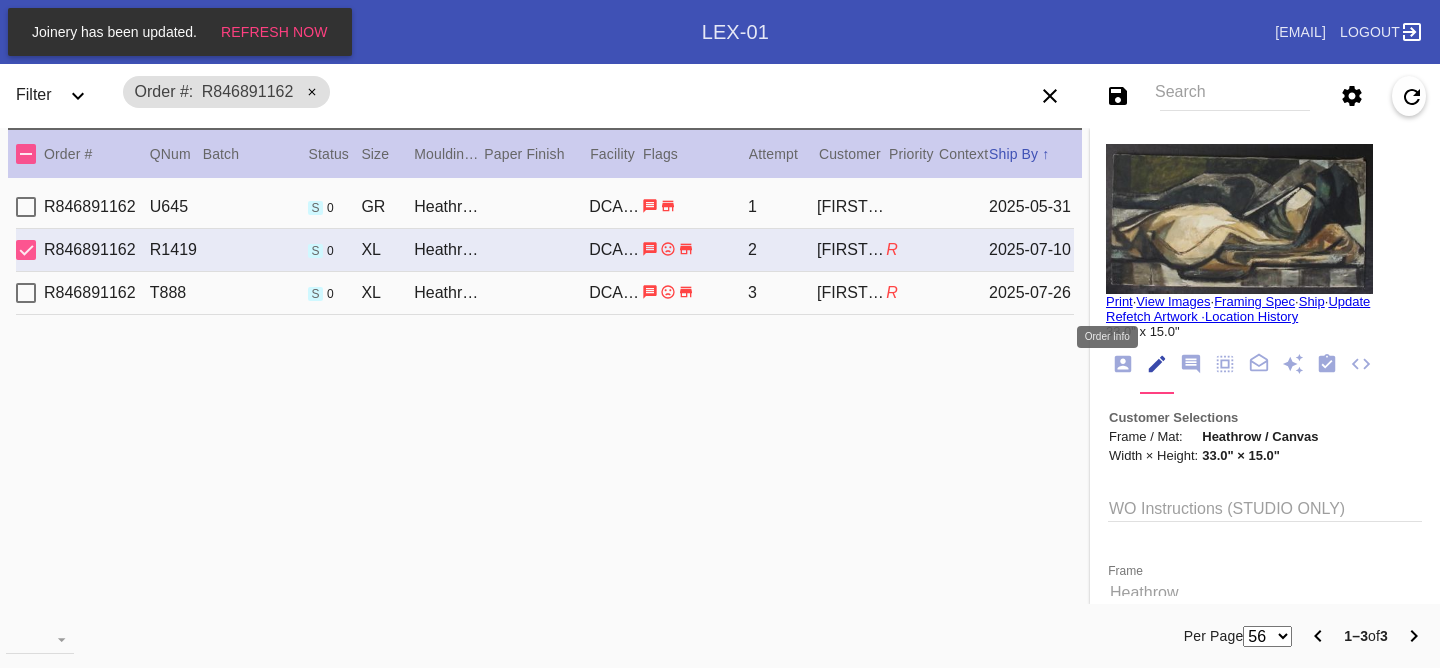 click 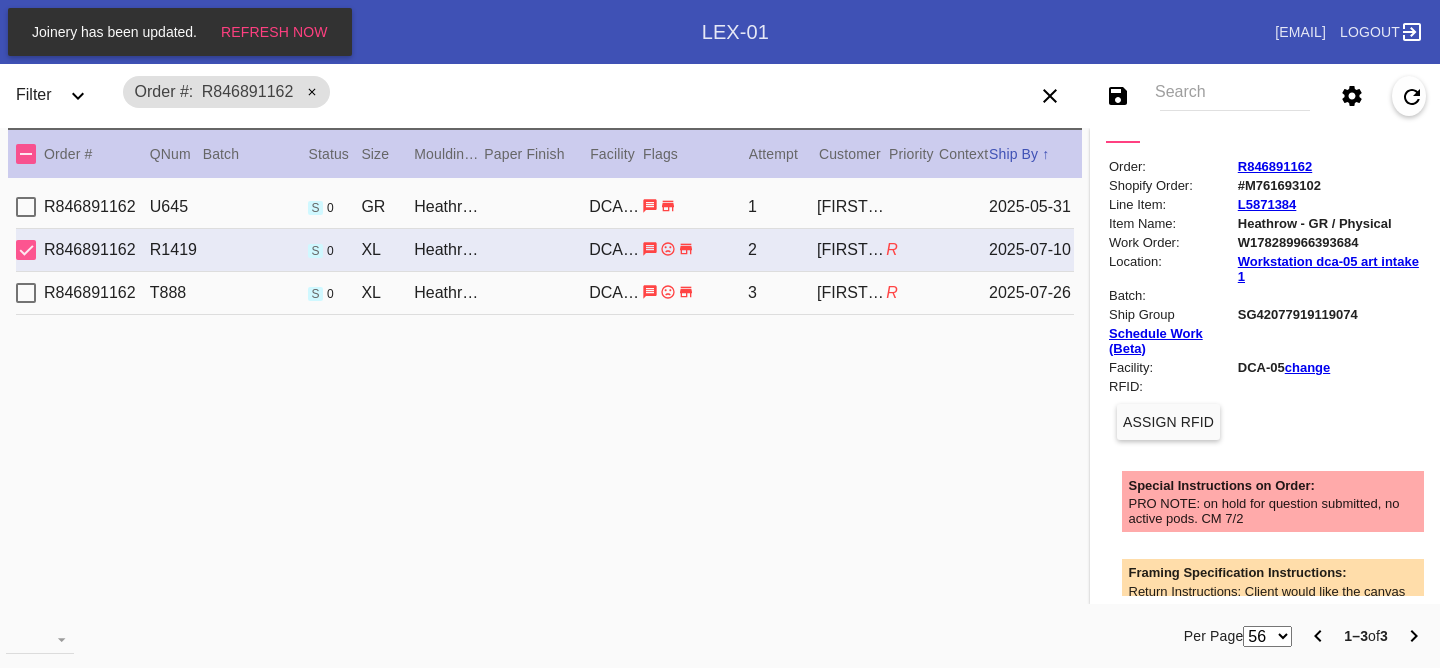 scroll, scrollTop: 394, scrollLeft: 0, axis: vertical 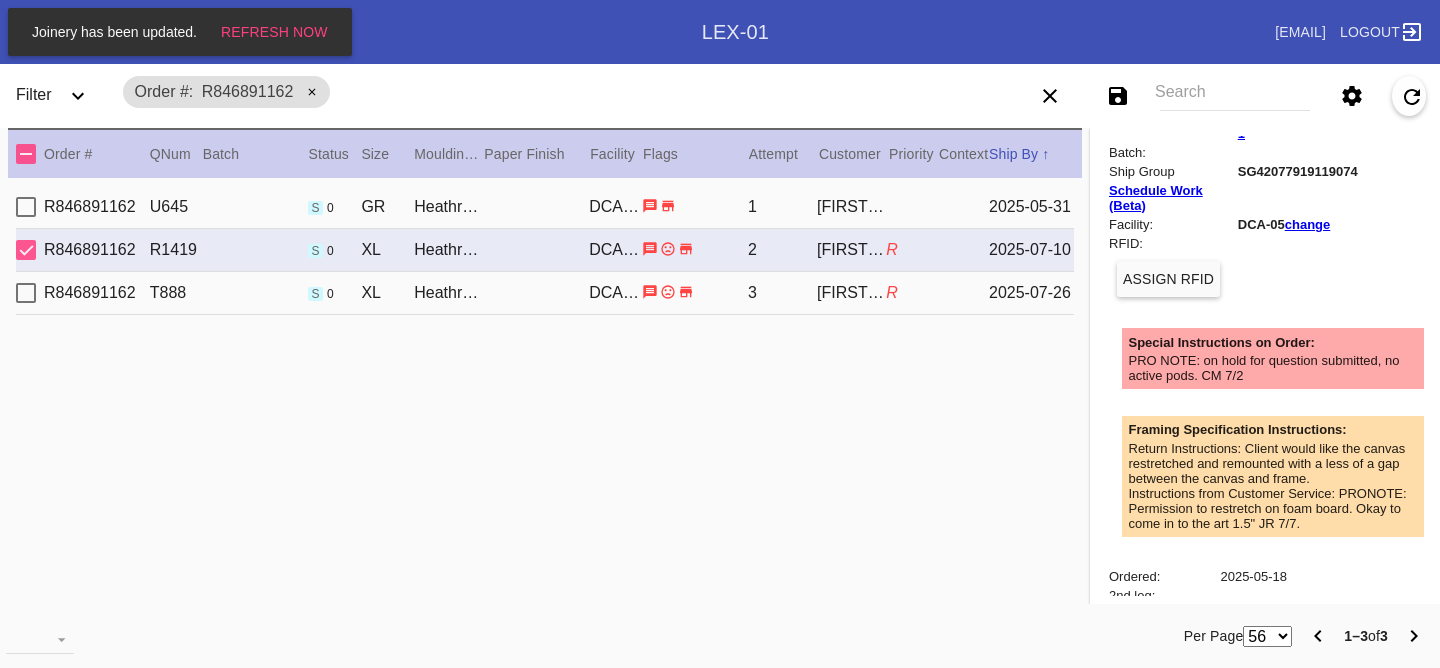 click on "2025-07-26" at bounding box center [1031, 293] 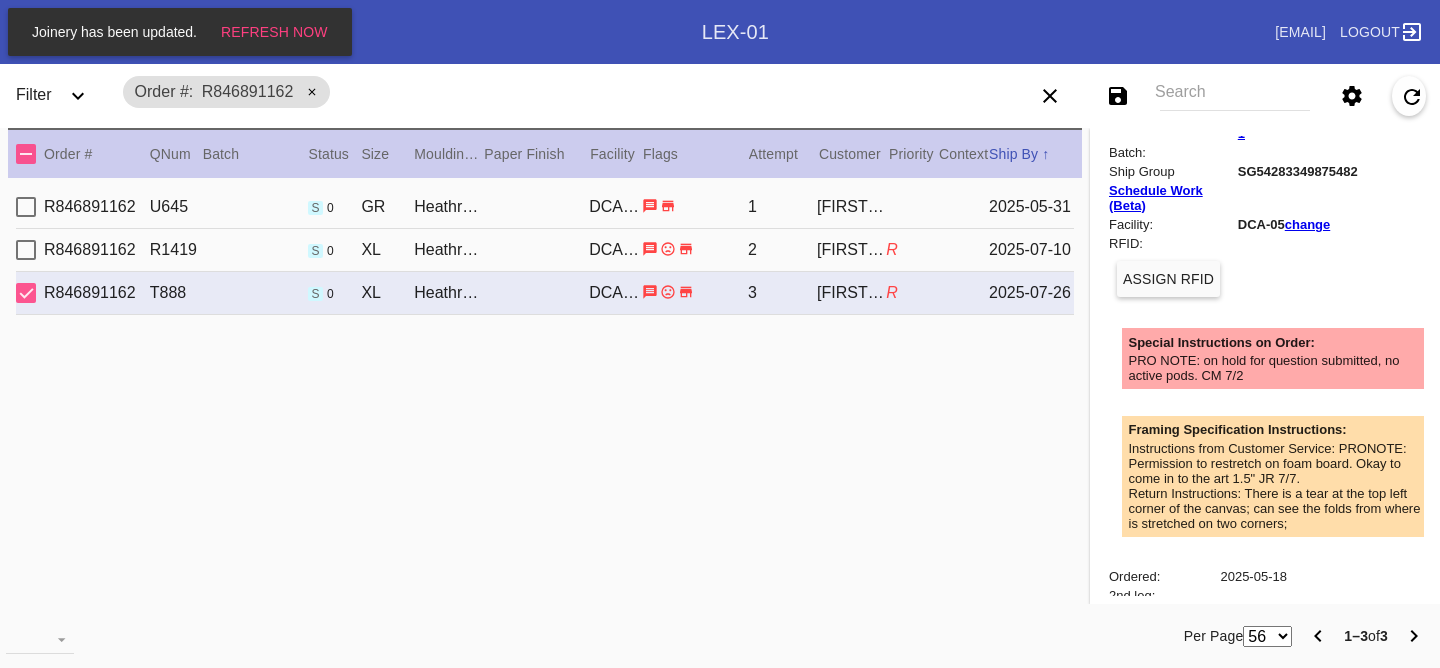 click on "2025-07-10" at bounding box center [1031, 250] 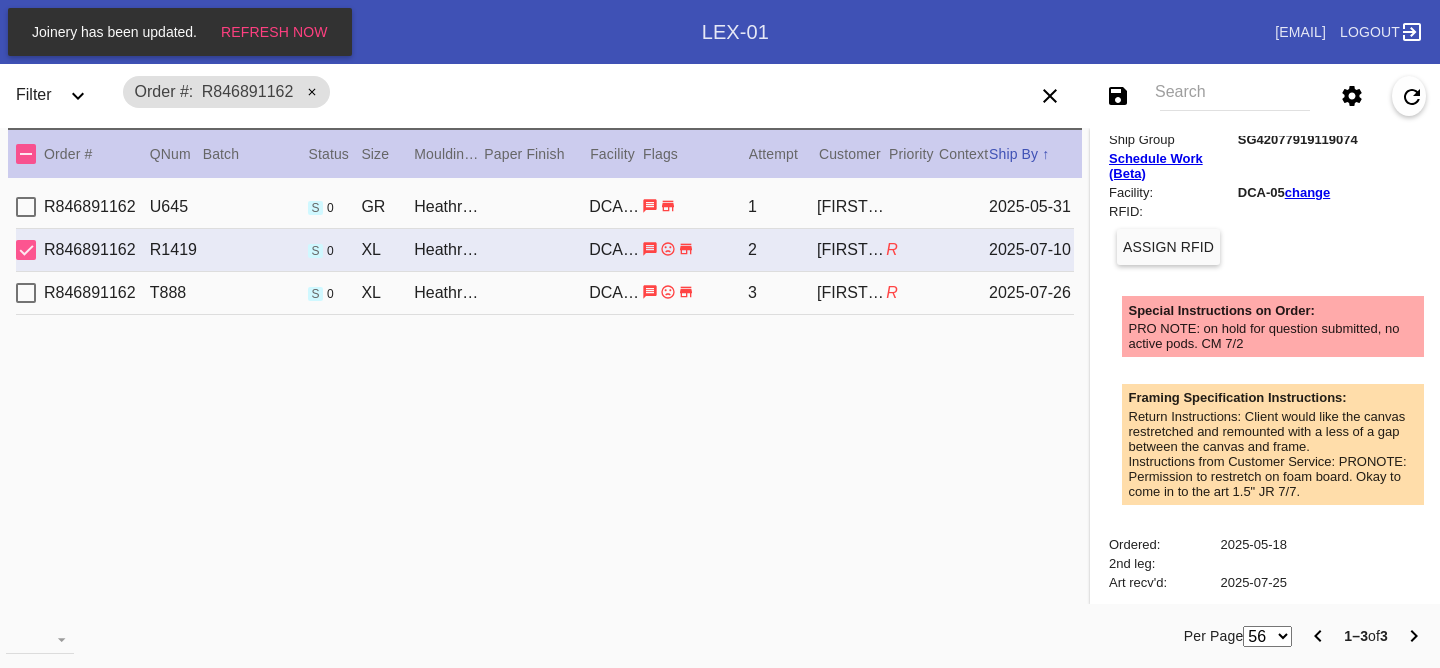 scroll, scrollTop: 430, scrollLeft: 0, axis: vertical 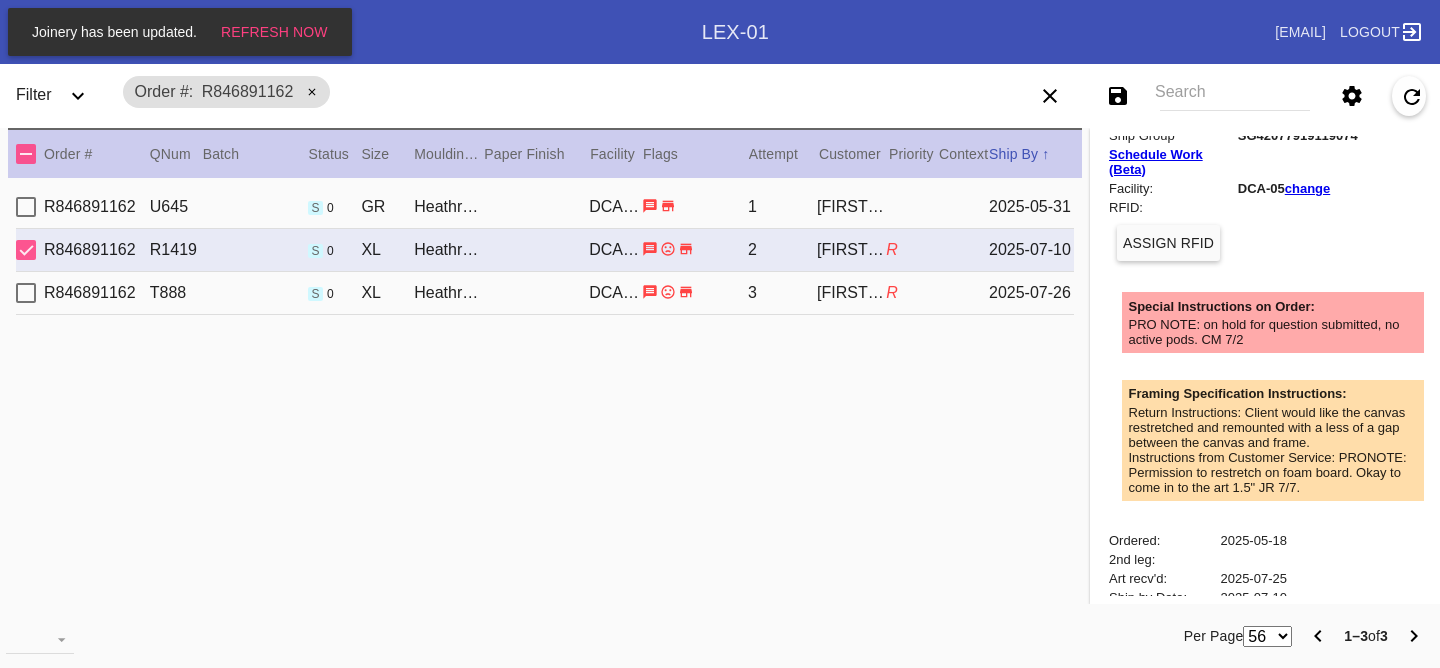 click on "2025-07-26" at bounding box center [1031, 293] 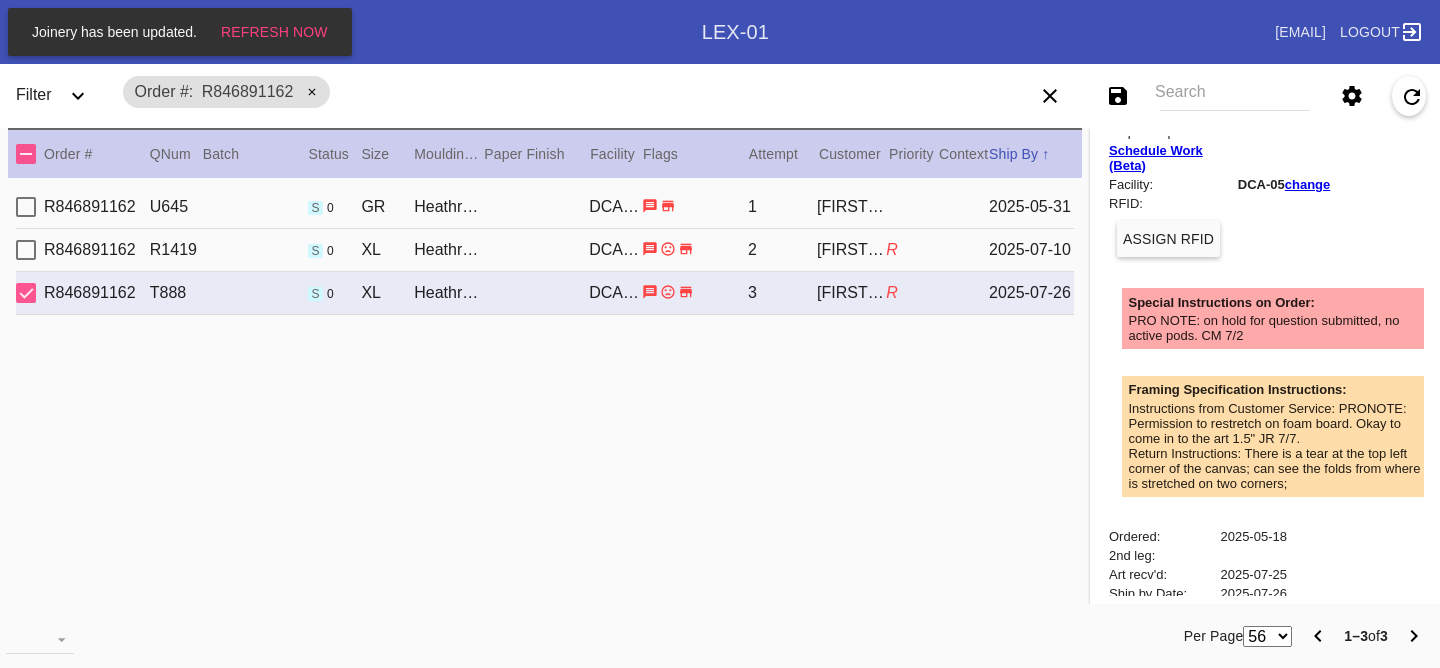 scroll, scrollTop: 438, scrollLeft: 0, axis: vertical 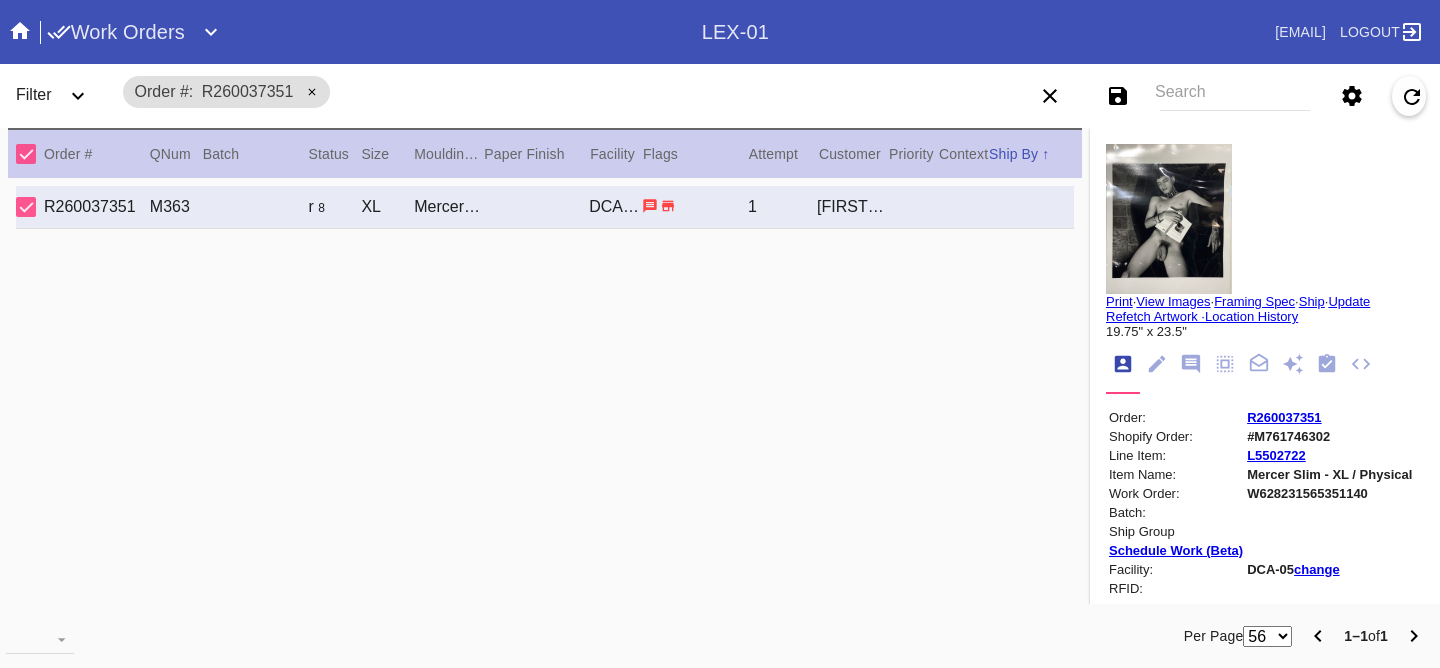 drag, startPoint x: 1160, startPoint y: 58, endPoint x: 1127, endPoint y: 32, distance: 42.0119 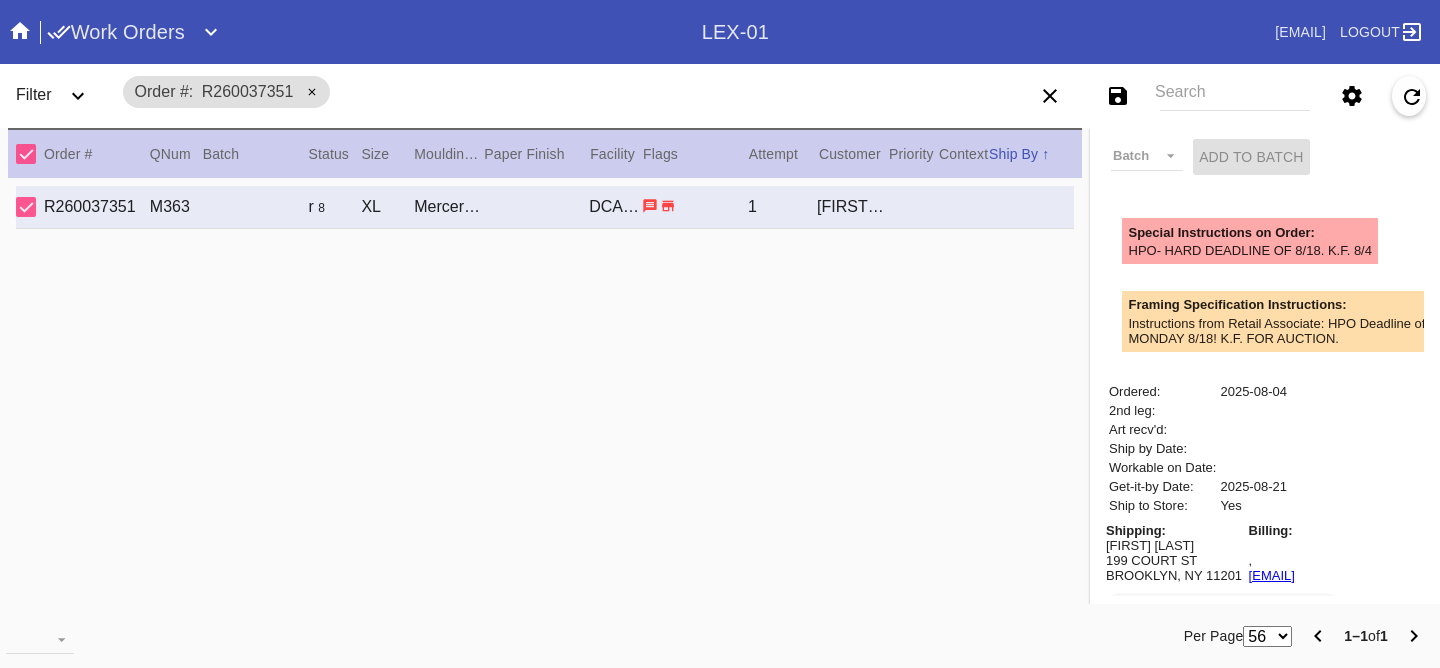 scroll, scrollTop: 708, scrollLeft: 0, axis: vertical 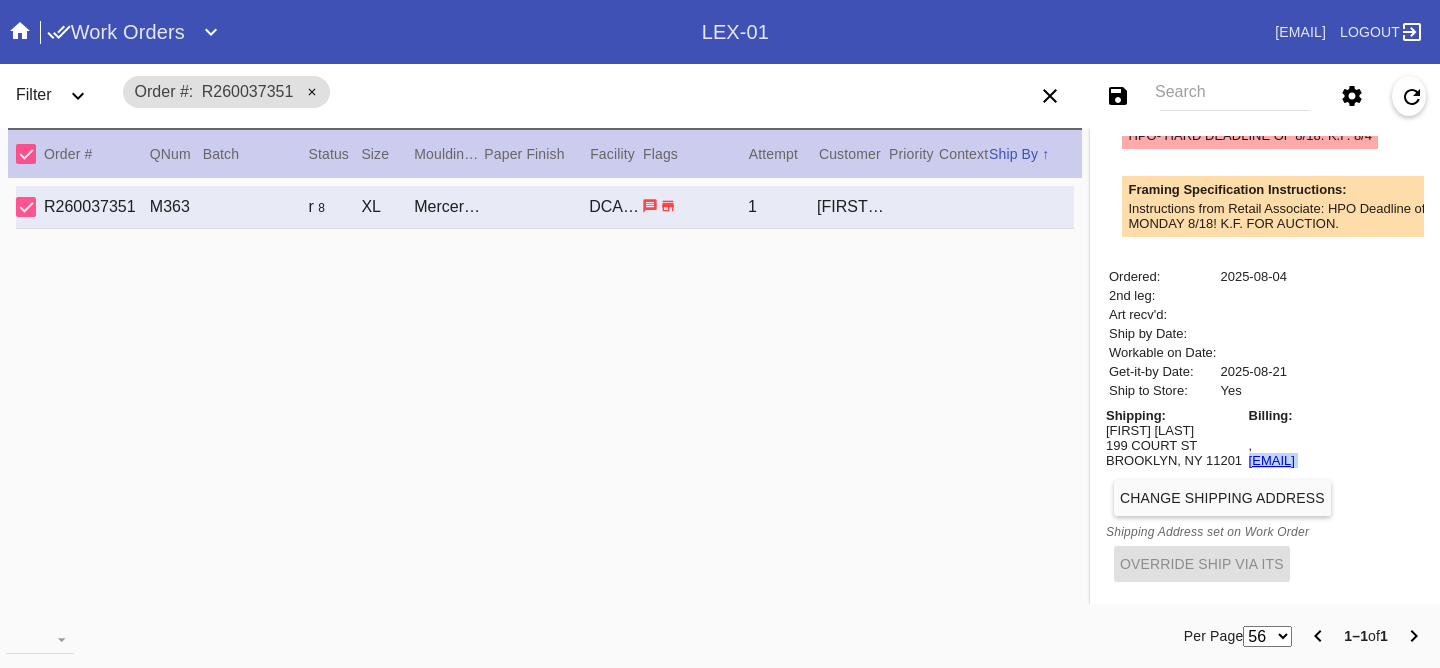 drag, startPoint x: 1230, startPoint y: 474, endPoint x: 1229, endPoint y: 460, distance: 14.035668 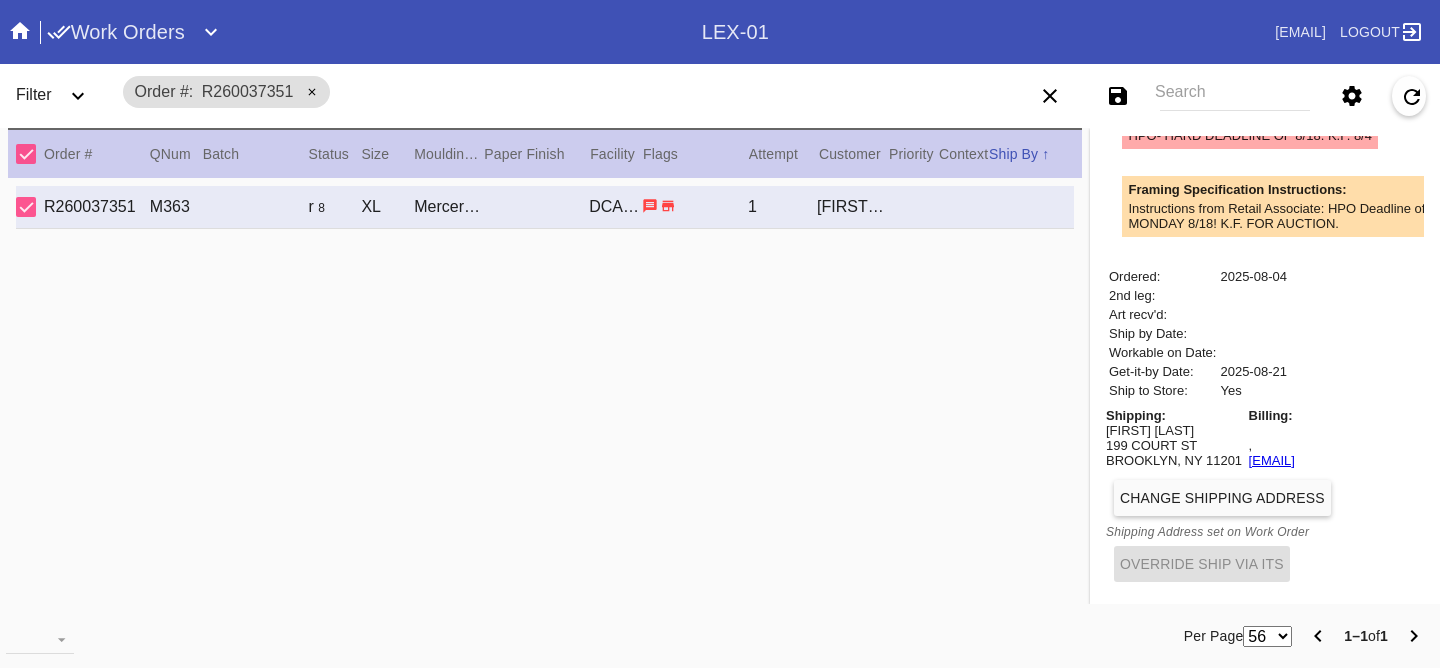 click on "199 COURT ST" at bounding box center [1174, 445] 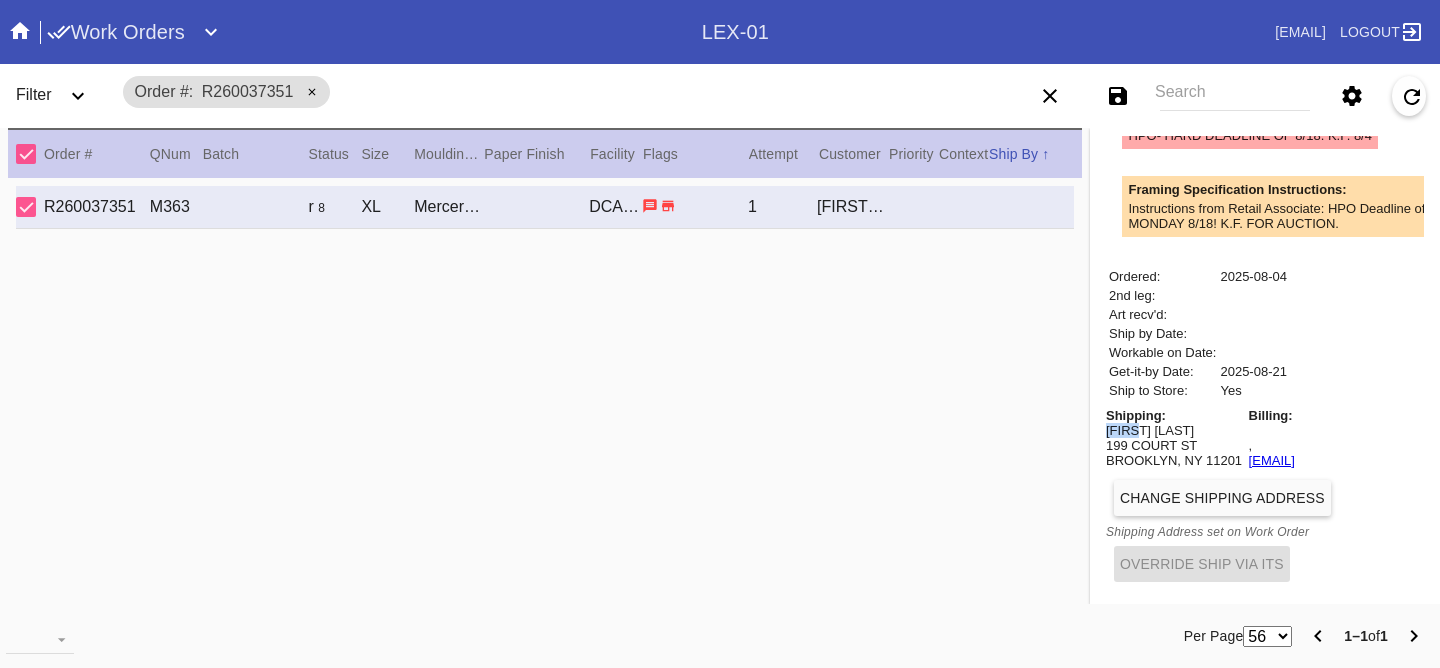 click on "Brian Montopoli" at bounding box center [1174, 430] 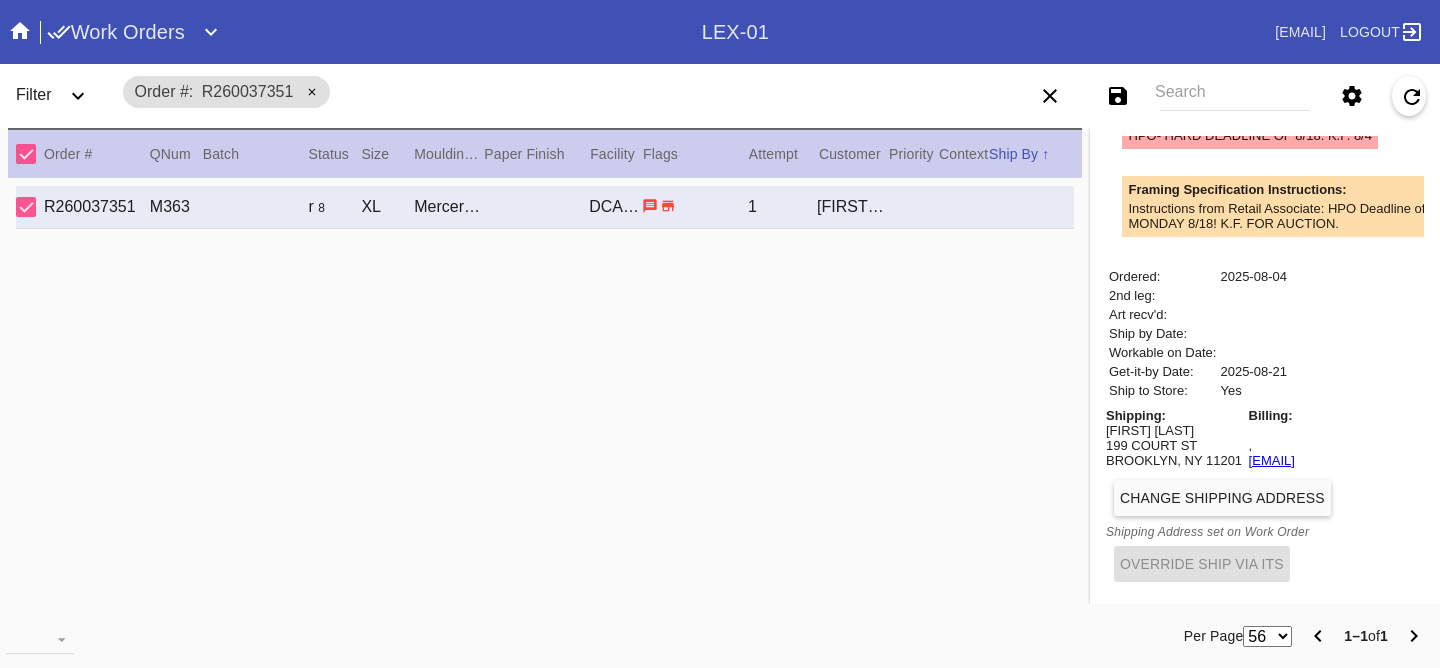 click on "Brian Montopoli" at bounding box center (1174, 430) 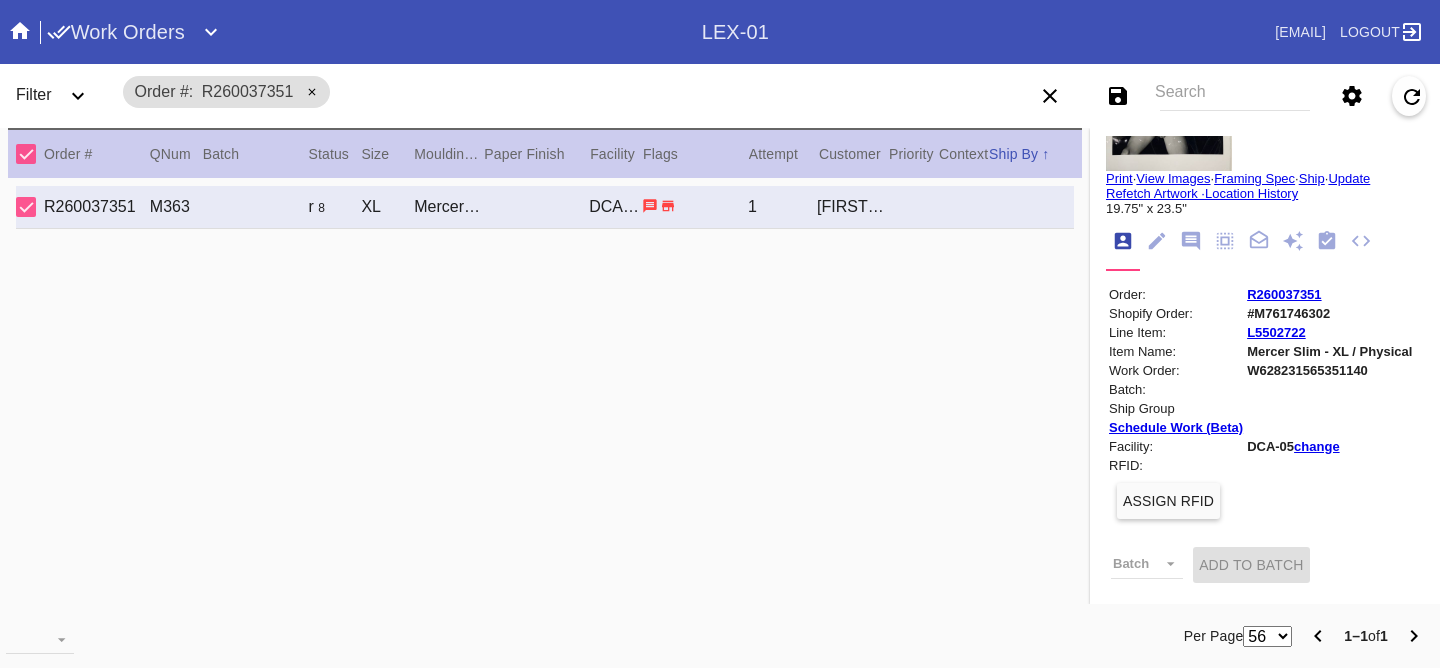 scroll, scrollTop: 7, scrollLeft: 0, axis: vertical 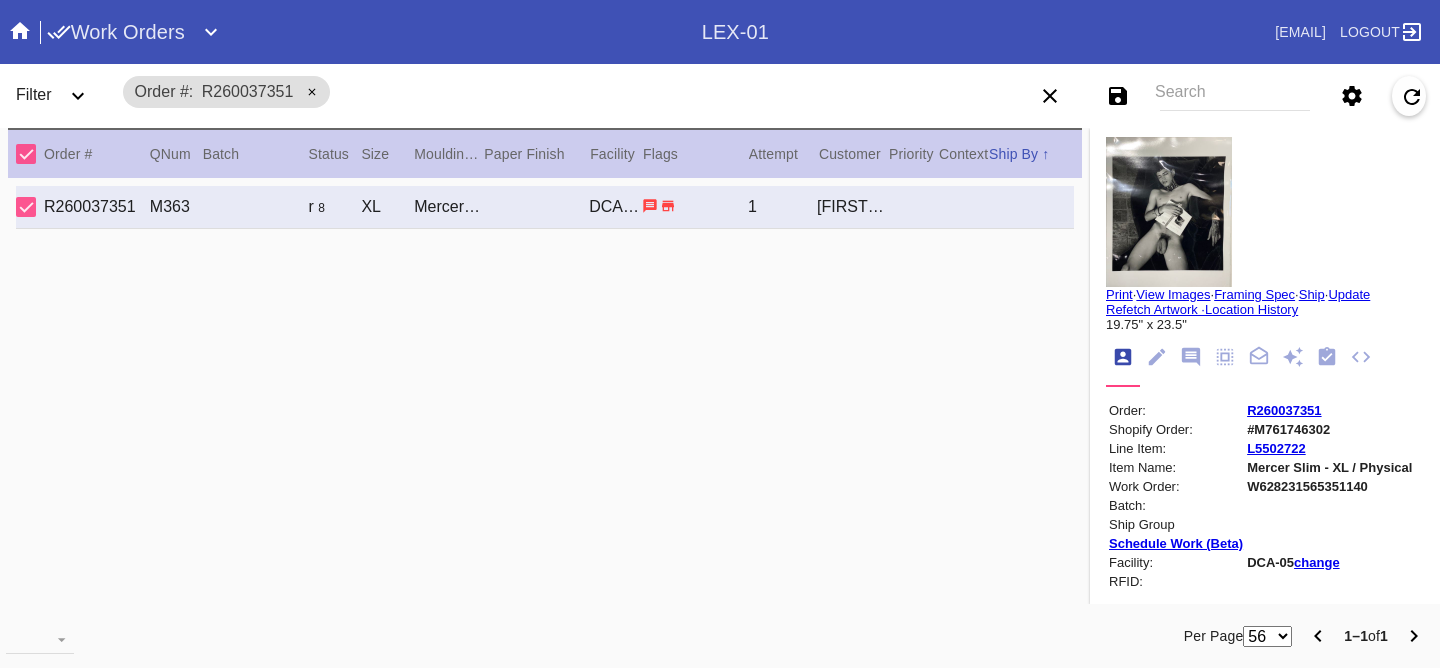 click on "Order: R260037351 Shopify Order: #M761746302 Line Item: L5502722 Item Name: Mercer Slim - XL / Physical Work Order: W628231565351140 Batch: Ship Group Schedule Work (Beta) Facility: DCA-05  change RFID:
Assign RFID
Batch Batch New Batch Add to Batch" at bounding box center [1260, 560] 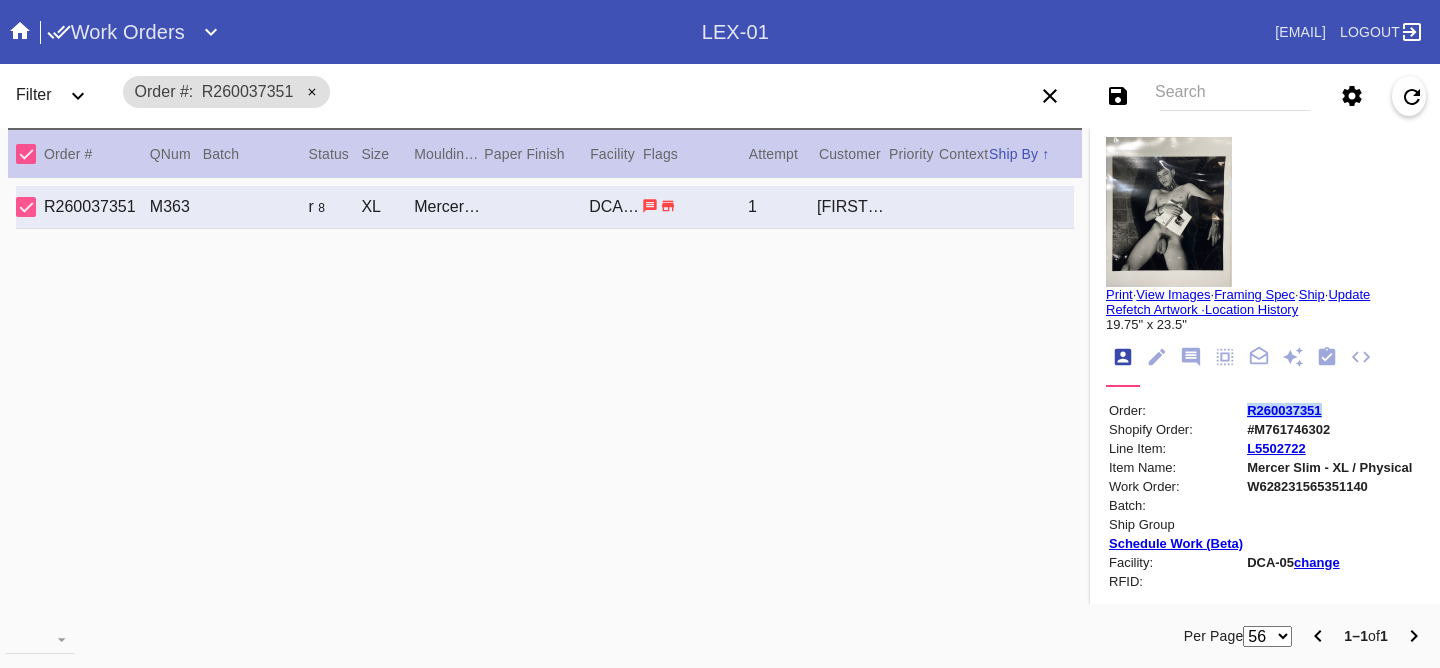 drag, startPoint x: 1320, startPoint y: 408, endPoint x: 1231, endPoint y: 410, distance: 89.02247 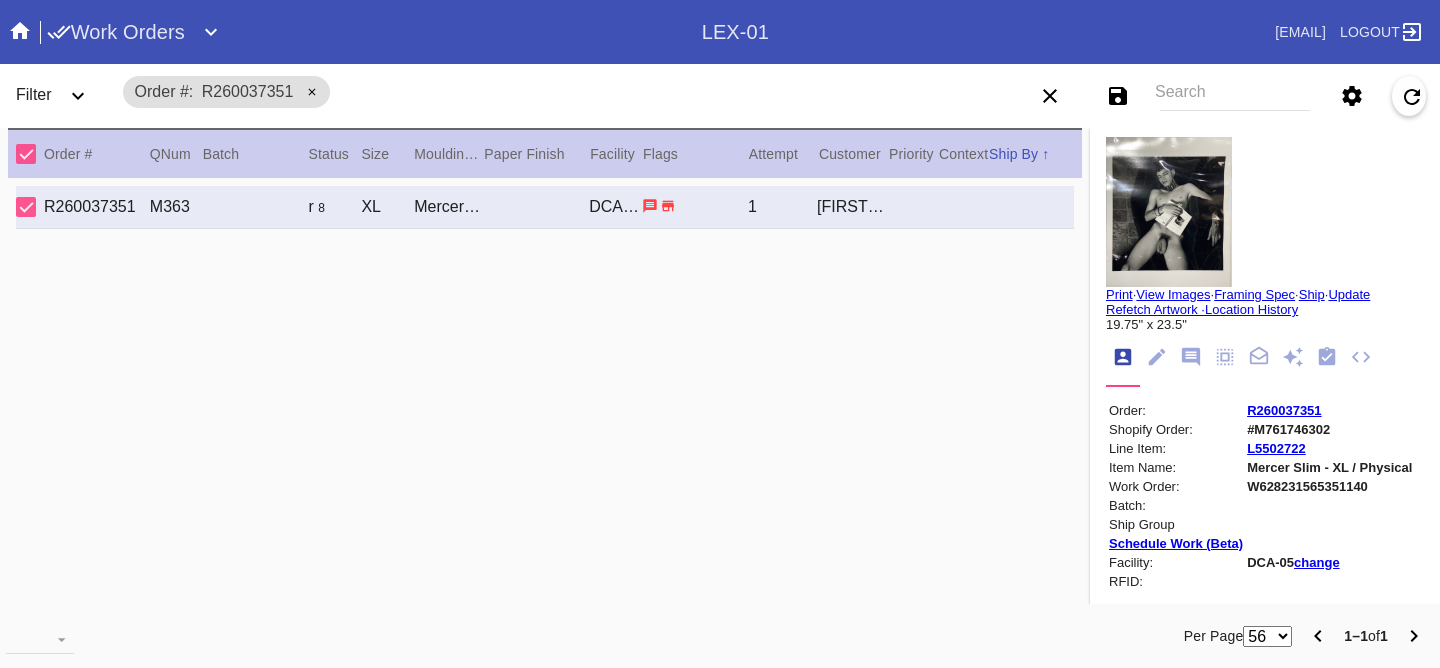 click on "W628231565351140" at bounding box center [1329, 486] 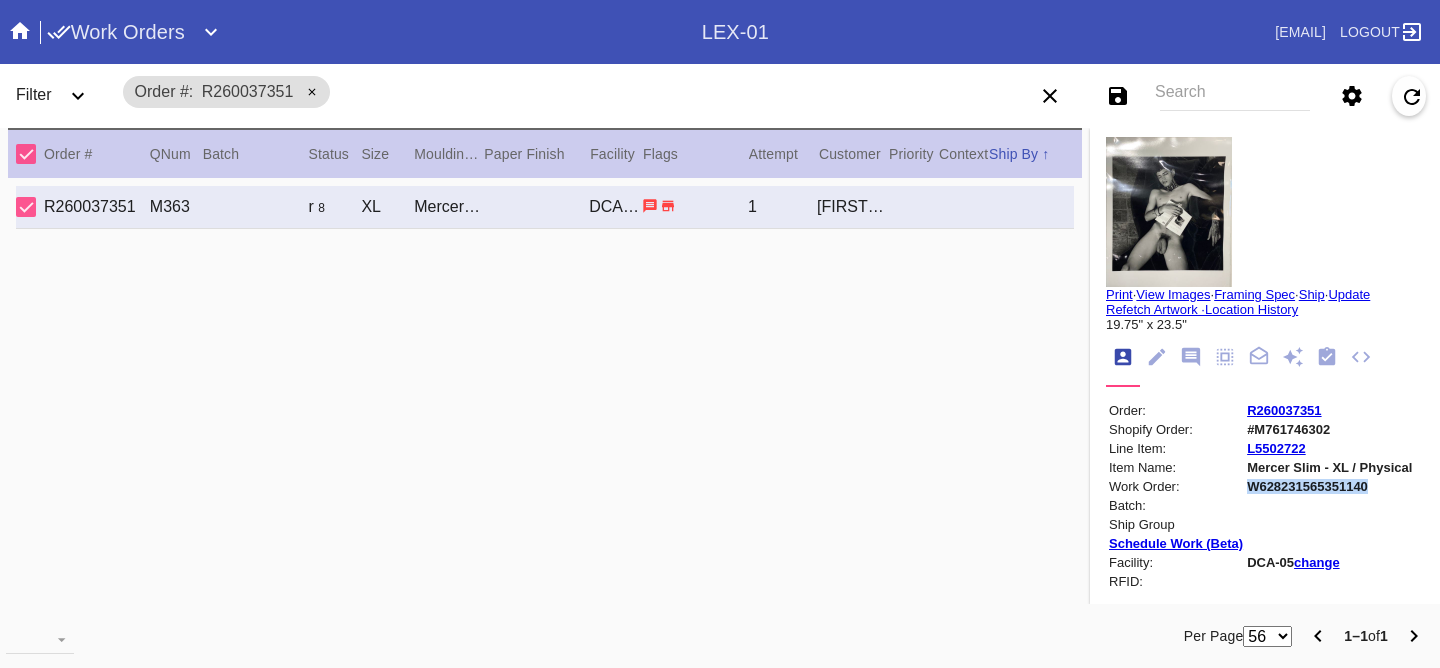 click on "W628231565351140" at bounding box center [1329, 486] 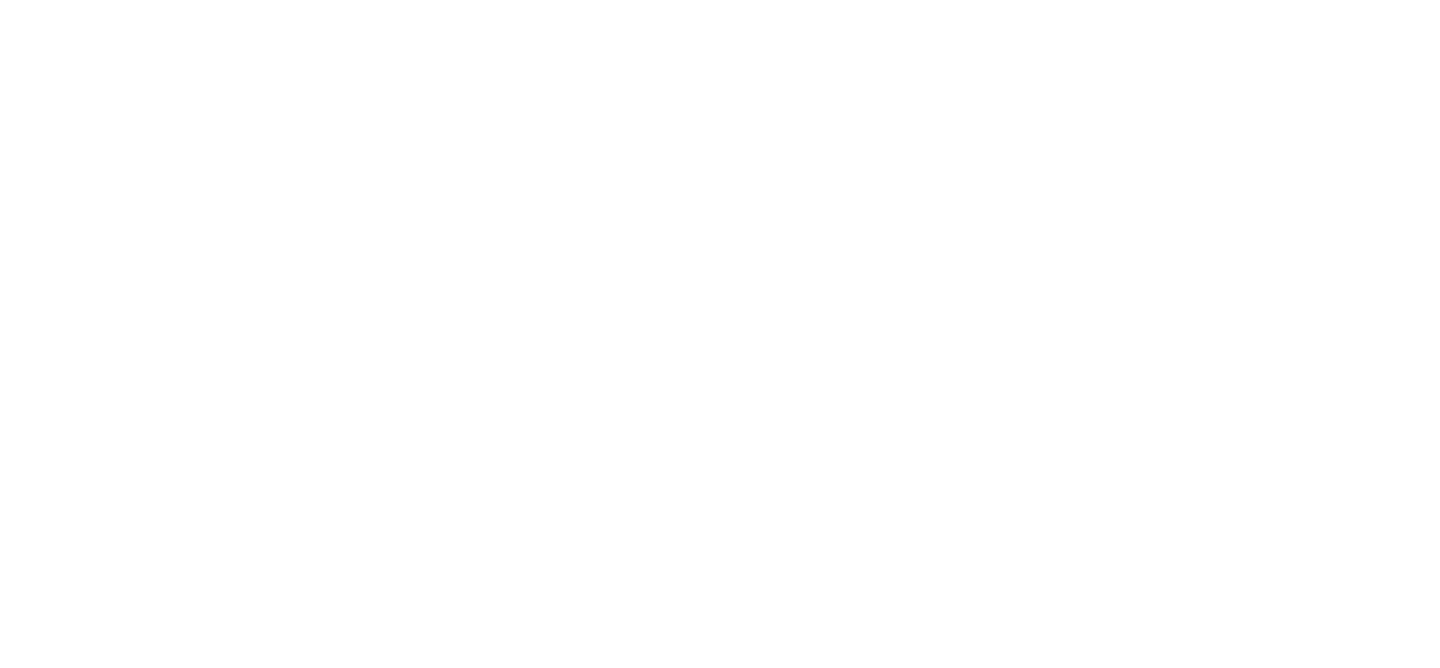 scroll, scrollTop: 0, scrollLeft: 0, axis: both 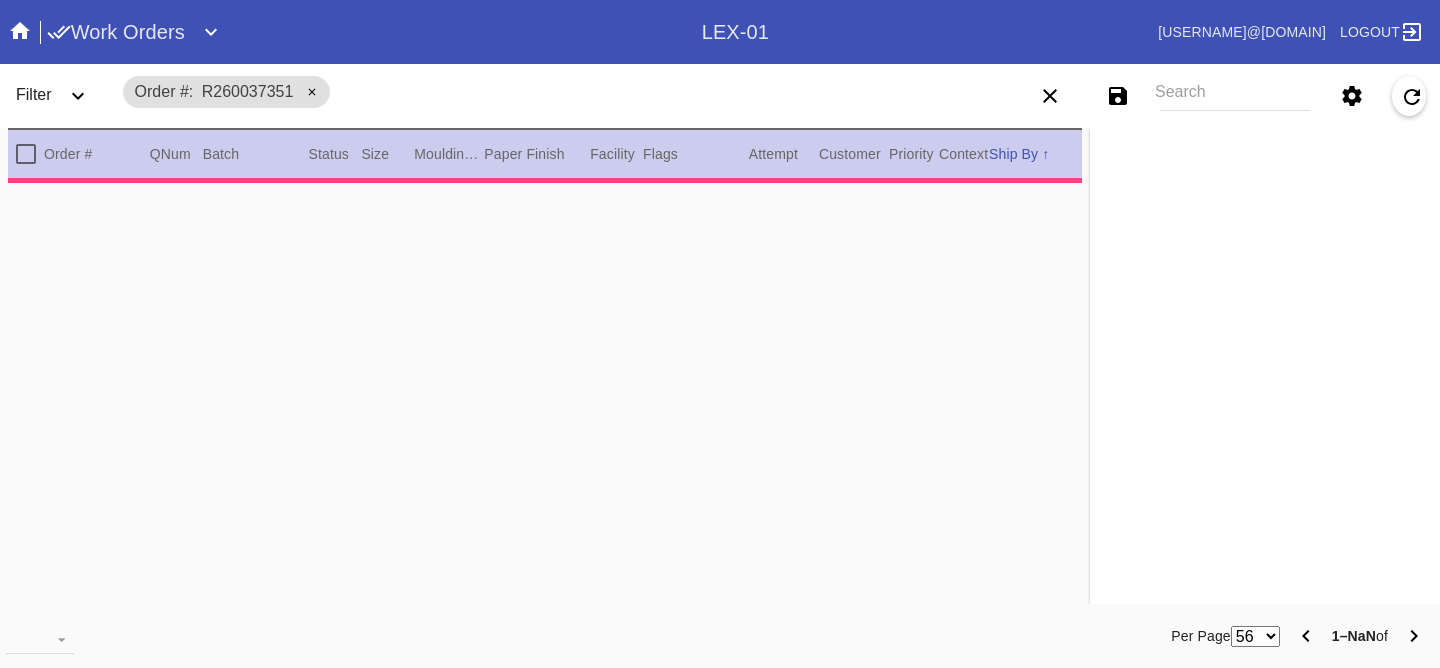 type on "0.0" 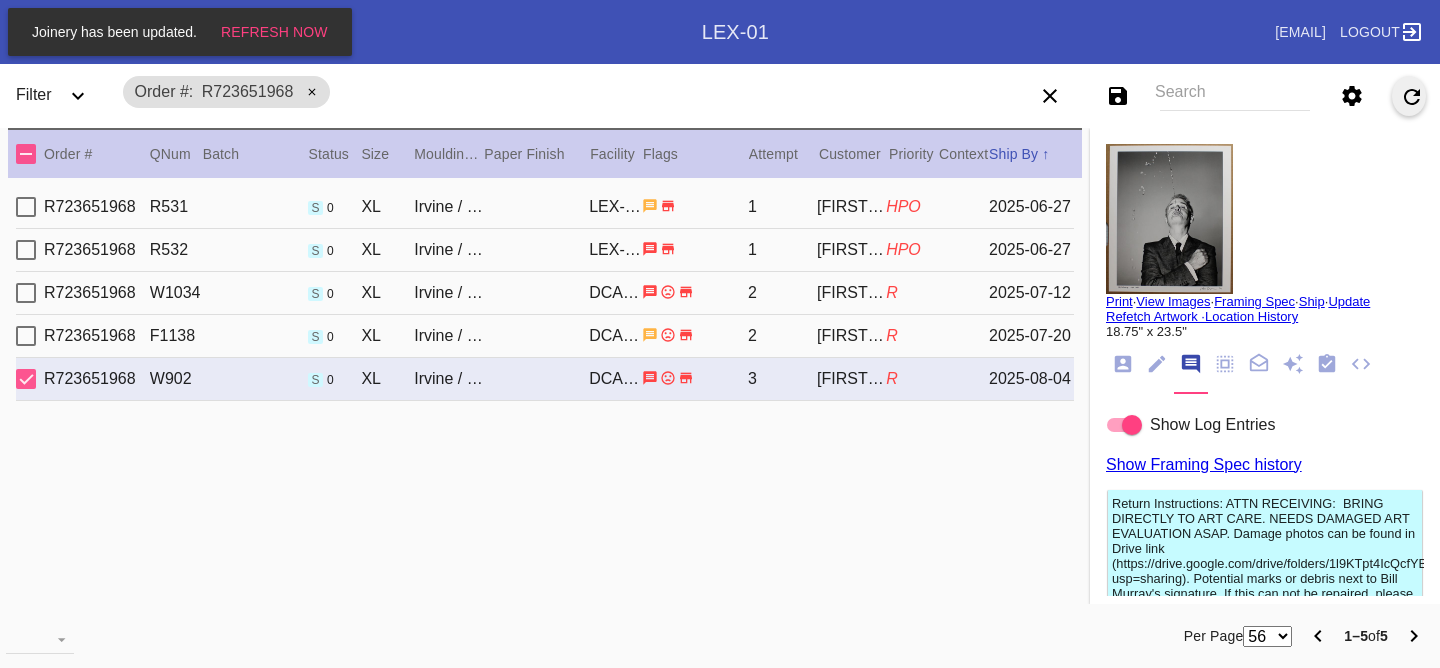 scroll, scrollTop: 0, scrollLeft: 0, axis: both 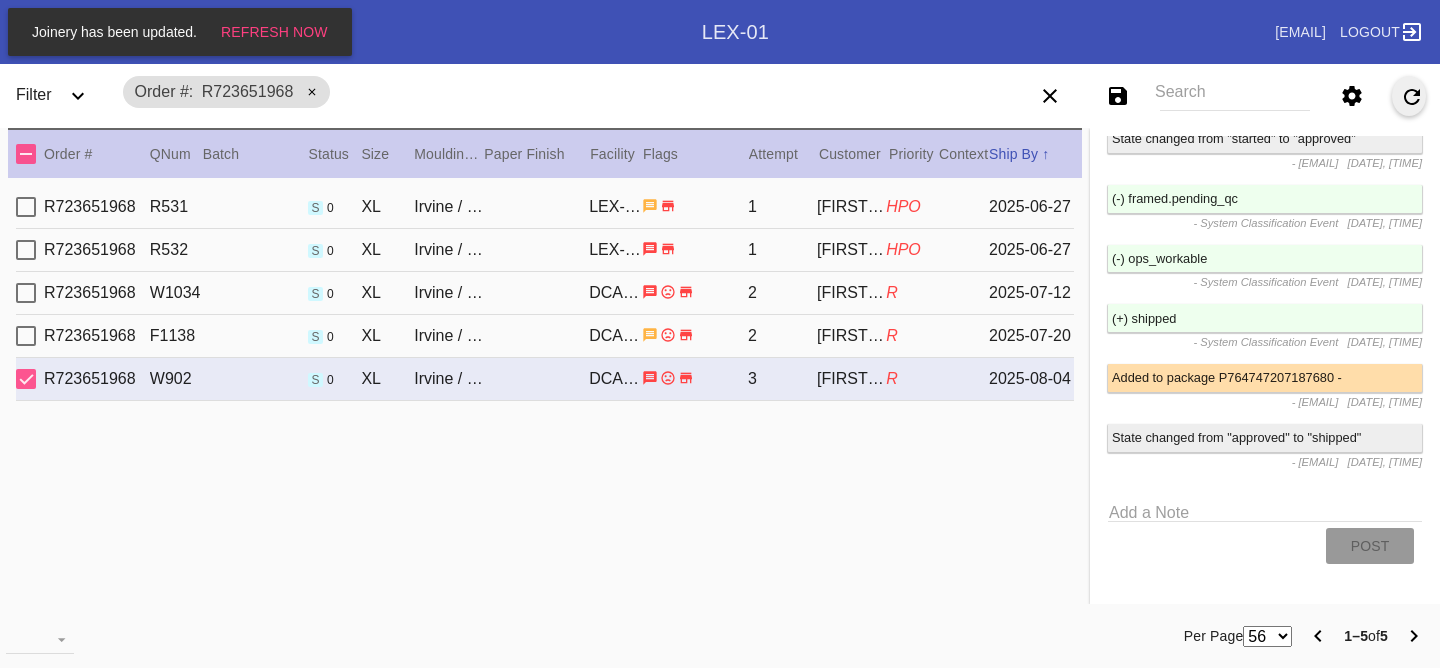 click on "Save filters to NEW SAVED FILTER All Active Holiday All Retail Stores (Gift & Go + Bopis) Approved ReadyMade-LEX-03 Approved Standard LEX-03 Cage Inventory - Customer Approved Cage Inventory - Pull for Production Canvas Due Canvas frames, fine art Canvas frames, Retail Canvas Orders In-Process CF Returns Current HPO Orders Customer Approved DAR-LEX03 ELP. DAR Printroom Dekko Available to Print Dekko Eligible DEKKO today's shipments End to End F4B Open Orders Holiday DC STS Holiday Physical Orders Remaining (Lex-01) Hot Spot: Finished Goods HOT SPOT: Finished Goods STS Hot Spot: Receiving Hot Spot: Recon Hot Spot: Shipping LEX-01 AL1 and AL2 6/2/25 LEX-01 AL5 6/2/25 LEX-01 Canvas 6/2/25 LEX01 FACTORY SCAN- WIP LEX-03 Approved LEX-03 Clear Float LEX-03-Drymount LEX-03-EXPEDITED LEX-03-Expedited (Floats) LEX-03 Floats (raised) LEX-03 Floats (Surface) LEX-03-Ornament LEX-03 Oversized LEX-03-Readymade Mezzo LEX-03-Readymade-Piccolo LEX-03-ReadyMade Regalo LEX-03 - ReadyMade- Shipped LEX-03 Shaped Tabletops VA OS" at bounding box center [1224, 96] 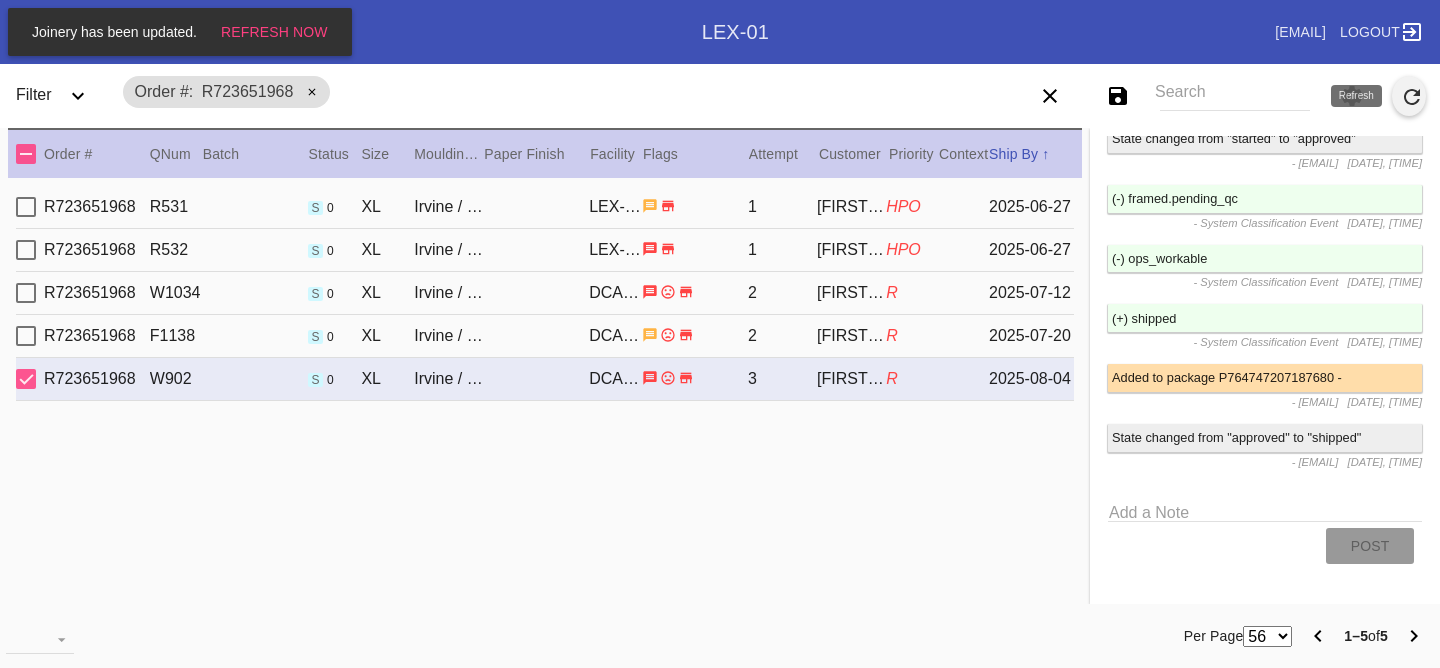 click 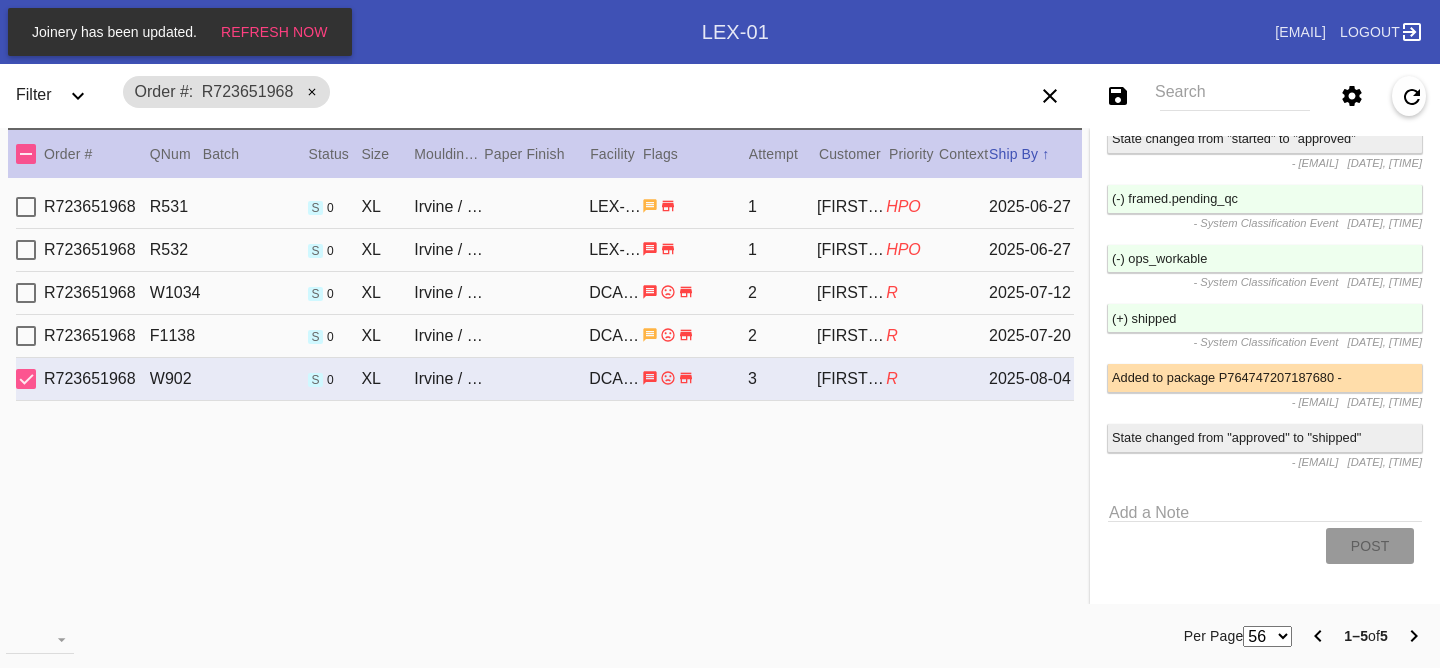 scroll, scrollTop: 4594, scrollLeft: 0, axis: vertical 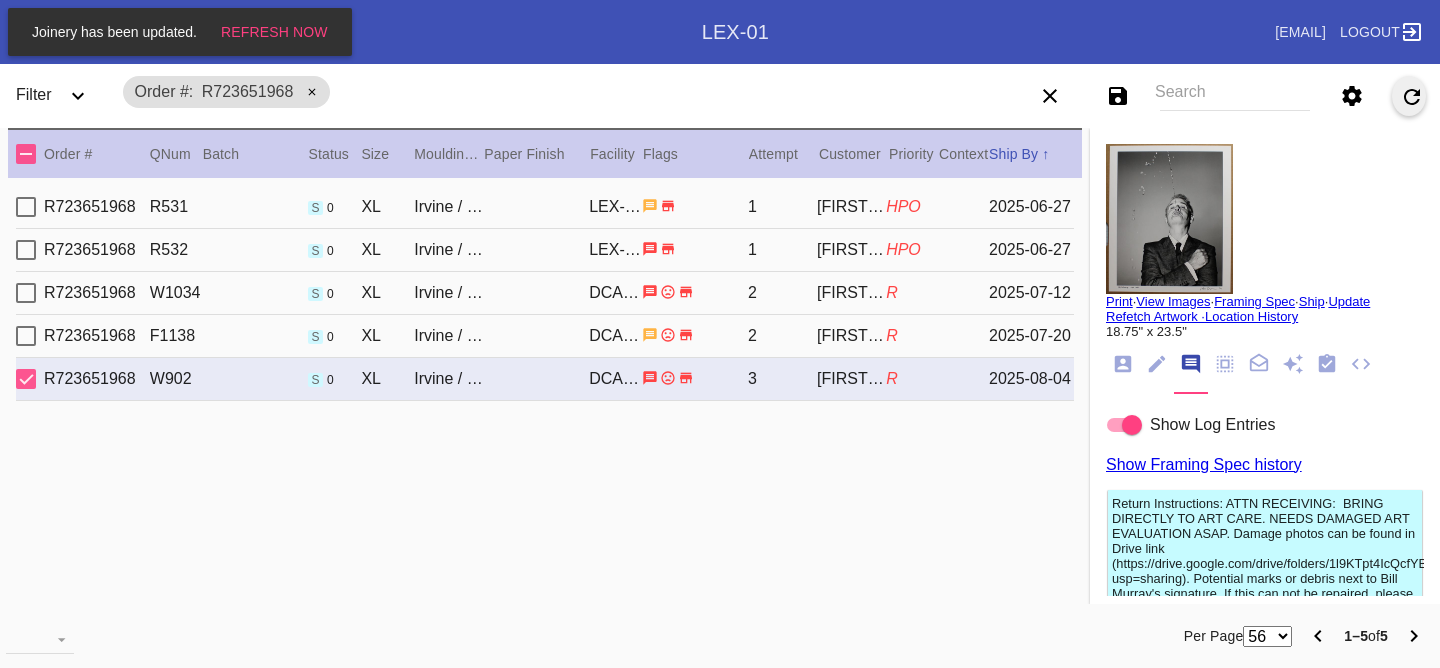 click 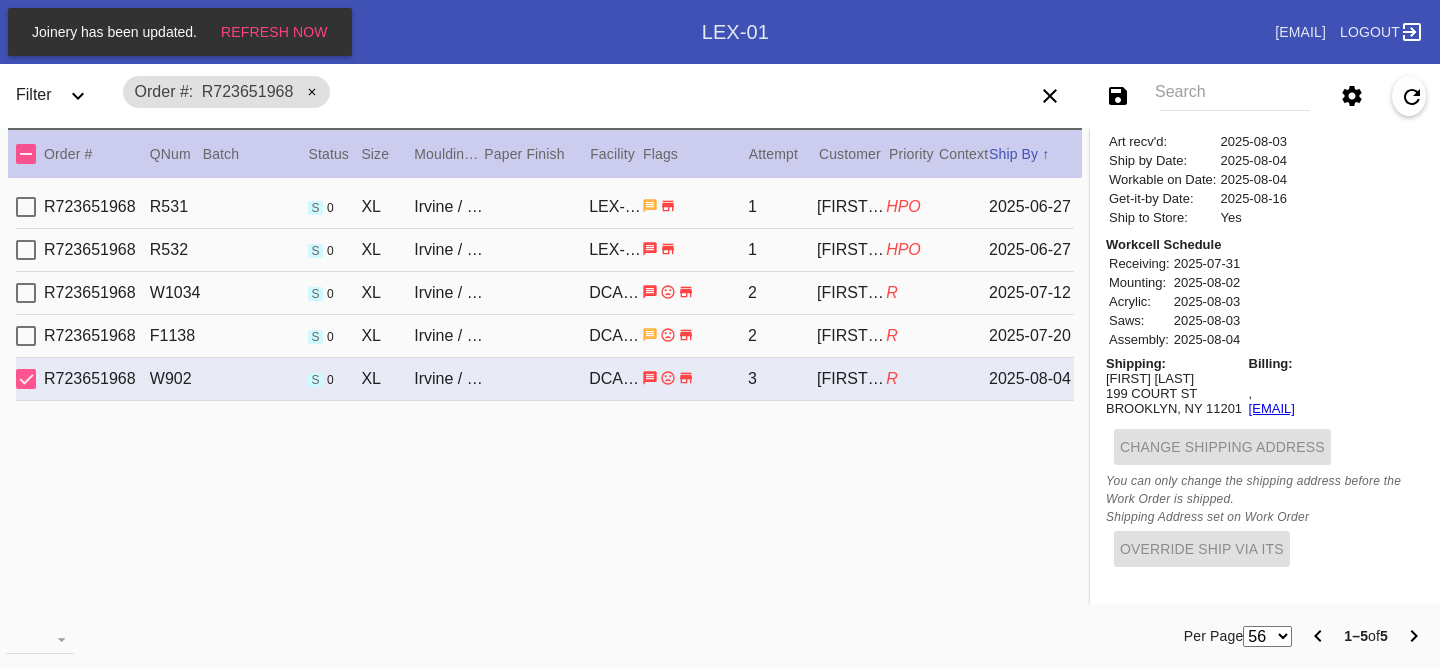 scroll, scrollTop: 886, scrollLeft: 0, axis: vertical 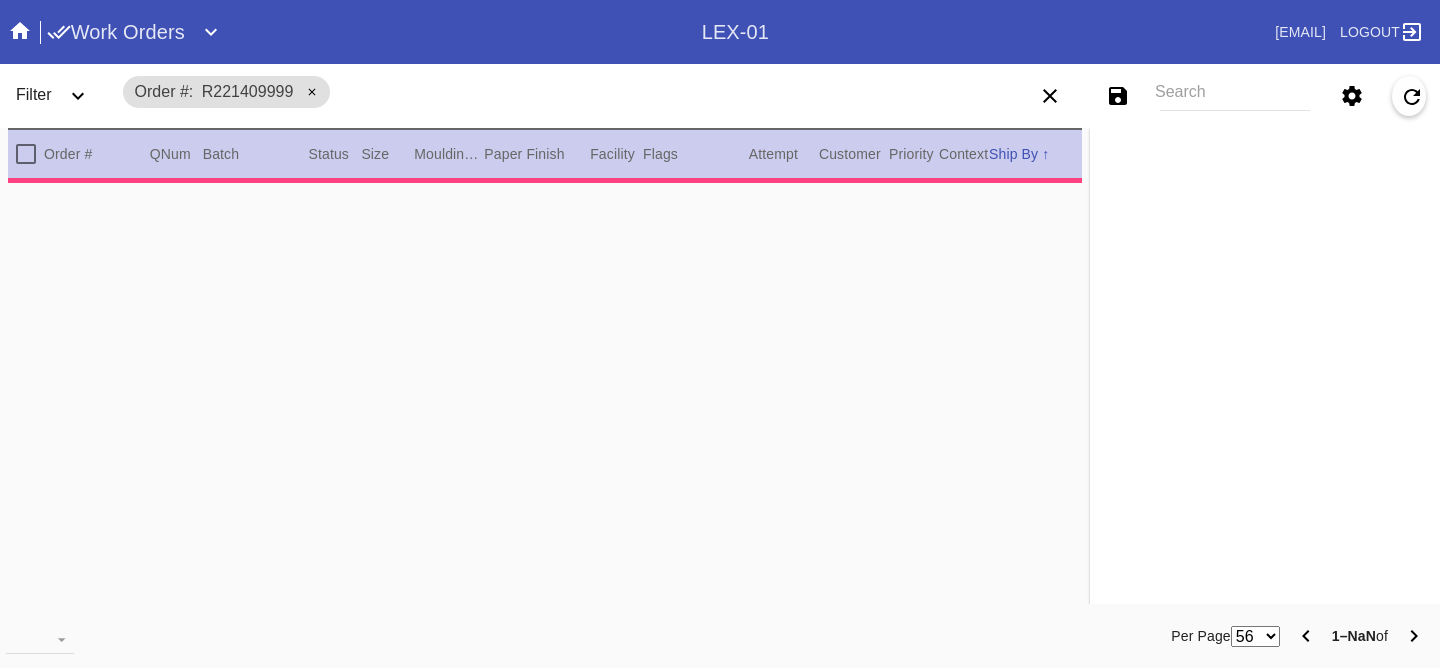 type on "2.5" 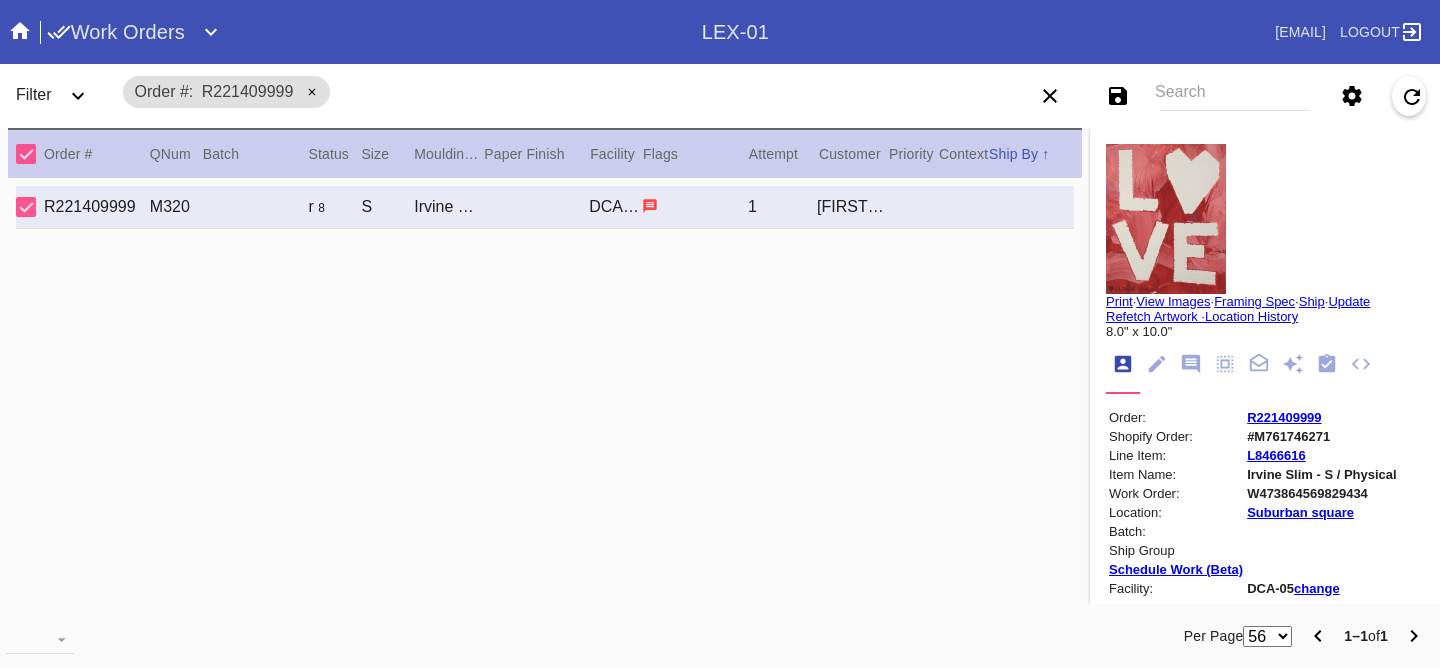 click on "Order: R221409999 Shopify Order: #M761746271 Line Item: L8466616 Item Name: Irvine Slim - S / Physical Work Order: W473864569829434 Location: Suburban square Batch: Ship Group Schedule Work (Beta) Facility: DCA-05  change RFID:
Assign RFID
Batch Batch New Batch Add to Batch Special Instructions on Order: Line Item Instructions: Processing Instructions: Work Order Instructions: Framing Specification Instructions: Instructions from Customer Service: Customer did not want Float Mount. Changed to basic mat with dry mount. TL 8/5 Ordered: 2025-08-04 2nd leg: Art recv'd: Ship by Date: Workable on Date: Get-it-by Date: 2025-08-27 Ship to Store: No Workcell Schedule Shipping: Mary Kelly 1 Canterbury lane Saint Davids, PA 19087 Billing:   ,   robandmarykelly@gmail.com Change Shipping Address Shipping Address set on Work Order Override Ship via ITS" at bounding box center [1265, 795] 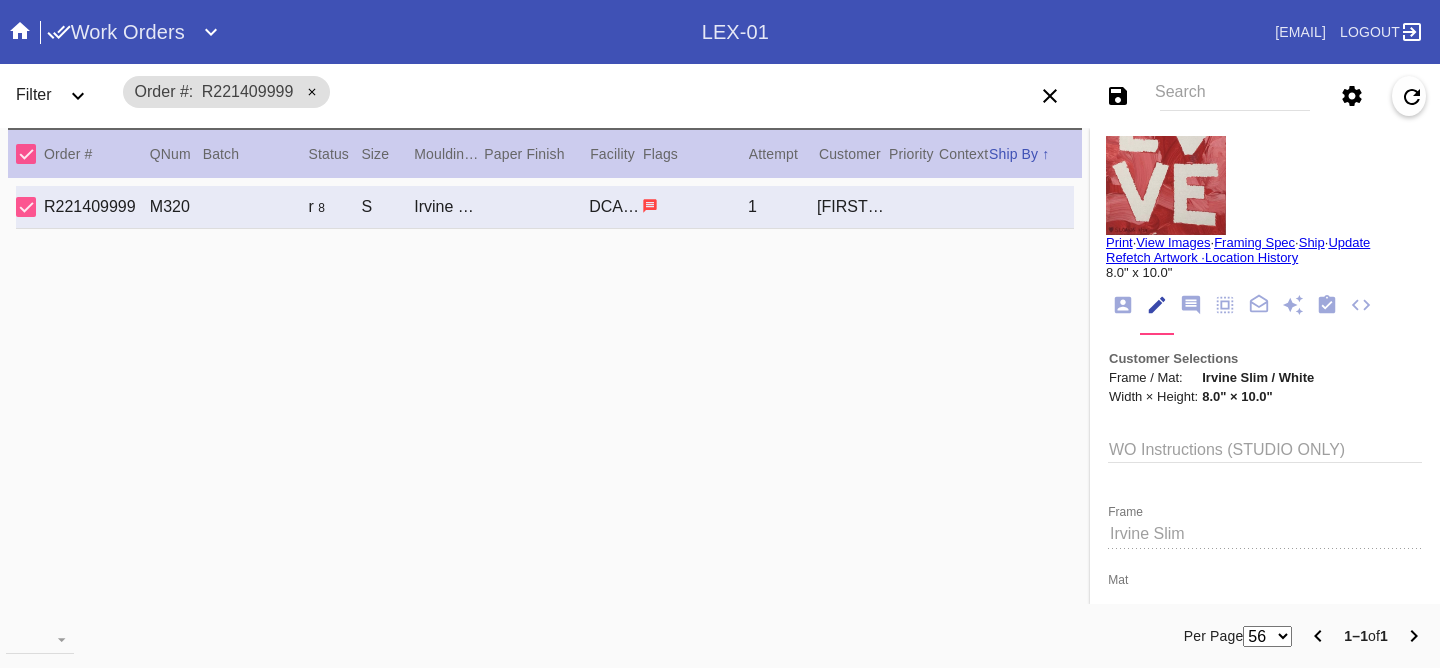 scroll, scrollTop: 0, scrollLeft: 0, axis: both 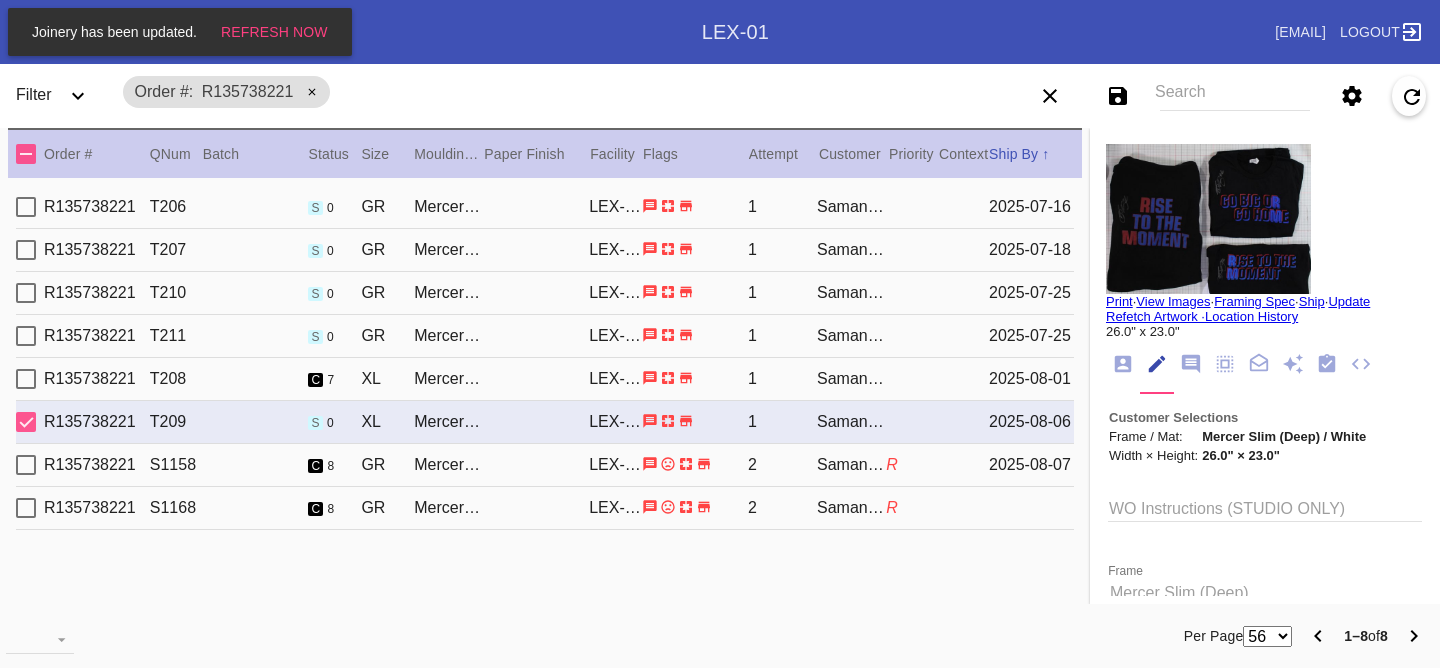 click 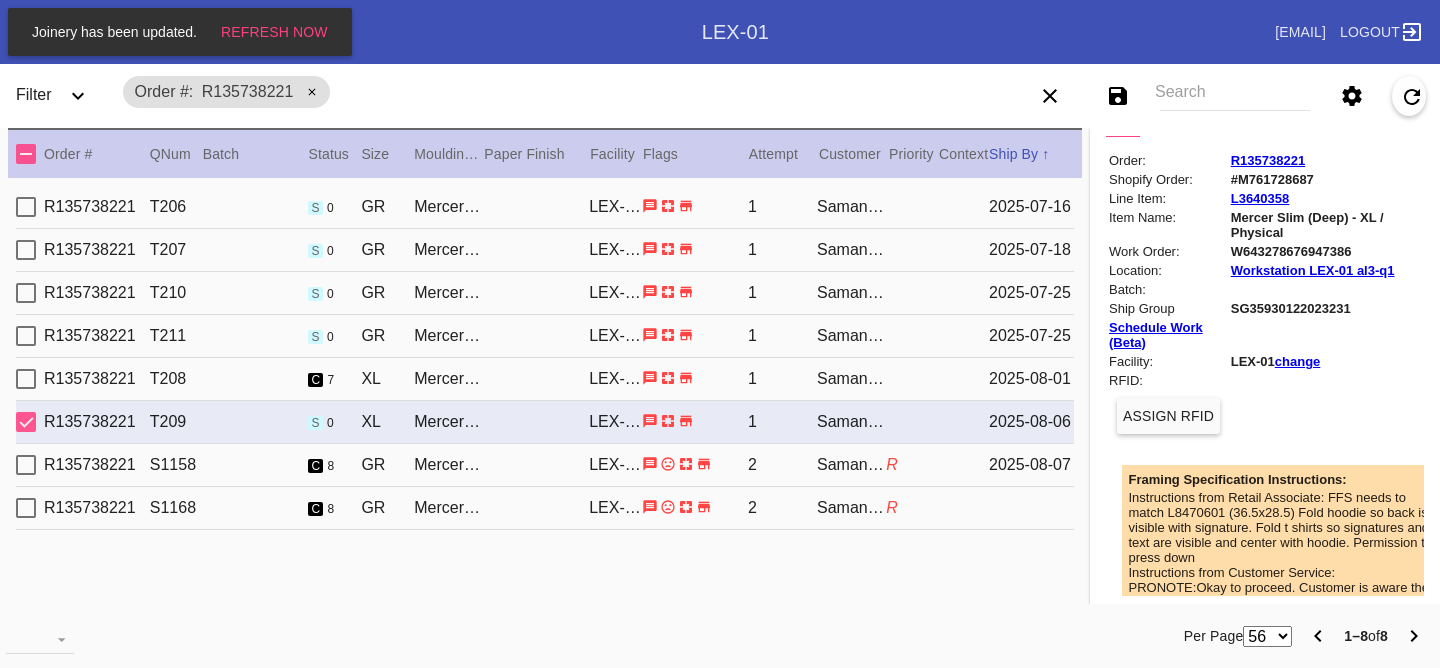scroll, scrollTop: 0, scrollLeft: 0, axis: both 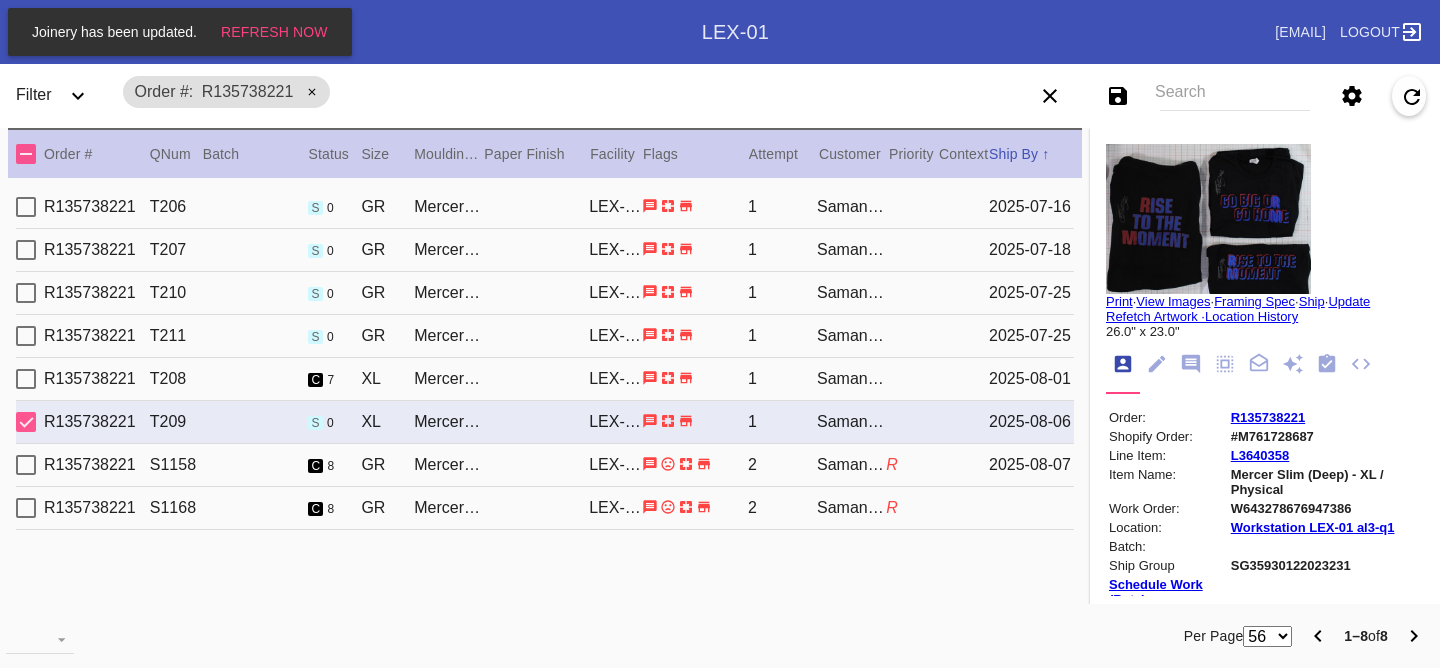 click on "R135738221 T208 c 7 XL Mercer Slim (Deep) / White LEX-01 1 [FIRST] [LAST] [DATE]" at bounding box center (545, 379) 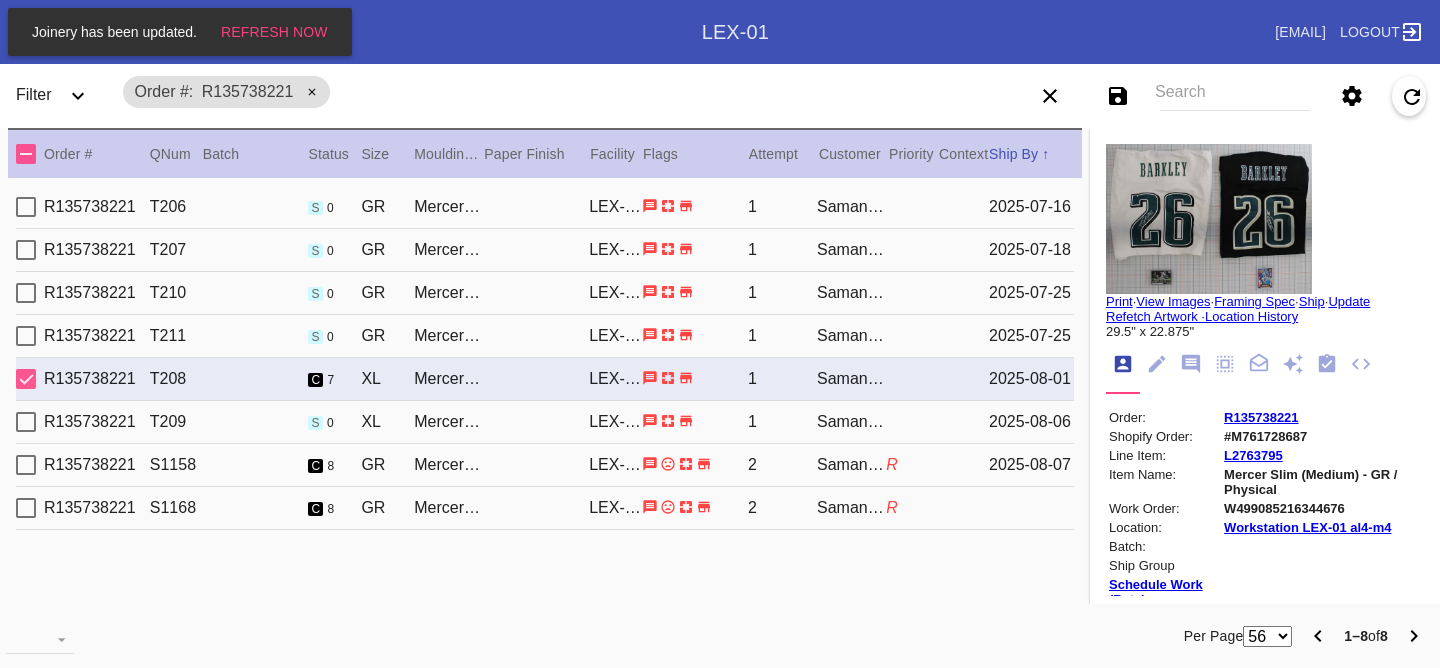 click on "R135738221 T210 s 0 GR Mercer Slim (Deep) / White LEX-01 1 [FIRST] [LAST] [DATE]" at bounding box center (545, 293) 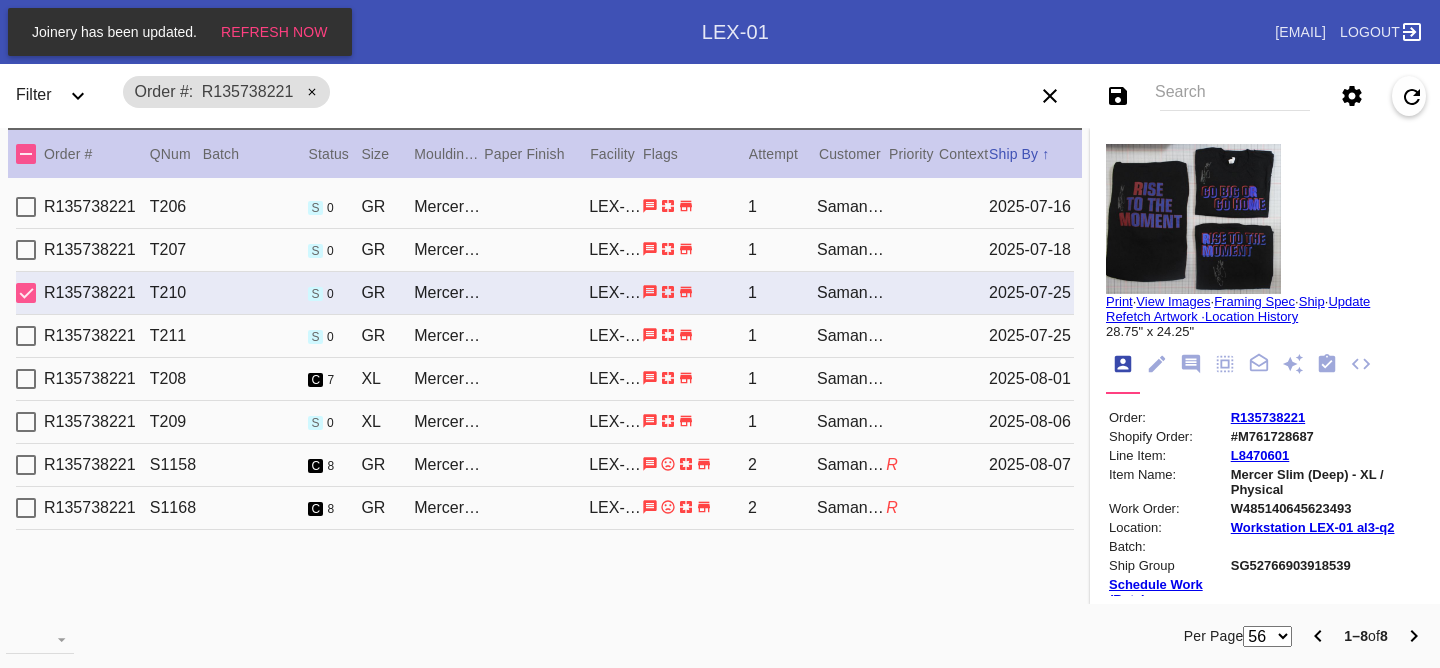 click on "R135738221 T207 s   0 GR Mercer Slim (Medium) / White LEX-01 1 Samantha Loria
2025-07-18" at bounding box center [545, 250] 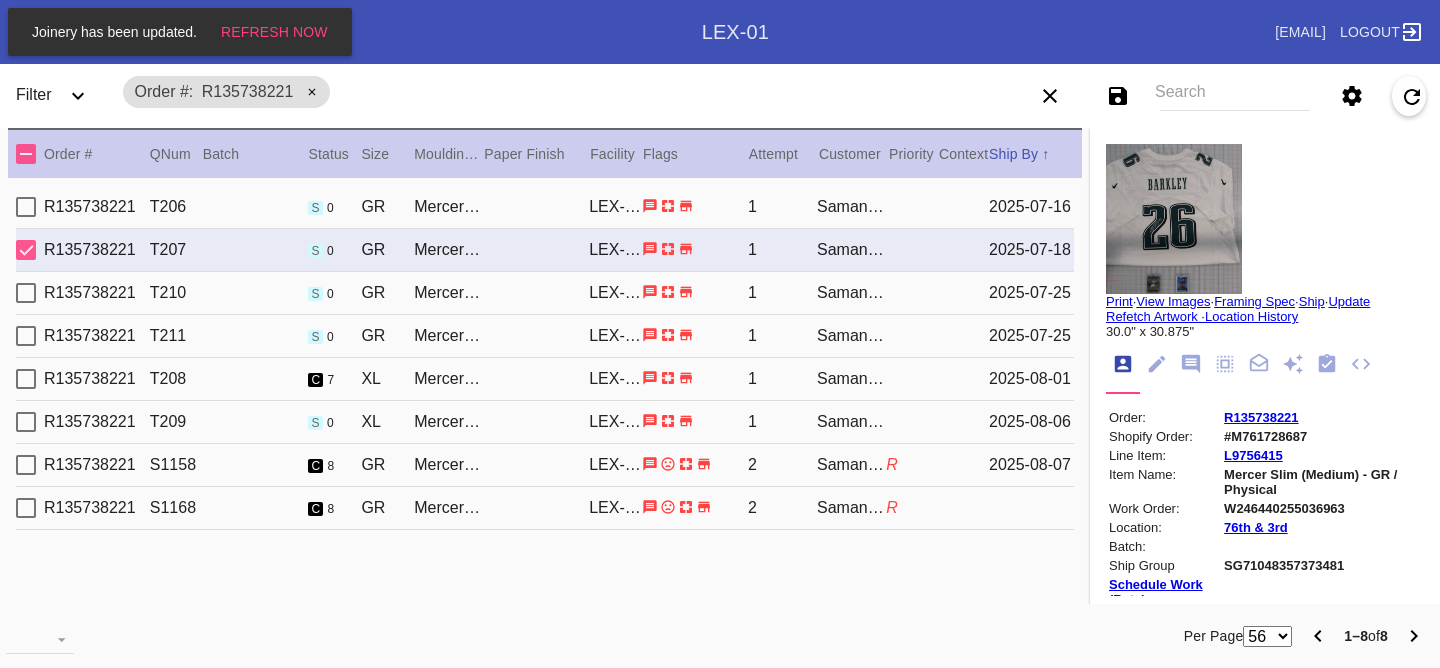 click on "R135738221 T210 s   0 GR Mercer Slim (Deep) / White LEX-01 1 Samantha Loria
2025-07-25" at bounding box center (545, 293) 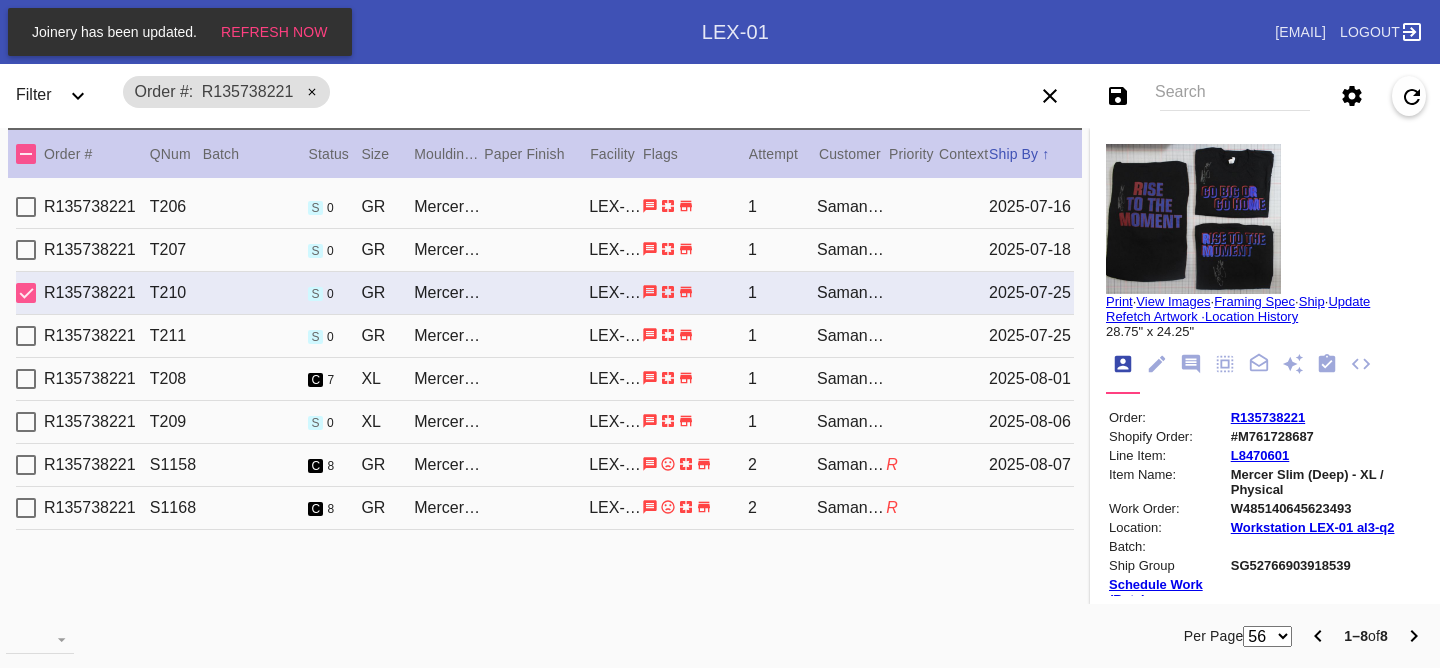 click on "R135738221 T211 s   0 GR Mercer Slim (Deep) / White LEX-01 1 Samantha Loria
2025-07-25" at bounding box center [545, 336] 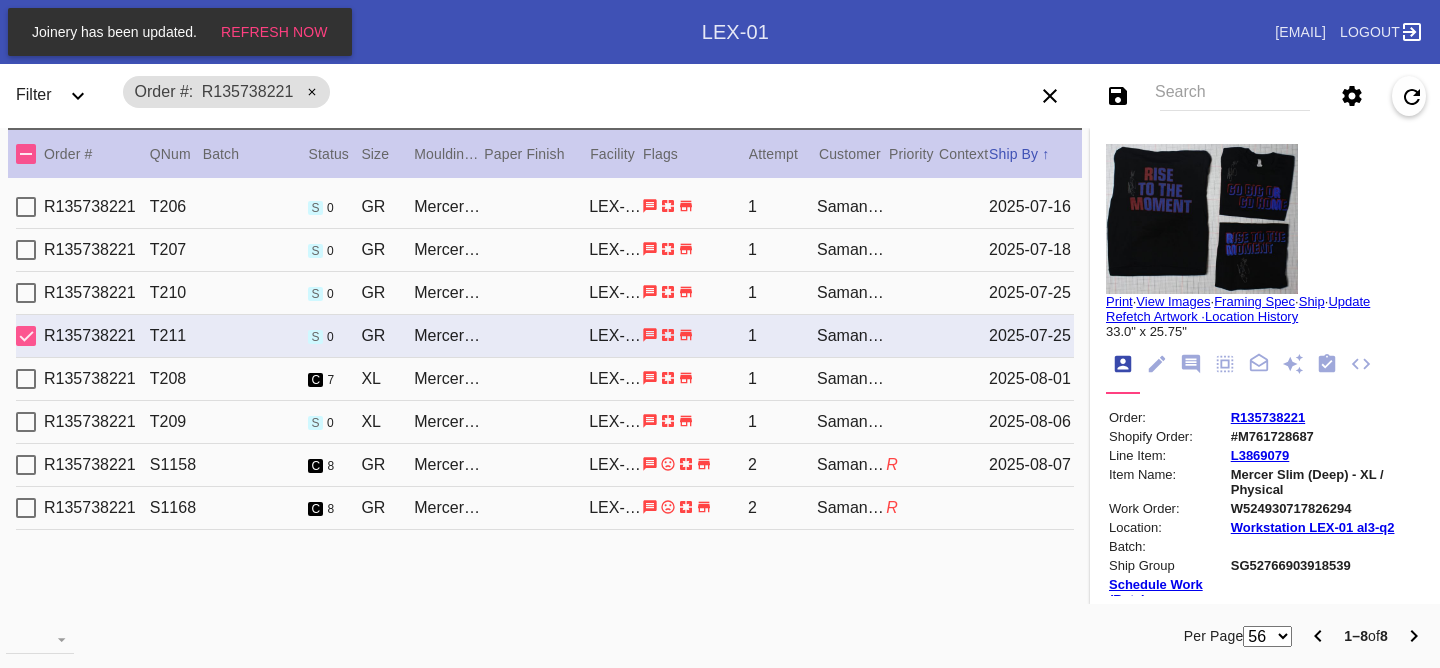click on "R135738221 T209 s   0 XL Mercer Slim (Deep) / White LEX-01 1 Samantha Loria
2025-08-06" at bounding box center (545, 422) 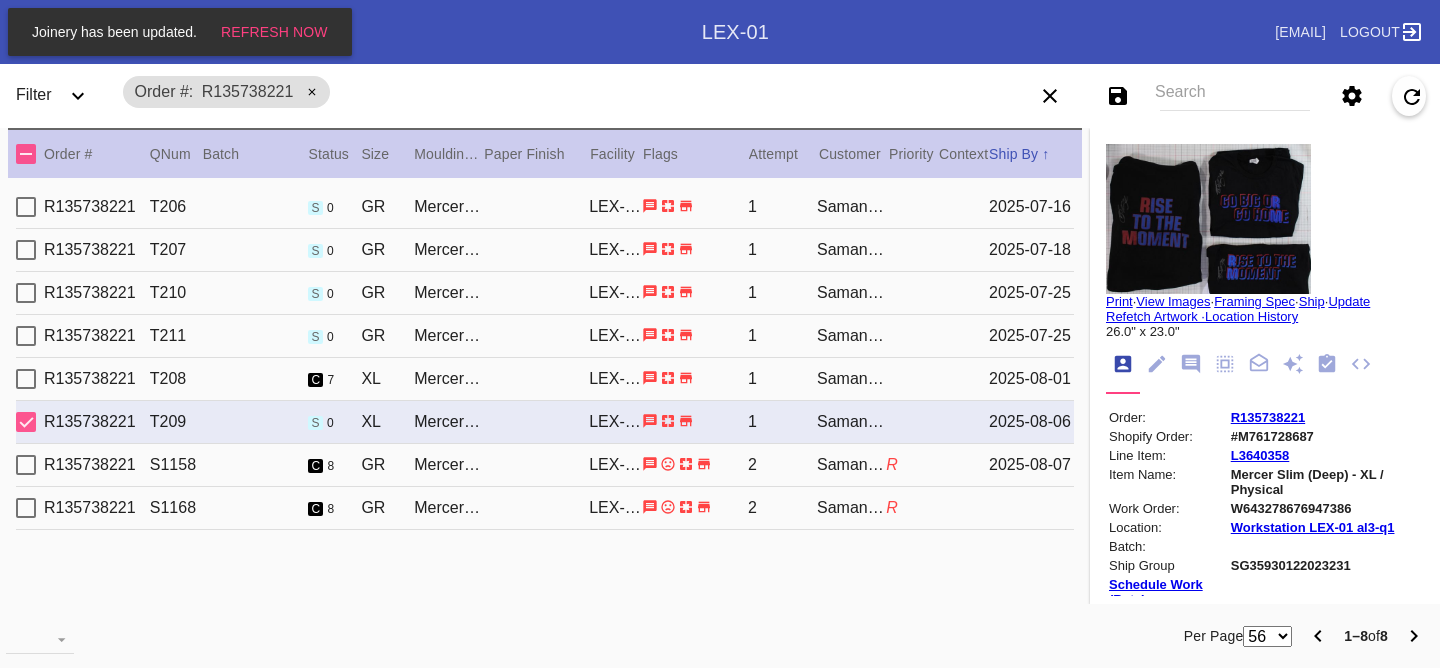 click on "R135738221 T211 s   0 GR Mercer Slim (Deep) / White LEX-01 1 Samantha Loria
2025-07-25" at bounding box center (545, 336) 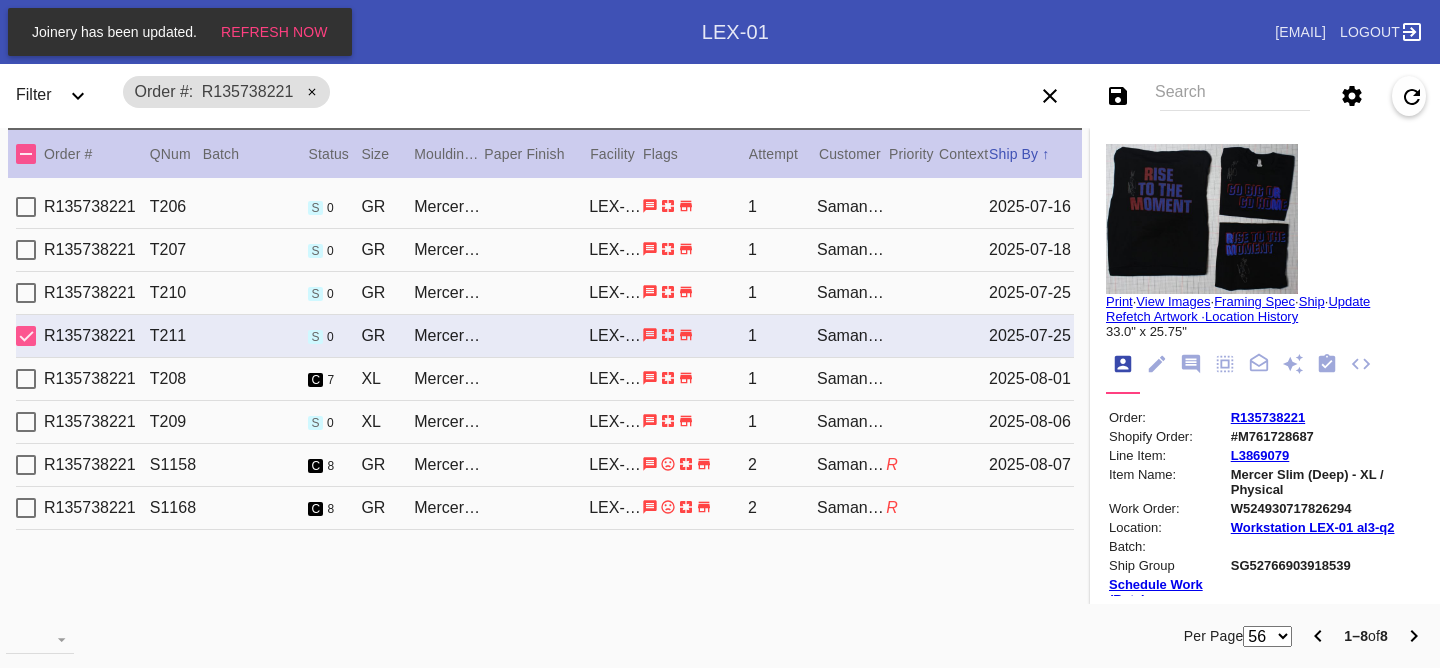 click on "R135738221 T210 s   0 GR Mercer Slim (Deep) / White LEX-01 1 Samantha Loria
2025-07-25" at bounding box center [545, 293] 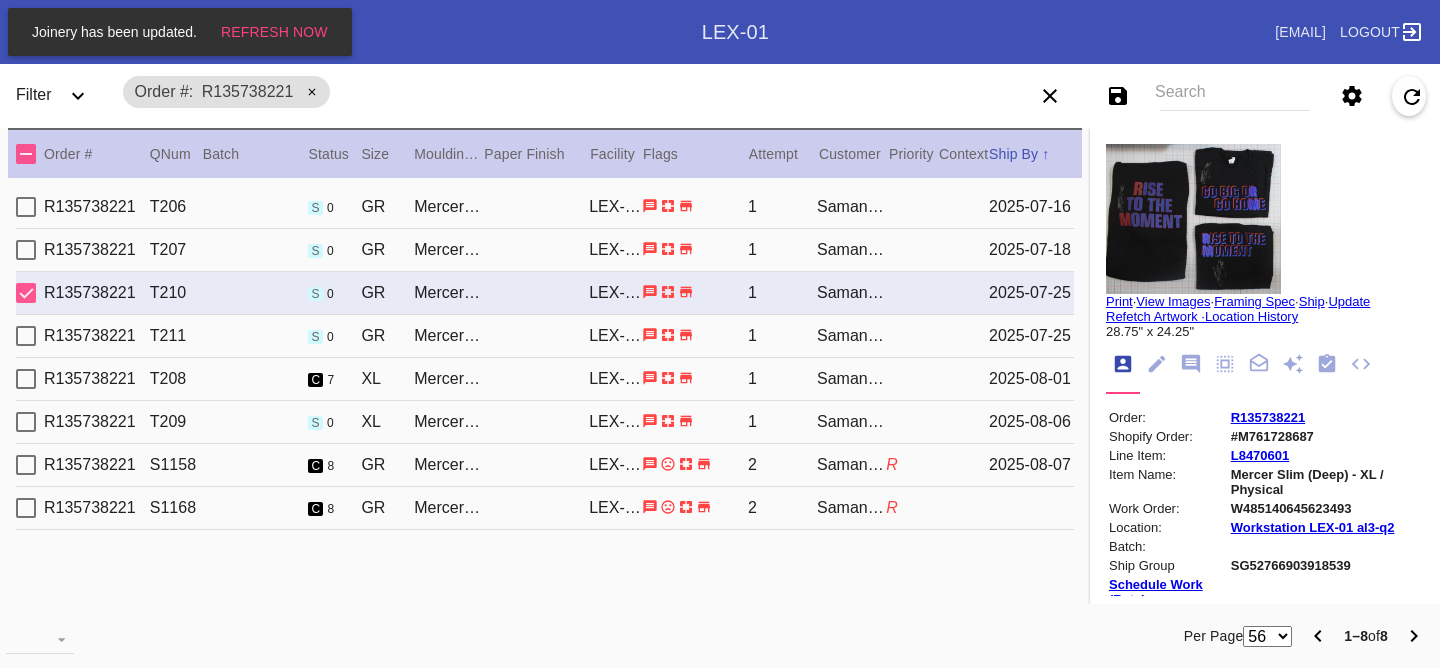 click on "R135738221 T206 s   0 GR Mercer Slim (Medium) / White LEX-01 1 Samantha Loria
2025-07-16" at bounding box center [545, 207] 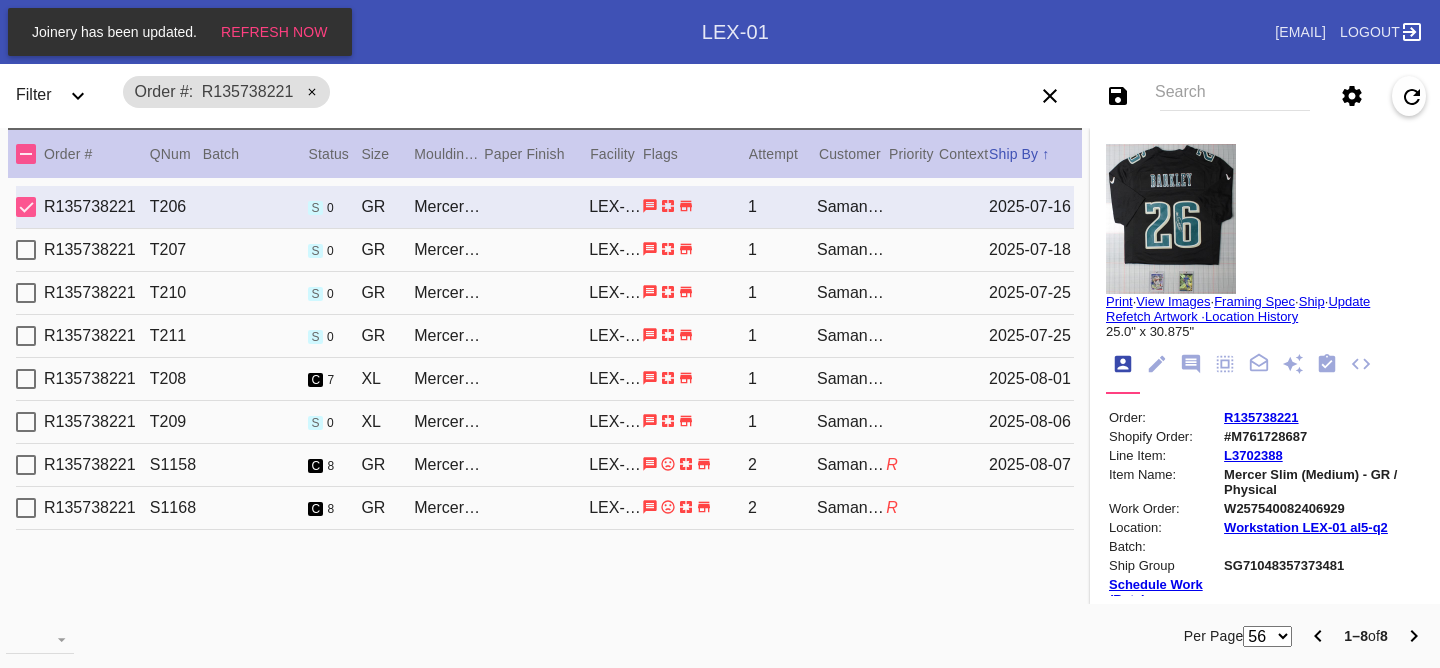click 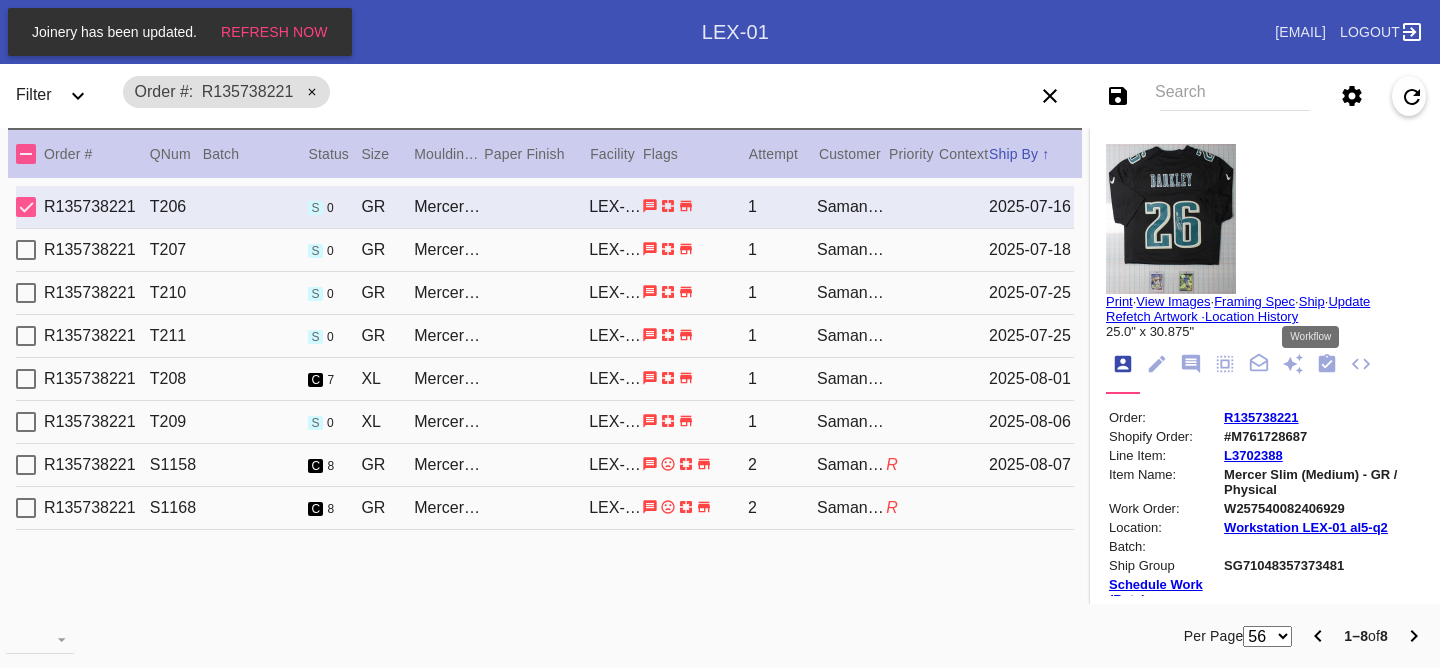 click 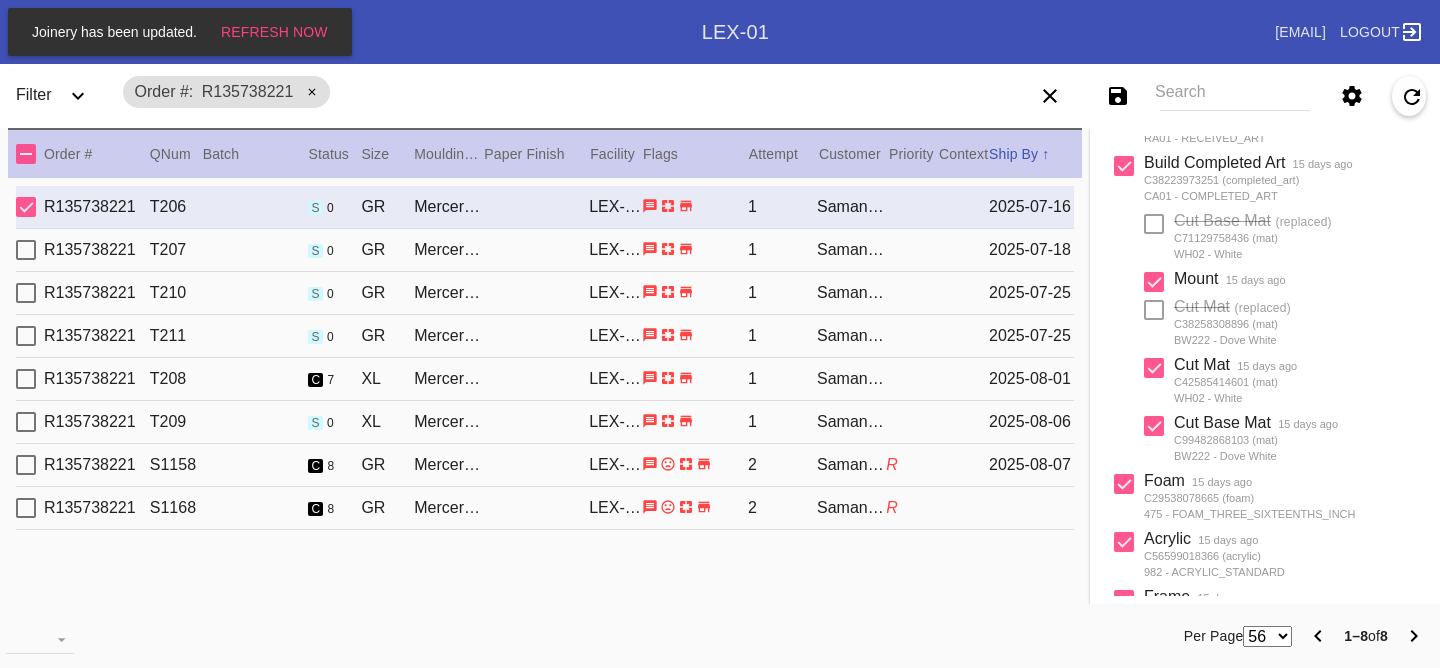 scroll, scrollTop: 0, scrollLeft: 0, axis: both 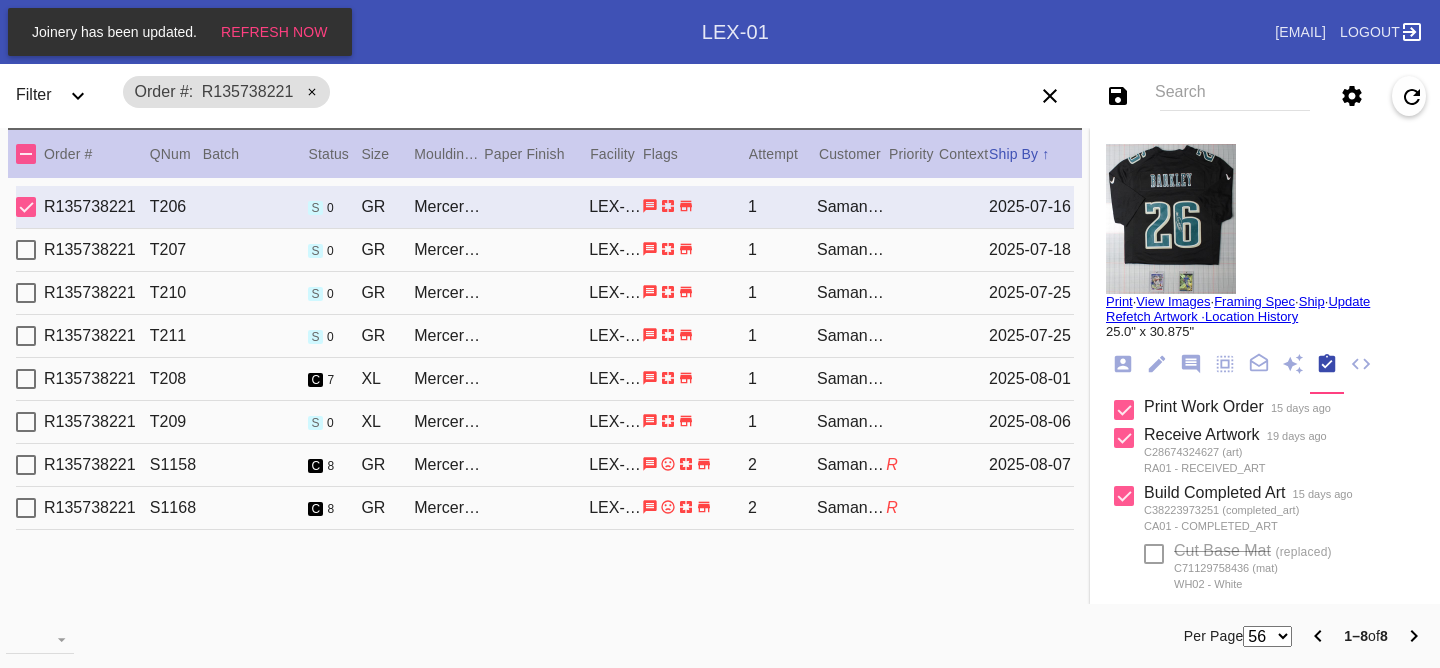 click on "R135738221 T208 c   7 XL Mercer Slim (Deep) / White LEX-01 1 Samantha Loria
2025-08-01" at bounding box center [545, 379] 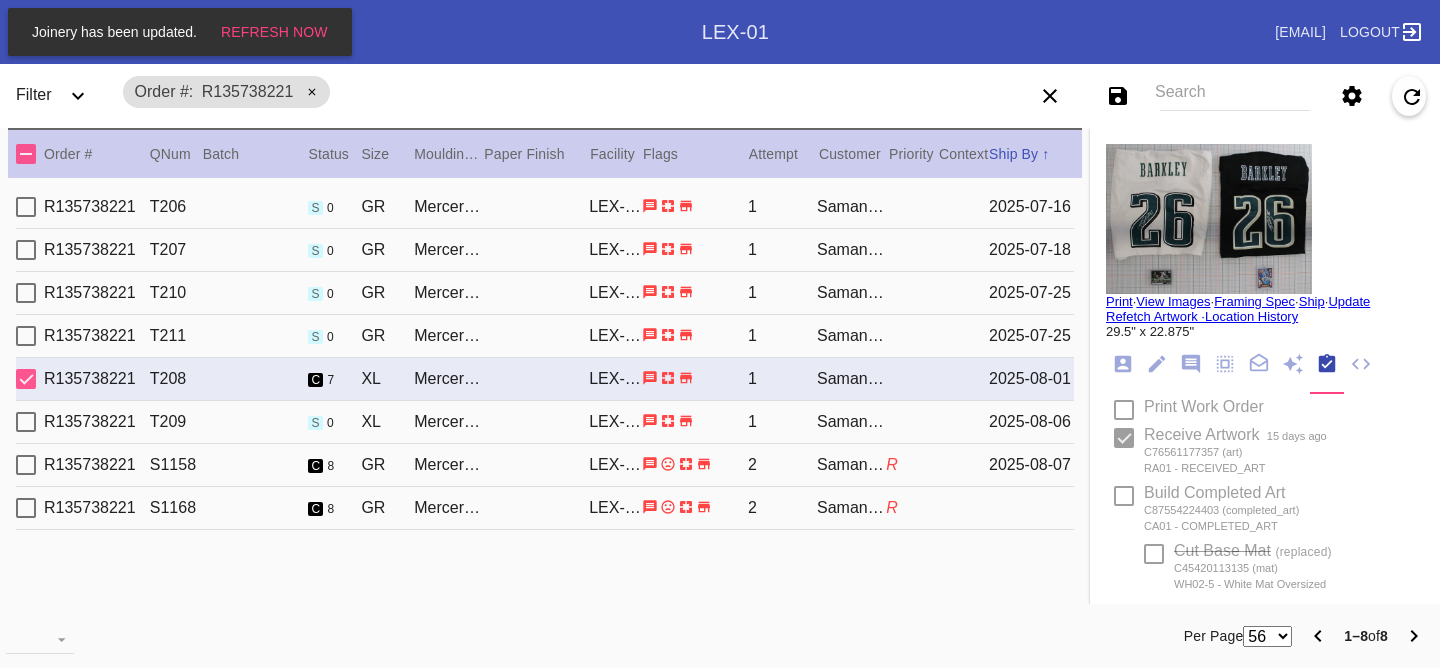 click on "R135738221 T208 c   7 XL Mercer Slim (Deep) / White LEX-01 1 Samantha Loria
2025-08-01" at bounding box center [545, 379] 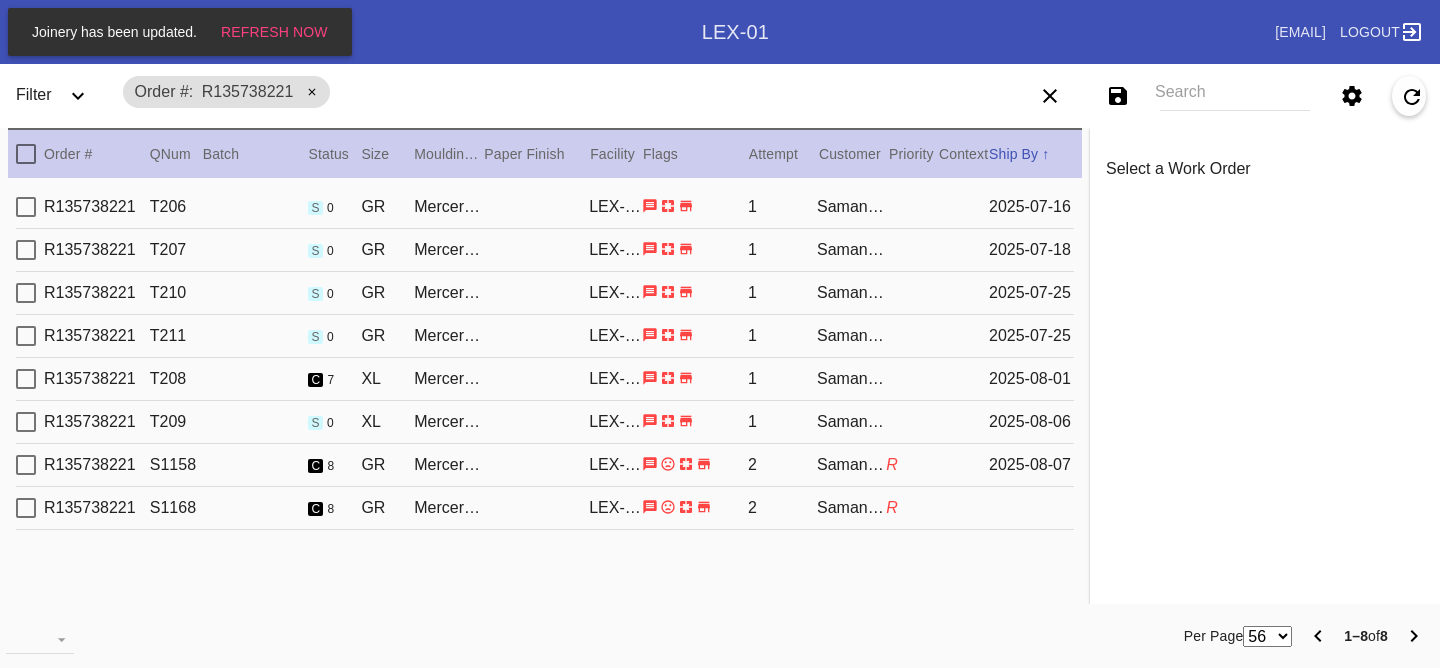 click on "2025-08-01" at bounding box center [1031, 379] 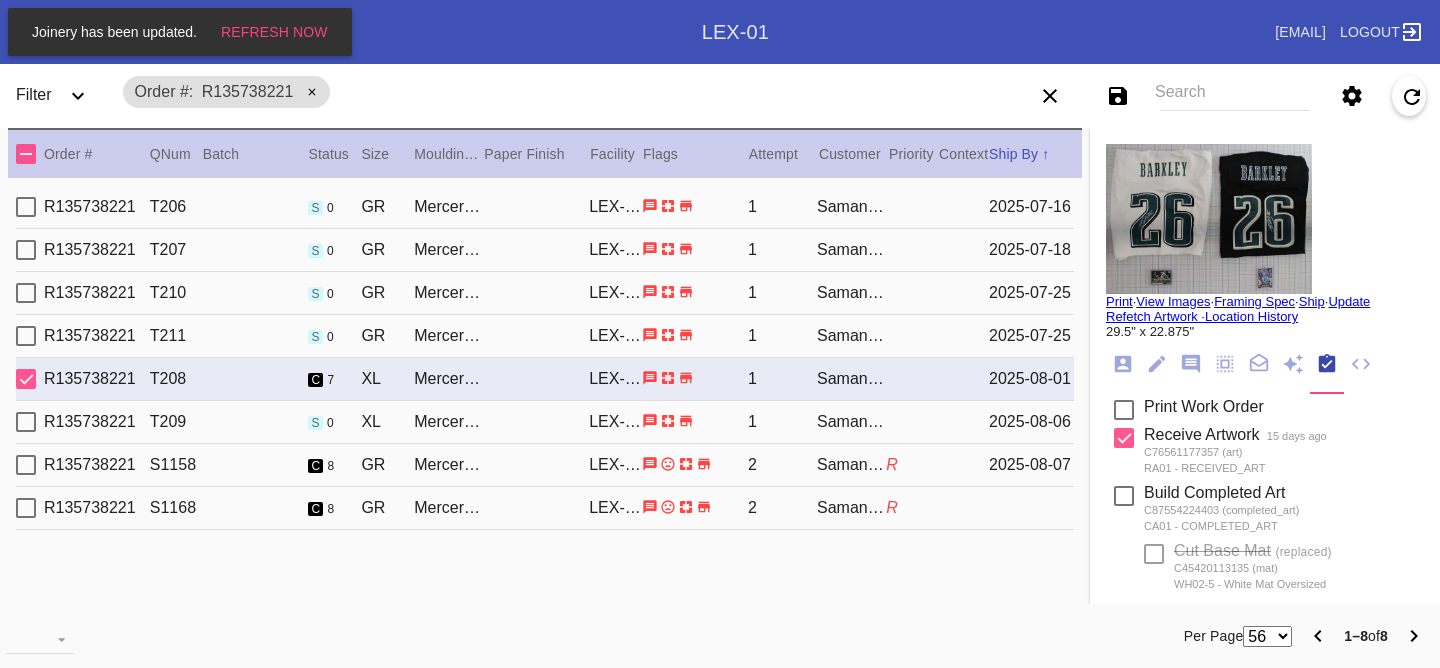 click 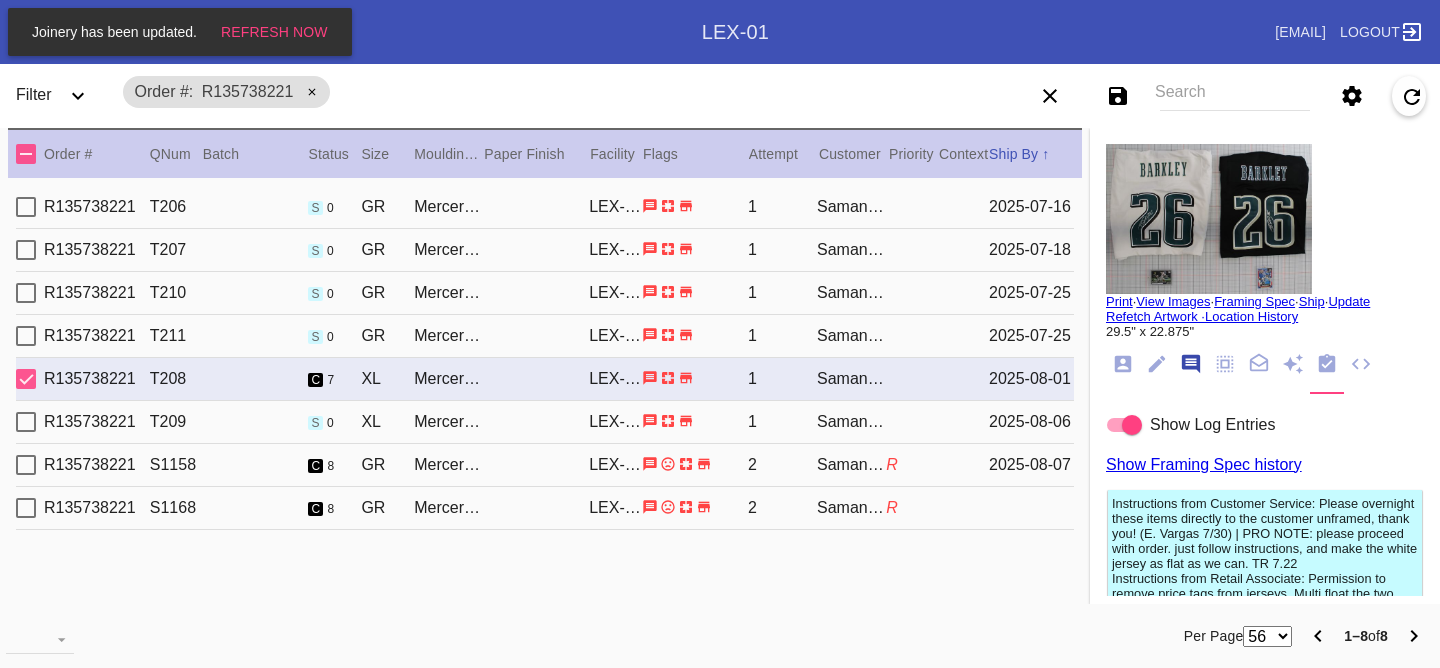 scroll, scrollTop: 123, scrollLeft: 0, axis: vertical 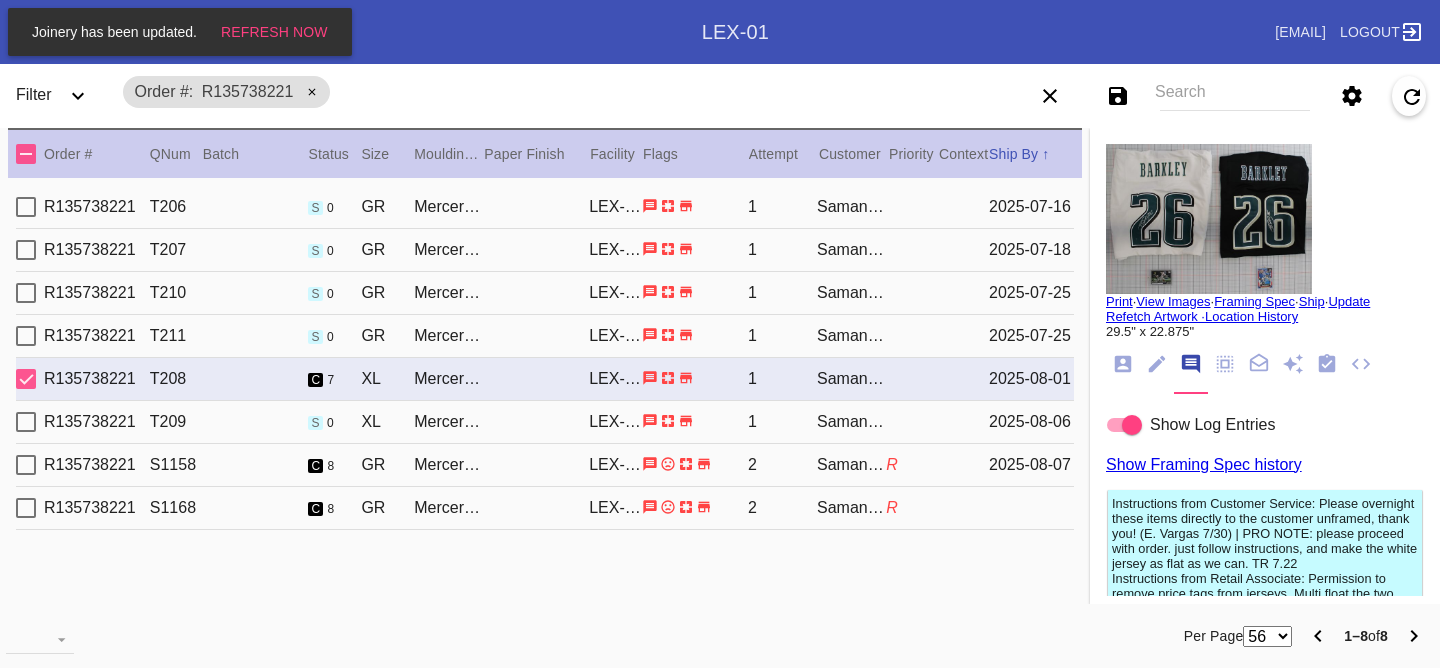 drag, startPoint x: 1197, startPoint y: 428, endPoint x: 1202, endPoint y: 439, distance: 12.083046 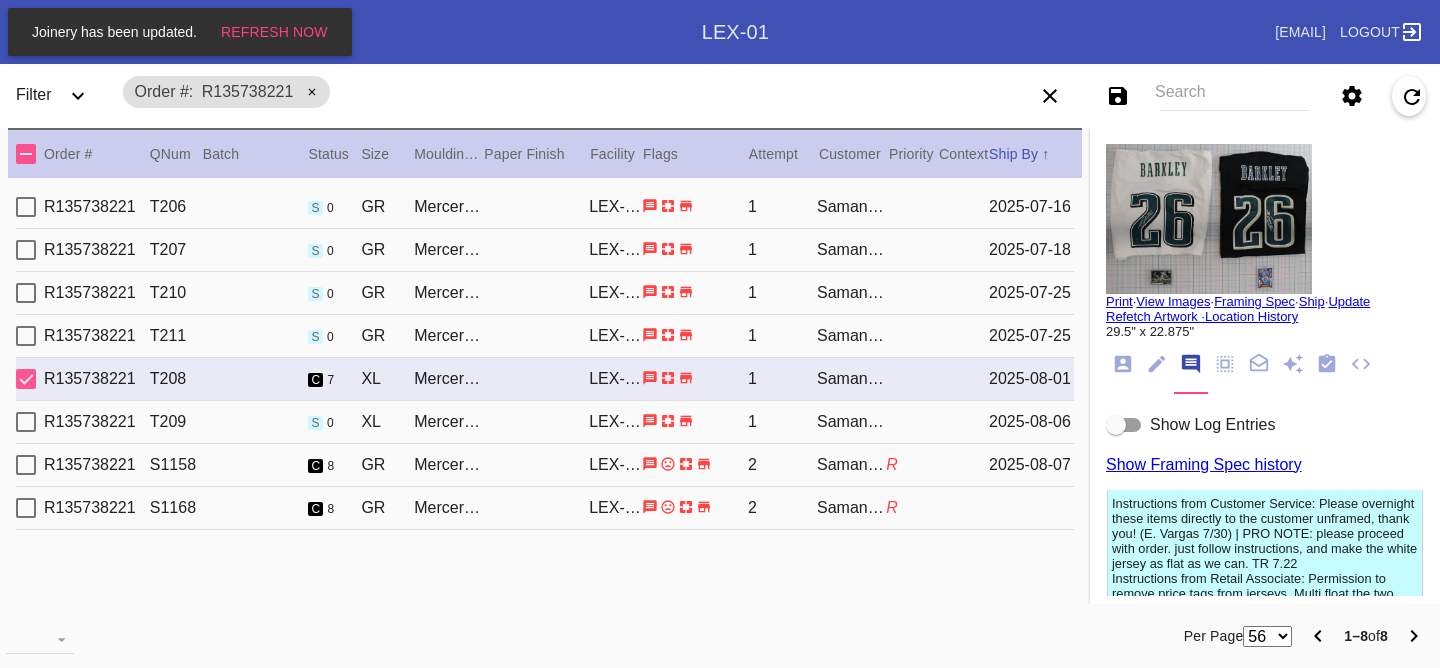 click on "Show Log Entries" at bounding box center [1212, 424] 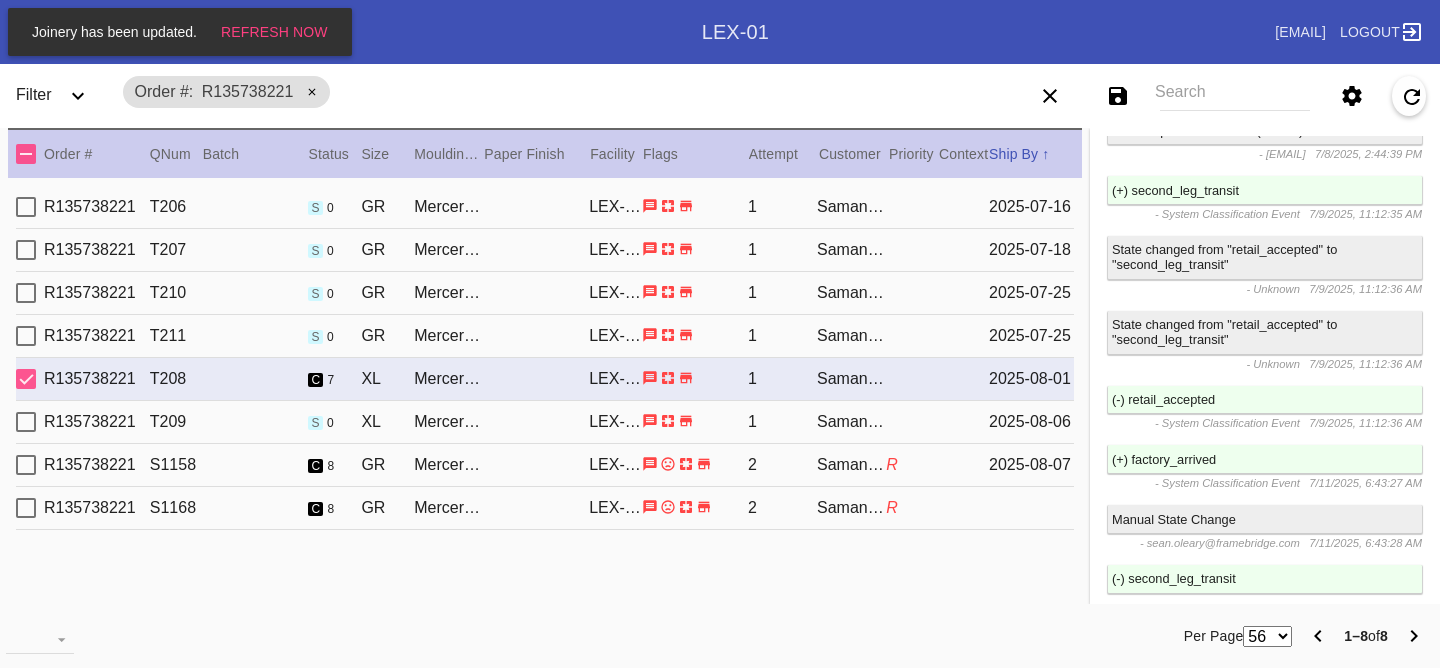 scroll, scrollTop: 0, scrollLeft: 0, axis: both 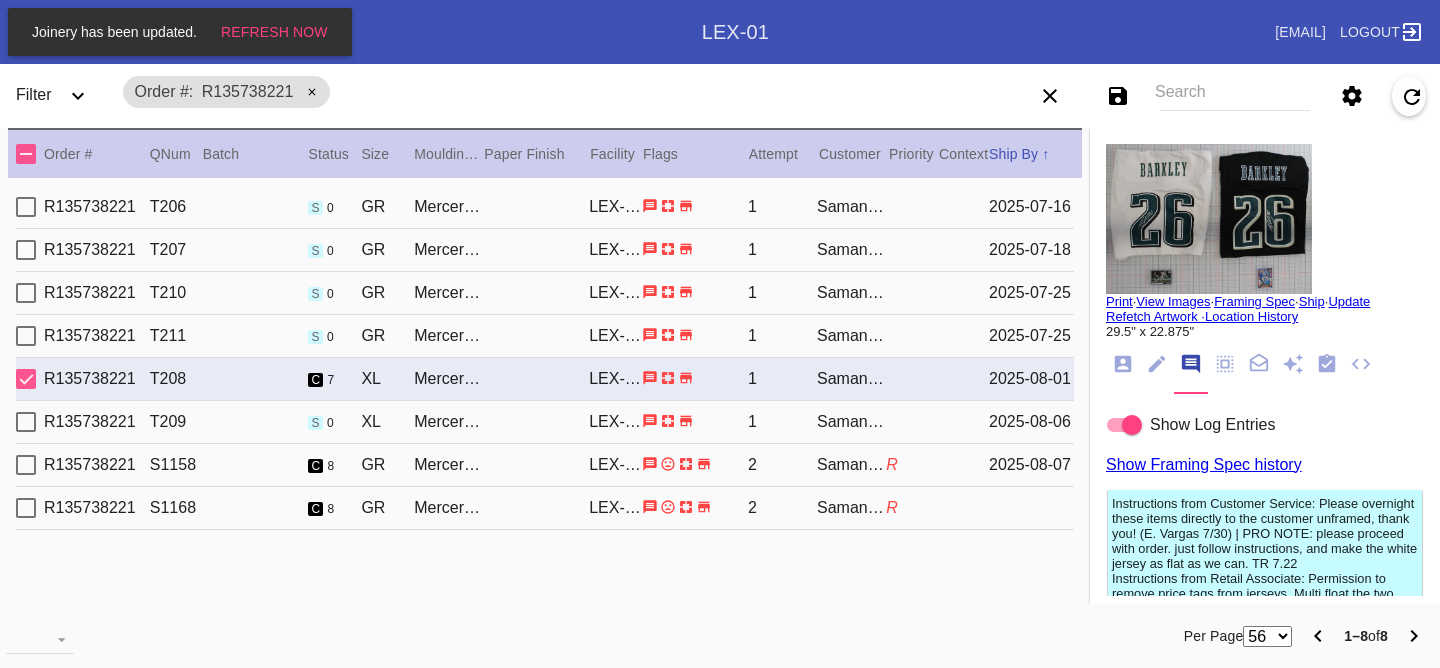 click on "R135738221 S1158 c   8 GR Mercer Slim (Medium) / White LEX-01 2 Samantha Loria
R
2025-08-07" at bounding box center (545, 465) 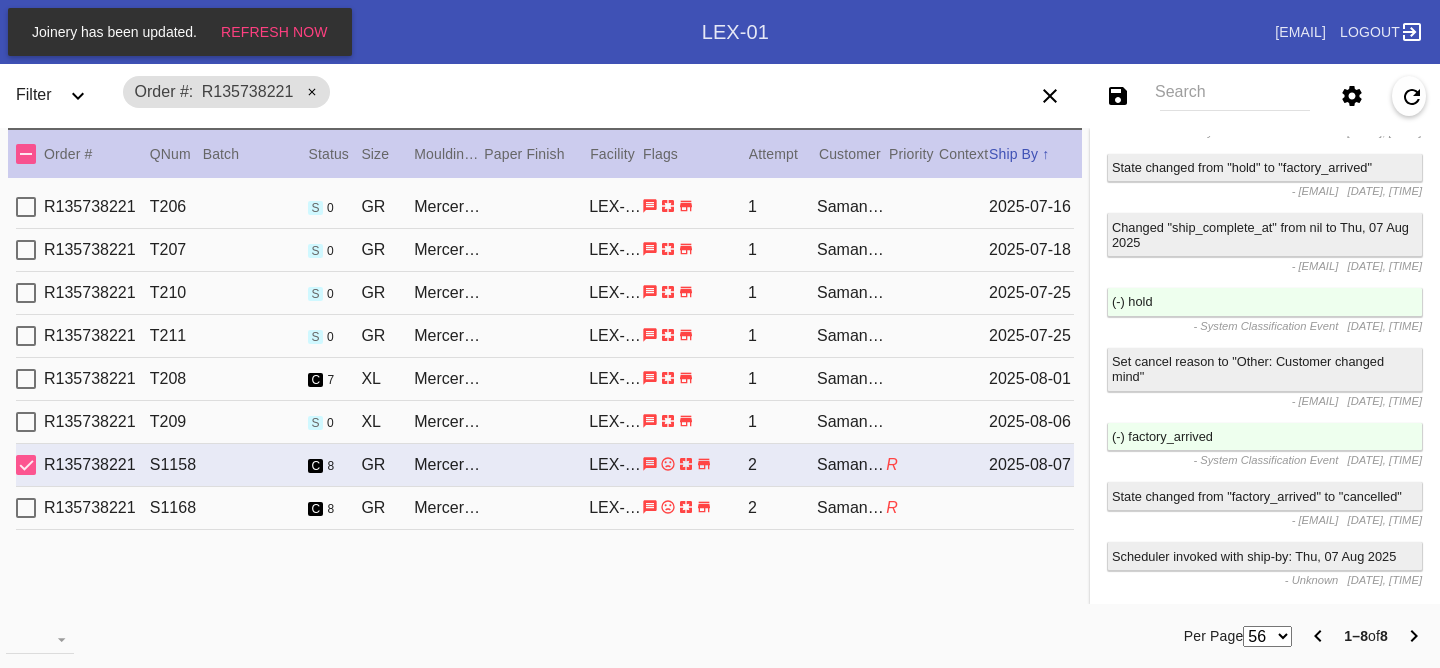 scroll, scrollTop: 3318, scrollLeft: 0, axis: vertical 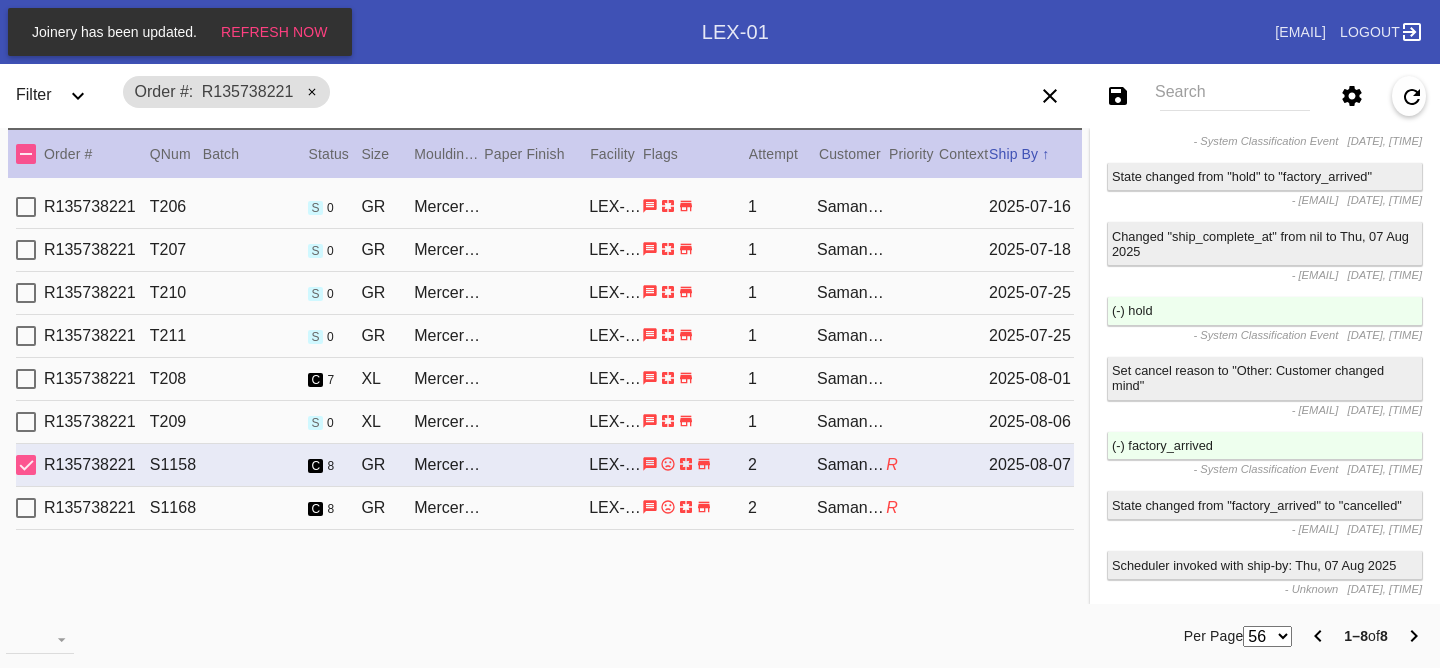click on "R" at bounding box center [912, 508] 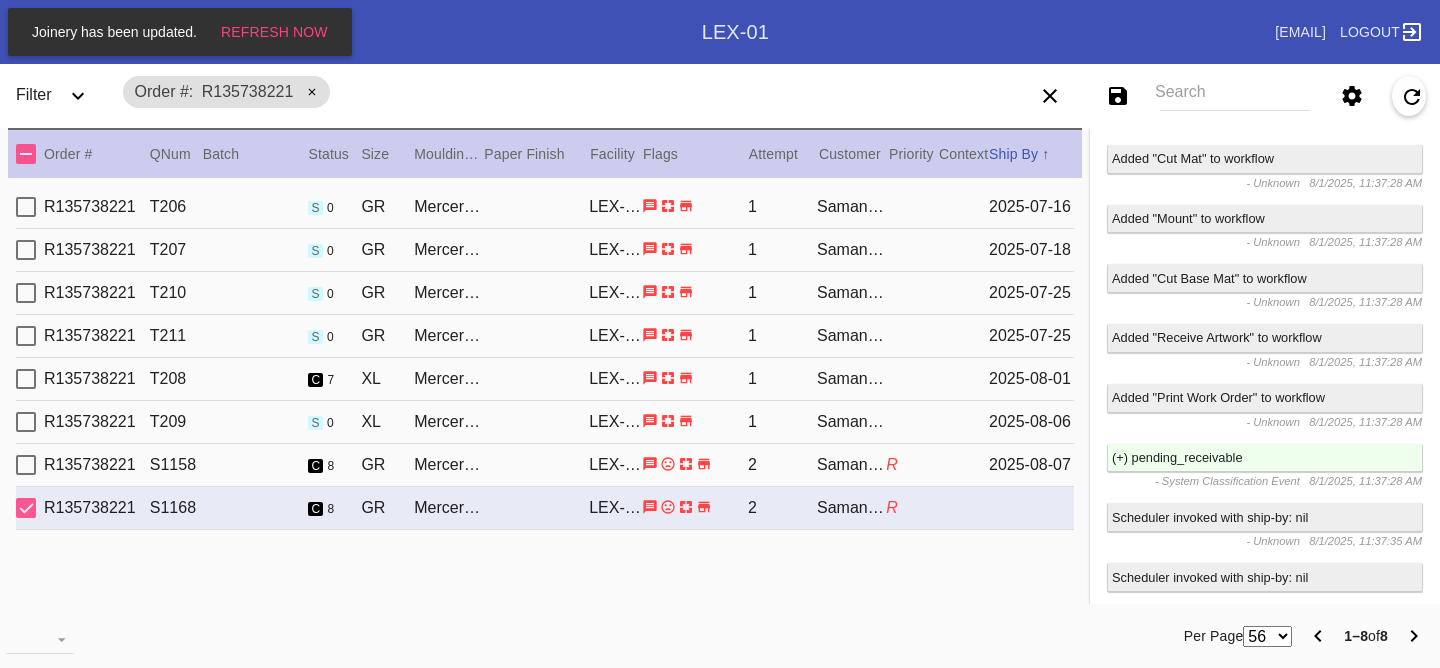 scroll, scrollTop: 0, scrollLeft: 0, axis: both 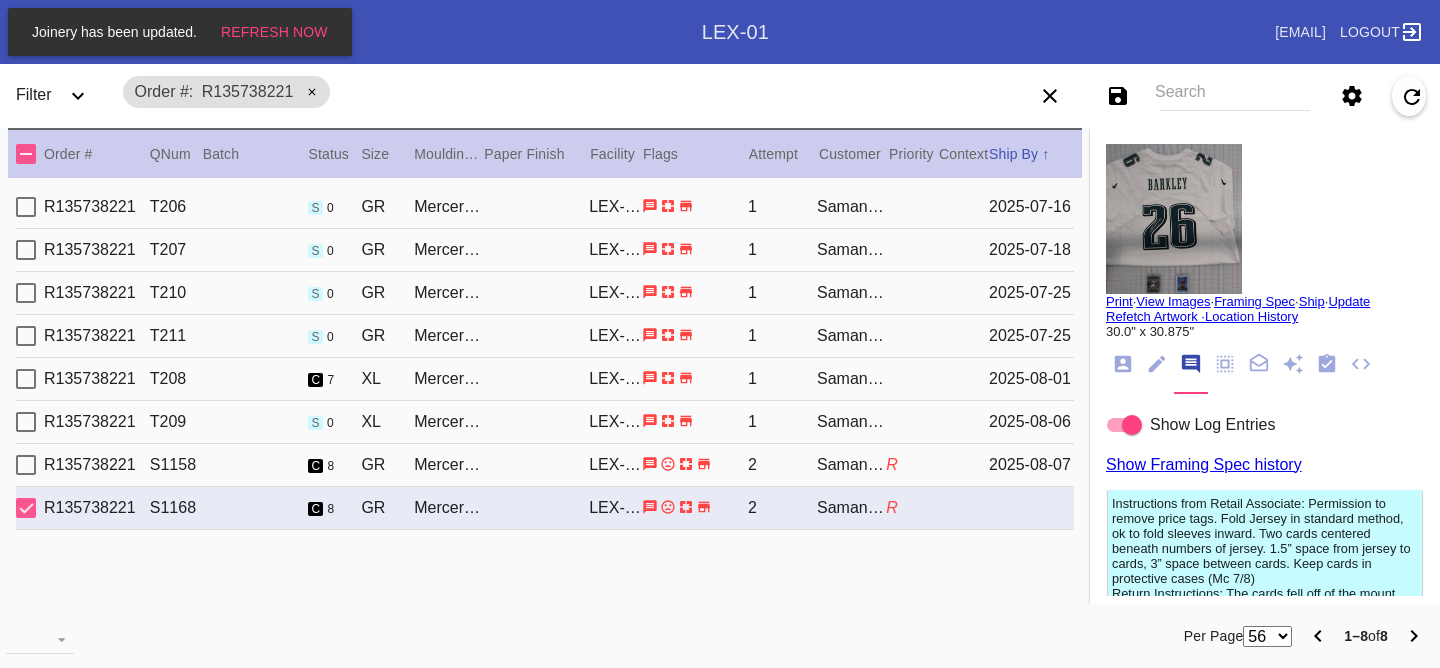 click on "R135738221 T209 s   0 XL Mercer Slim (Deep) / White LEX-01 1 Samantha Loria
2025-08-06" at bounding box center (545, 422) 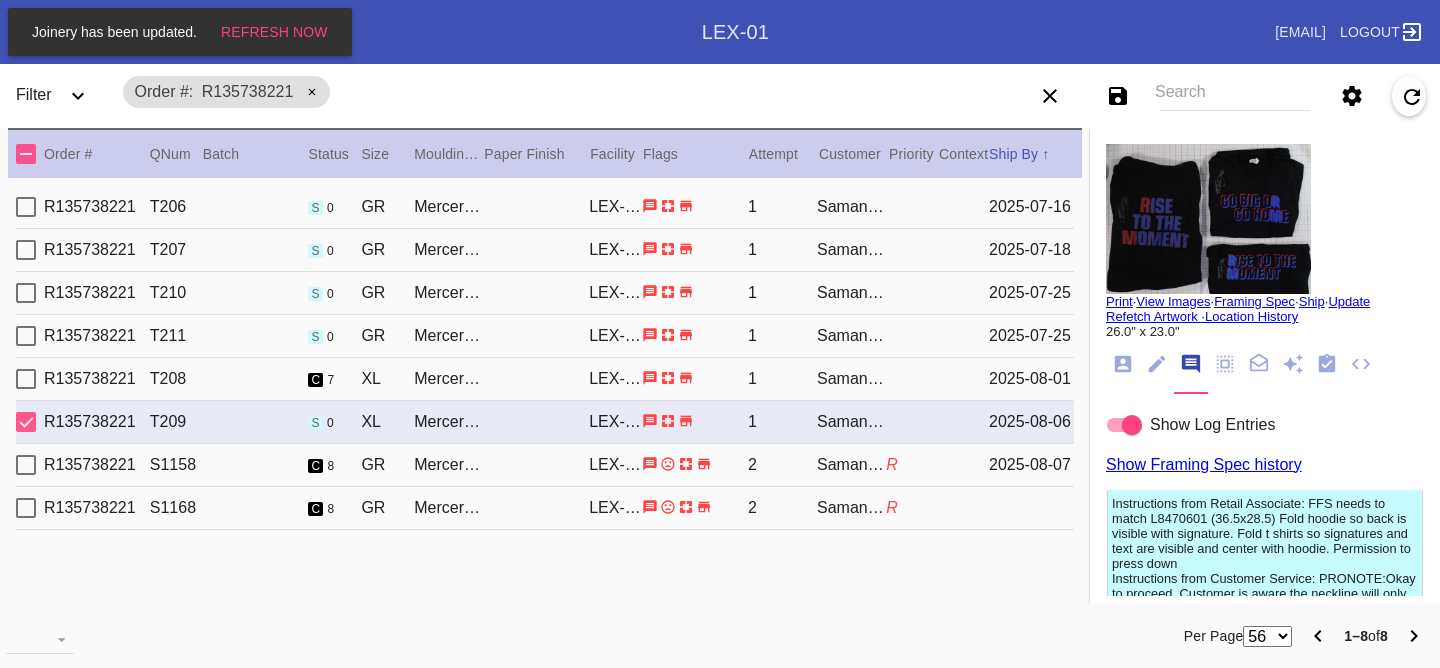 click on "R135738221 T211 s   0 GR Mercer Slim (Deep) / White LEX-01 1 Samantha Loria
2025-07-25" at bounding box center [545, 336] 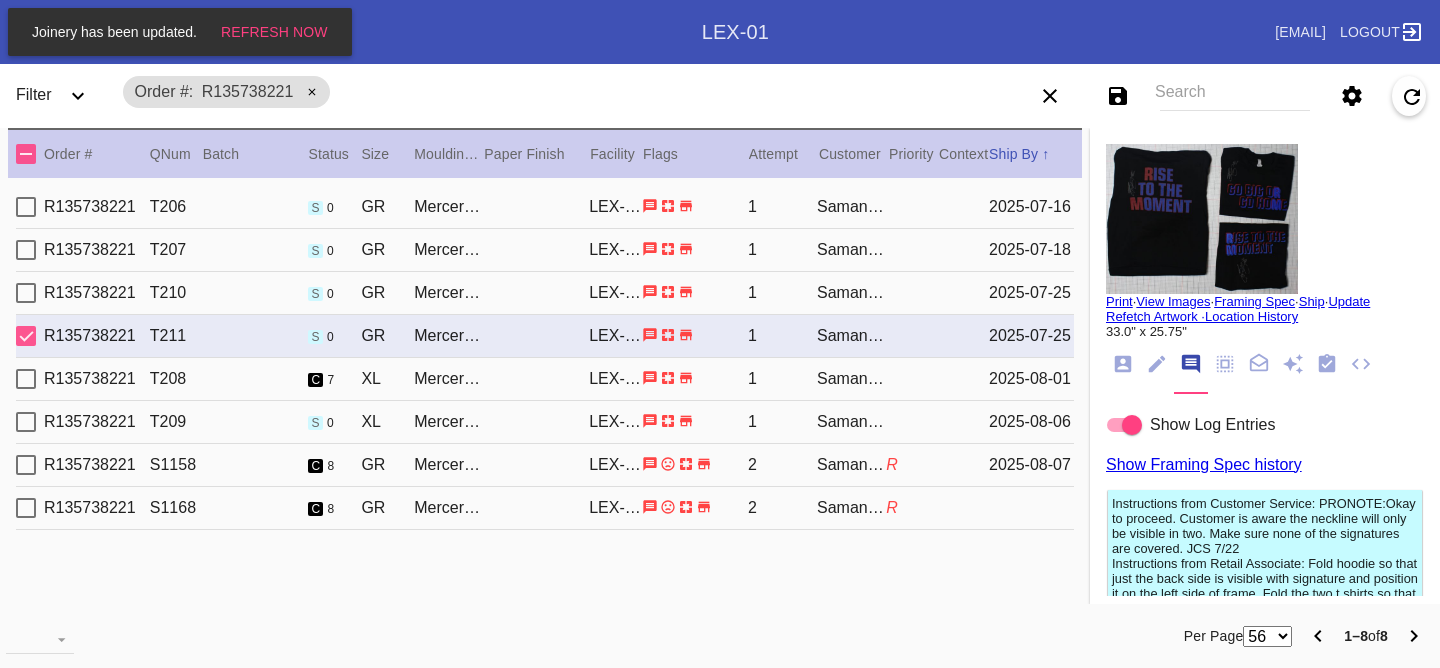 click on "R135738221 T210 s   0 GR Mercer Slim (Deep) / White LEX-01 1 Samantha Loria
2025-07-25" at bounding box center [545, 293] 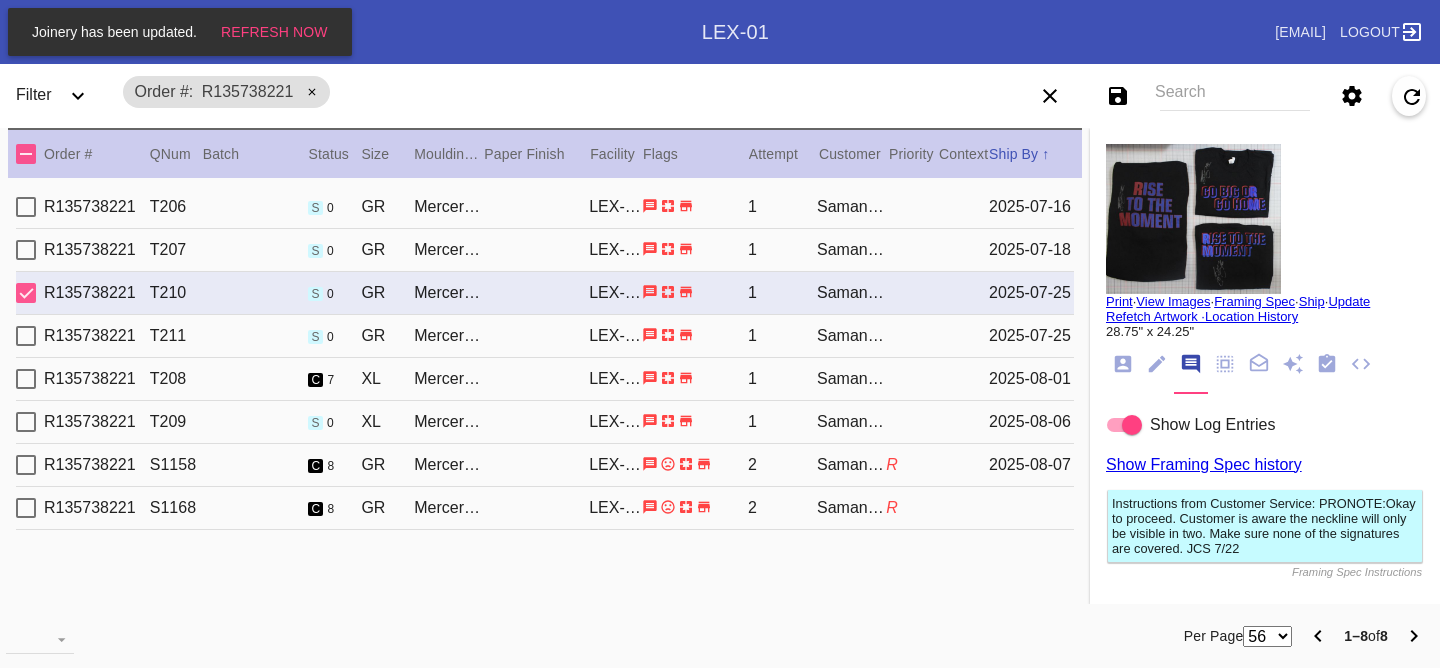 click on "R135738221 T207 s   0 GR Mercer Slim (Medium) / White LEX-01 1 Samantha Loria
2025-07-18" at bounding box center [545, 250] 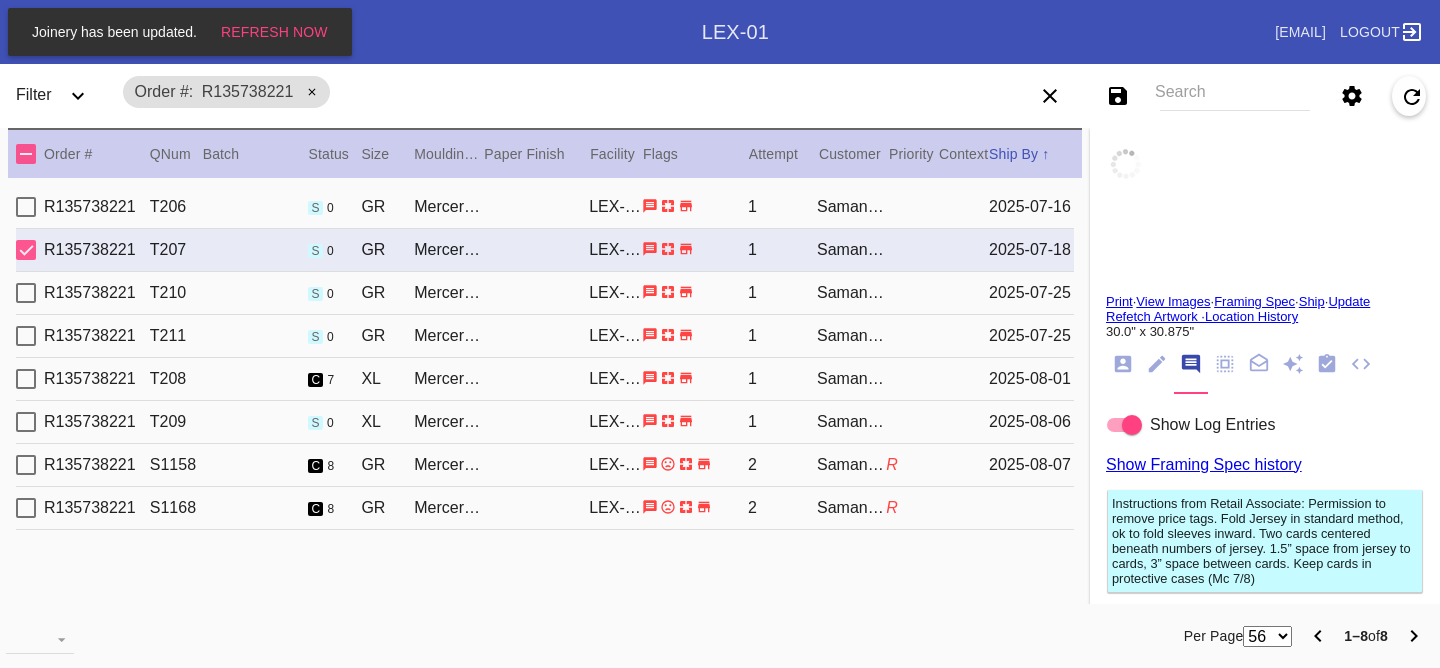 type on "30.0" 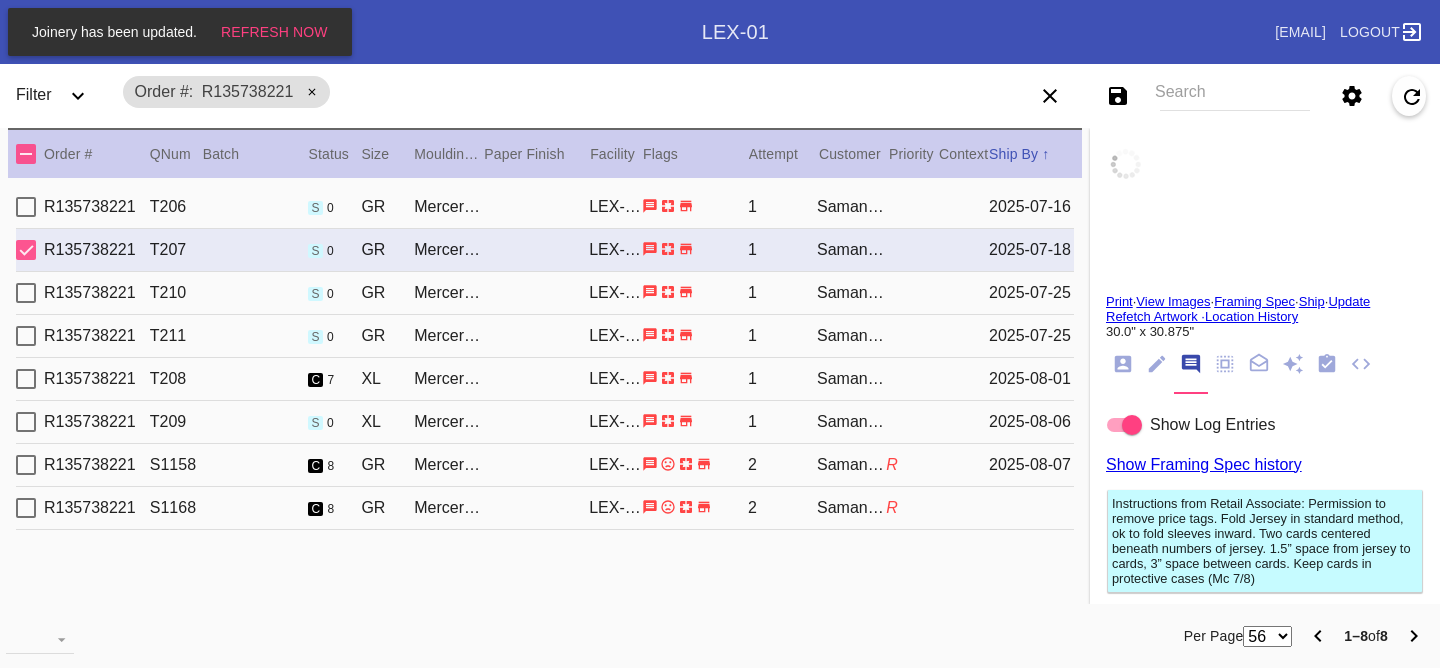 type on "30.875" 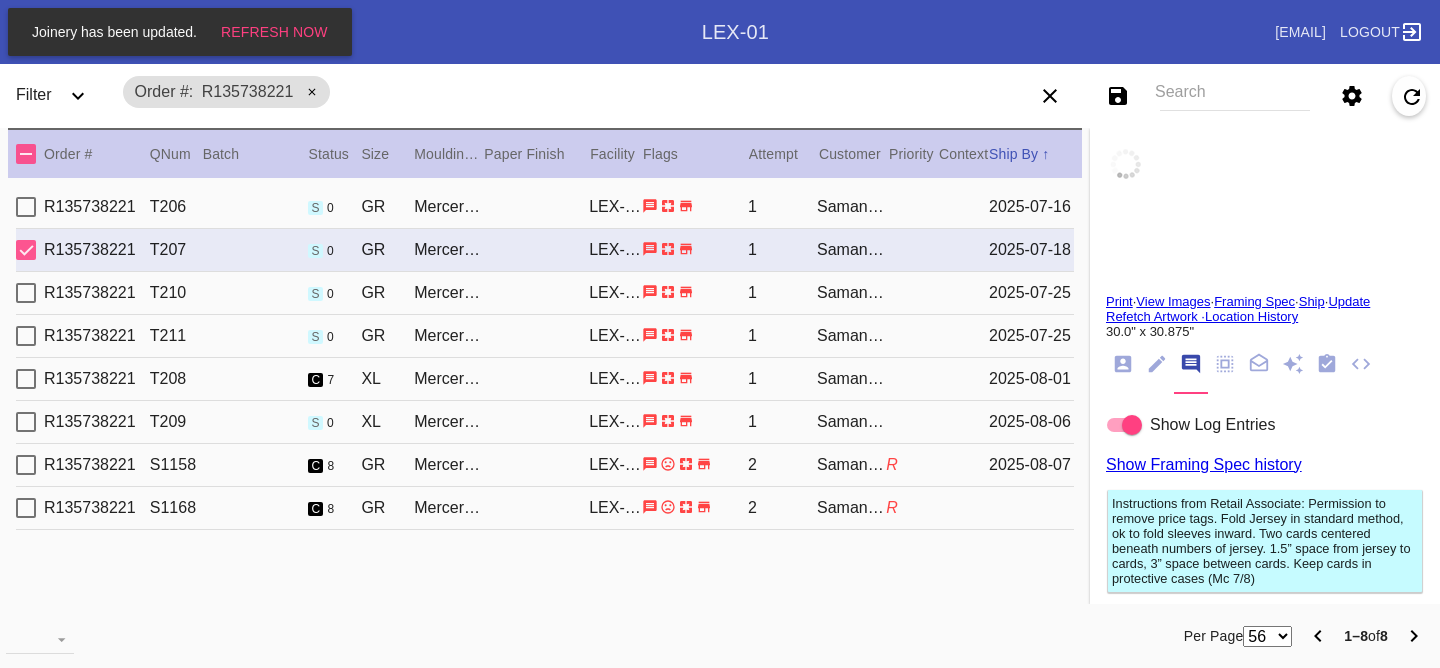 type on "loose threads/fibers, wrinkles/creases, fuzz/debris, signature on back of jersey, cards have fingerprints and scratches" 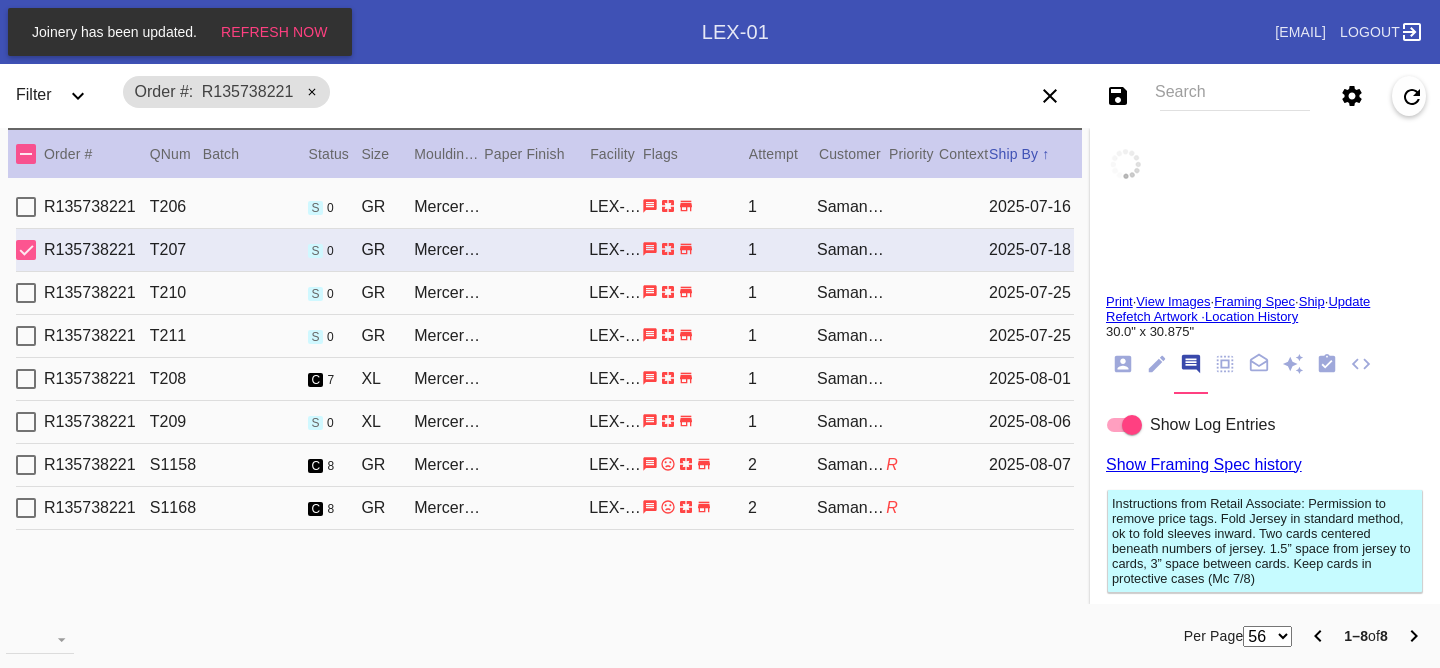 type on "7/18/2025" 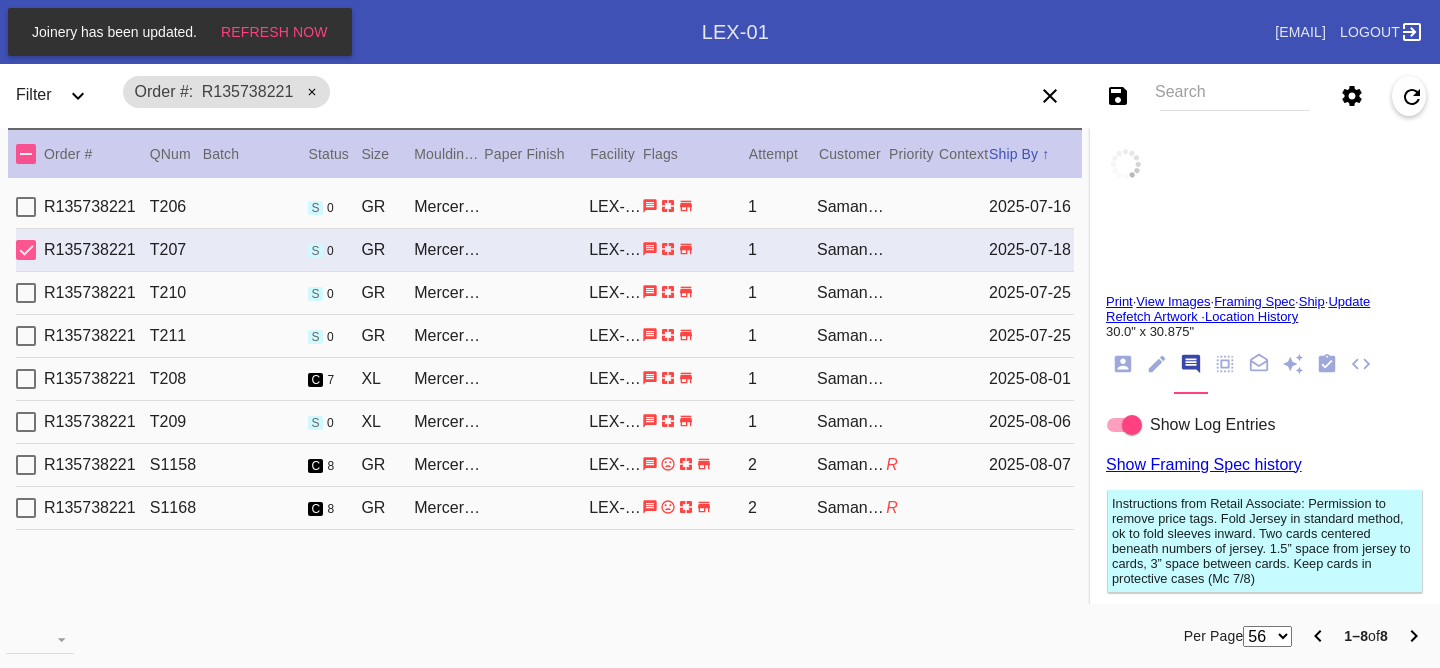 type on "7/18/2025" 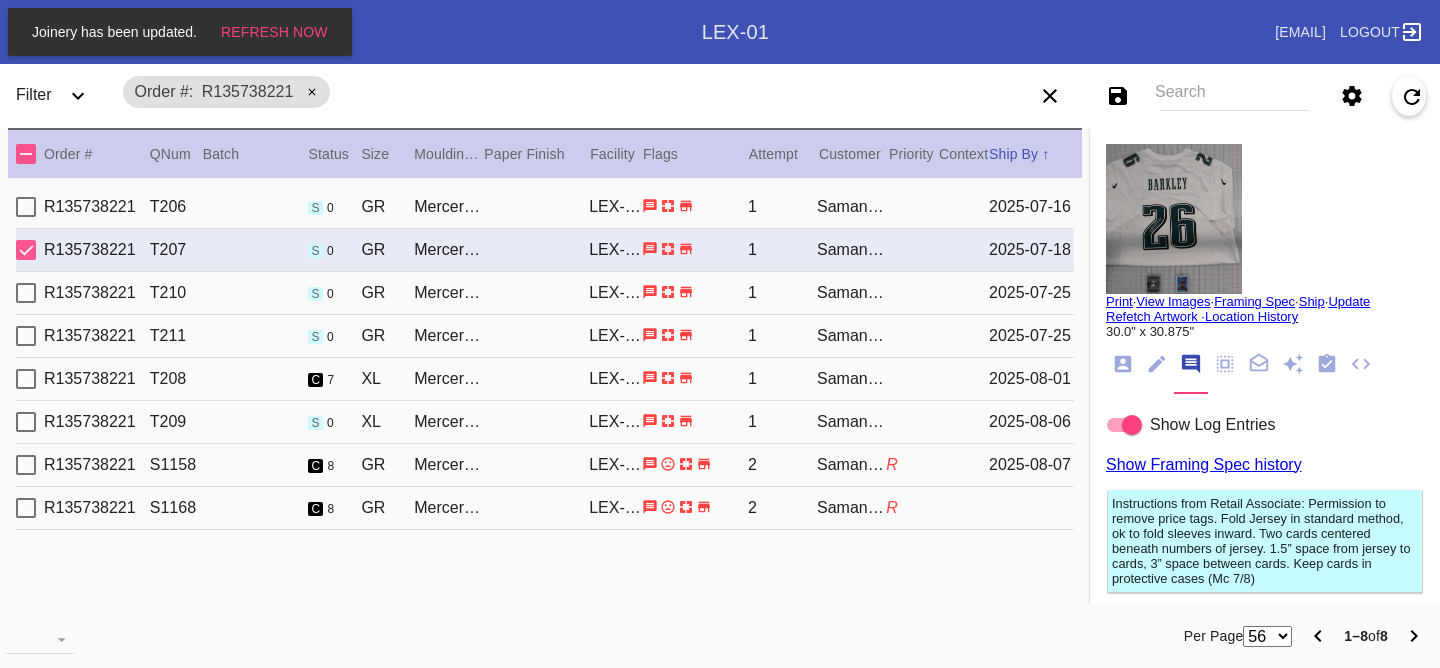 click on "R135738221 T206 s   0 GR Mercer Slim (Medium) / White LEX-01 1 Samantha Loria
2025-07-16" at bounding box center [545, 207] 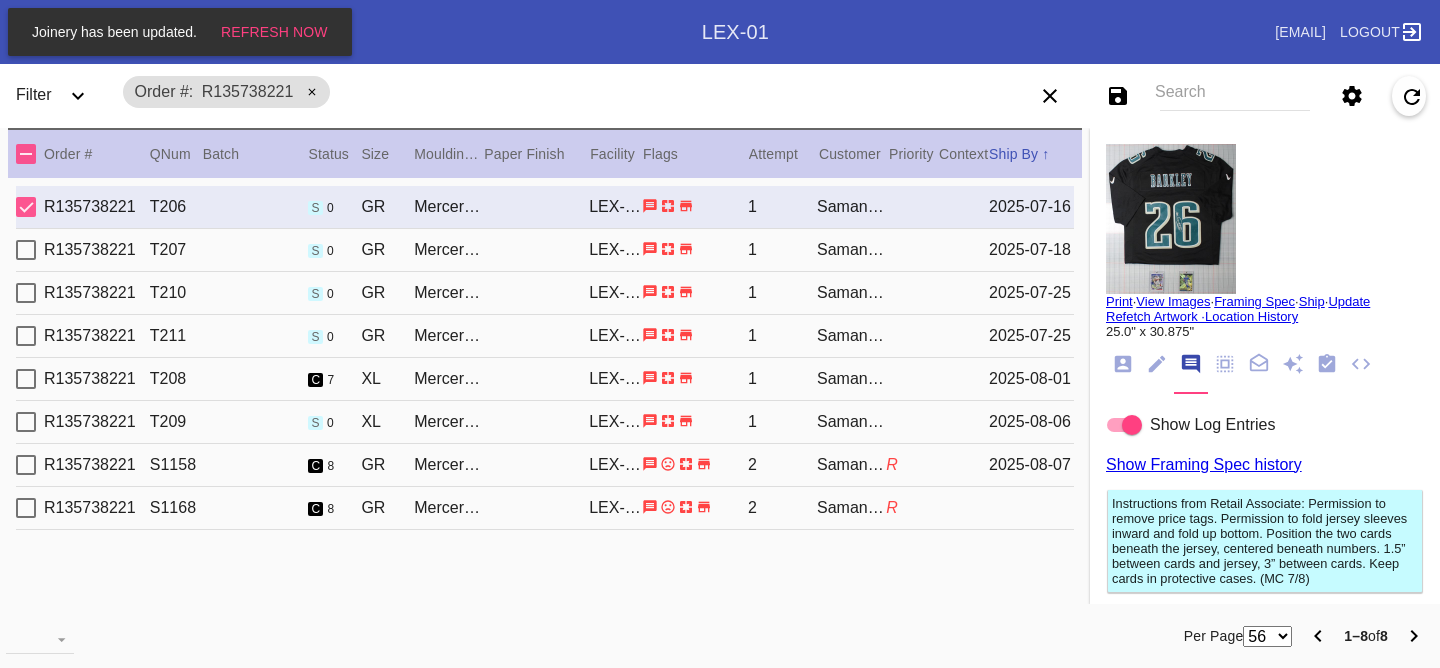 click on "R135738221 T210 s   0 GR Mercer Slim (Deep) / White LEX-01 1 Samantha Loria
2025-07-25" at bounding box center [545, 293] 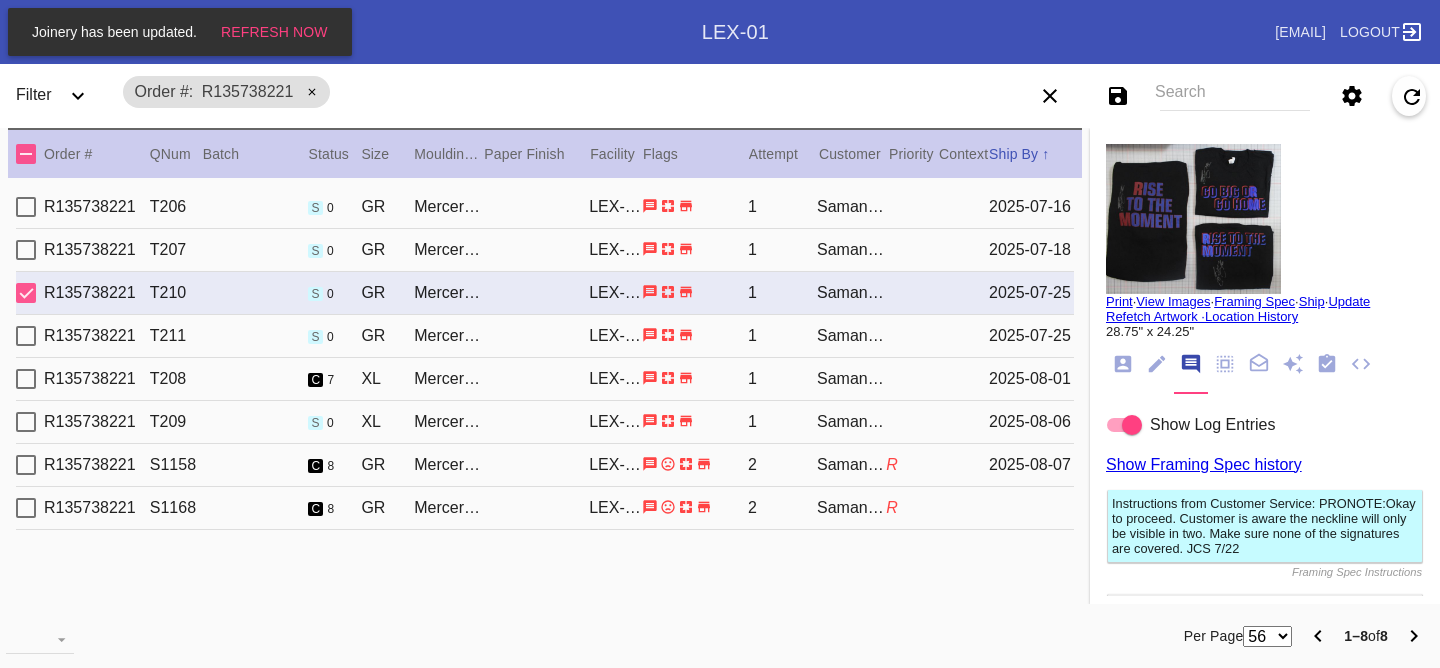 click on "R135738221 S1158 c   8 GR Mercer Slim (Medium) / White LEX-01 2 Samantha Loria
R
2025-08-07" at bounding box center (545, 465) 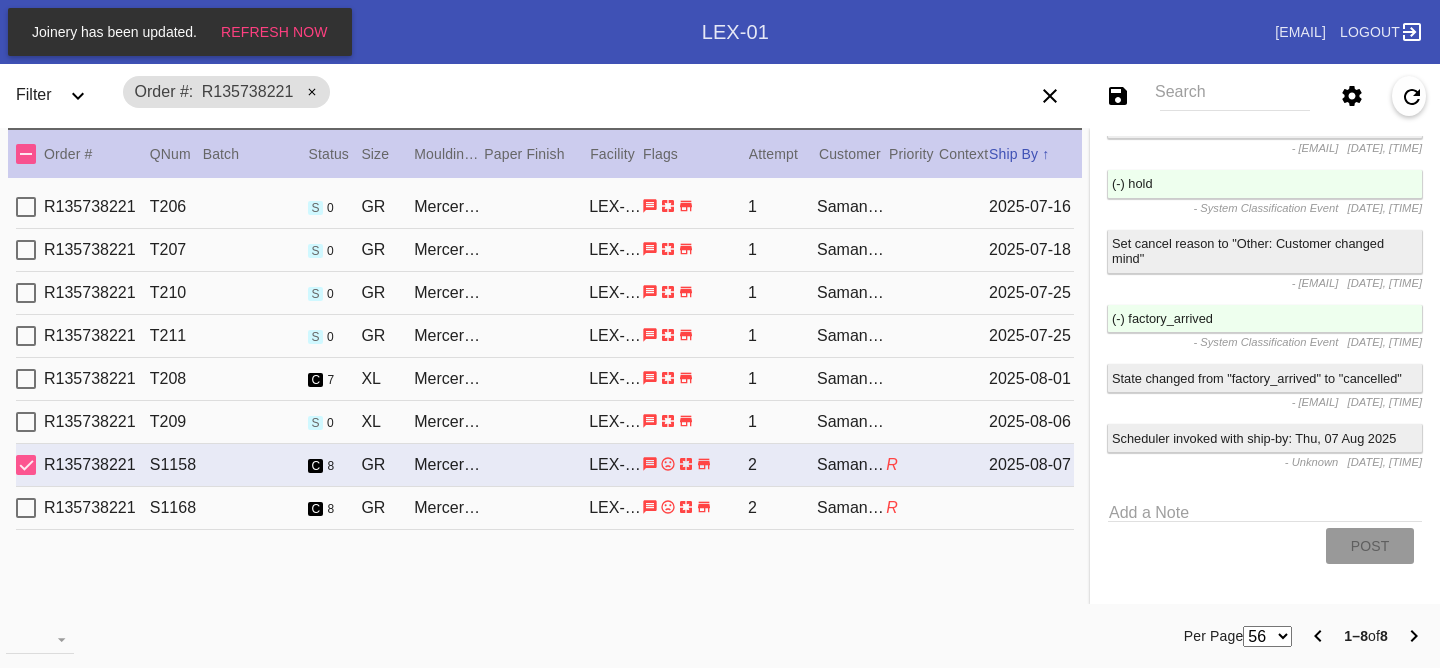 scroll, scrollTop: 3327, scrollLeft: 0, axis: vertical 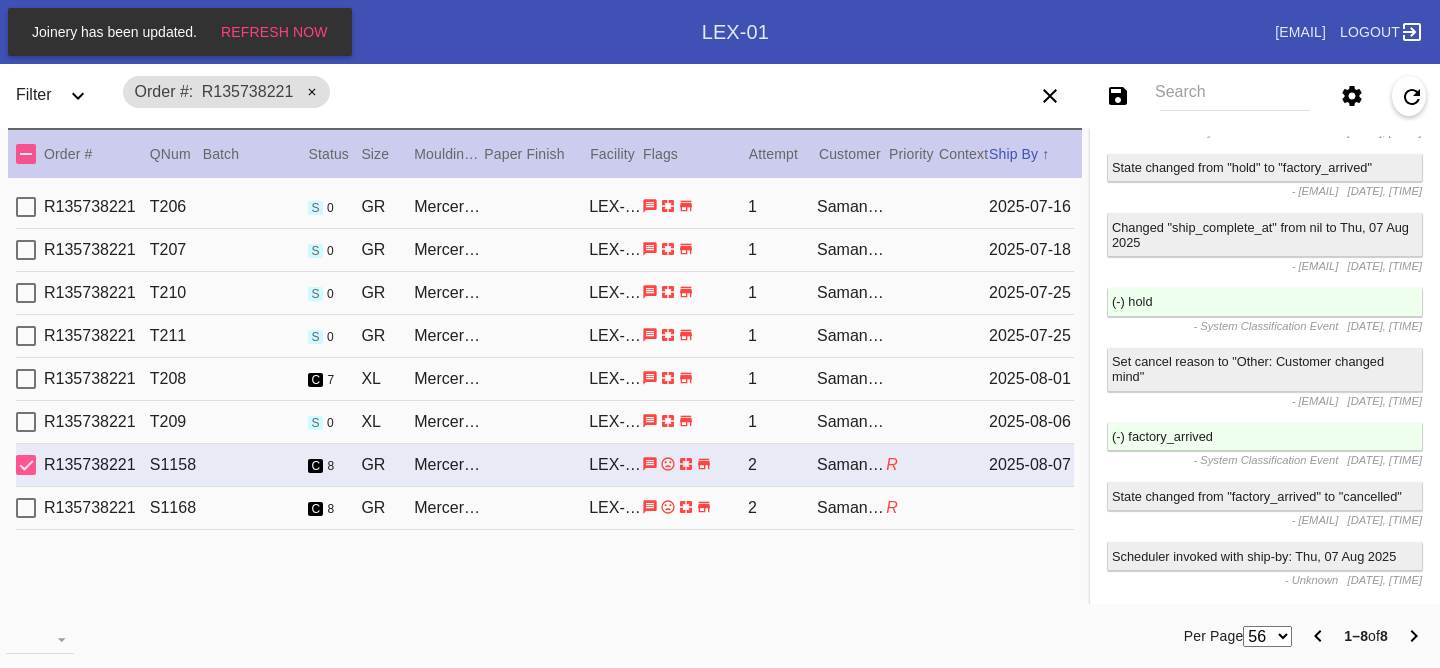 click on "R135738221 T208 c   7 XL Mercer Slim (Deep) / White LEX-01 1 Samantha Loria
2025-08-01" at bounding box center (545, 379) 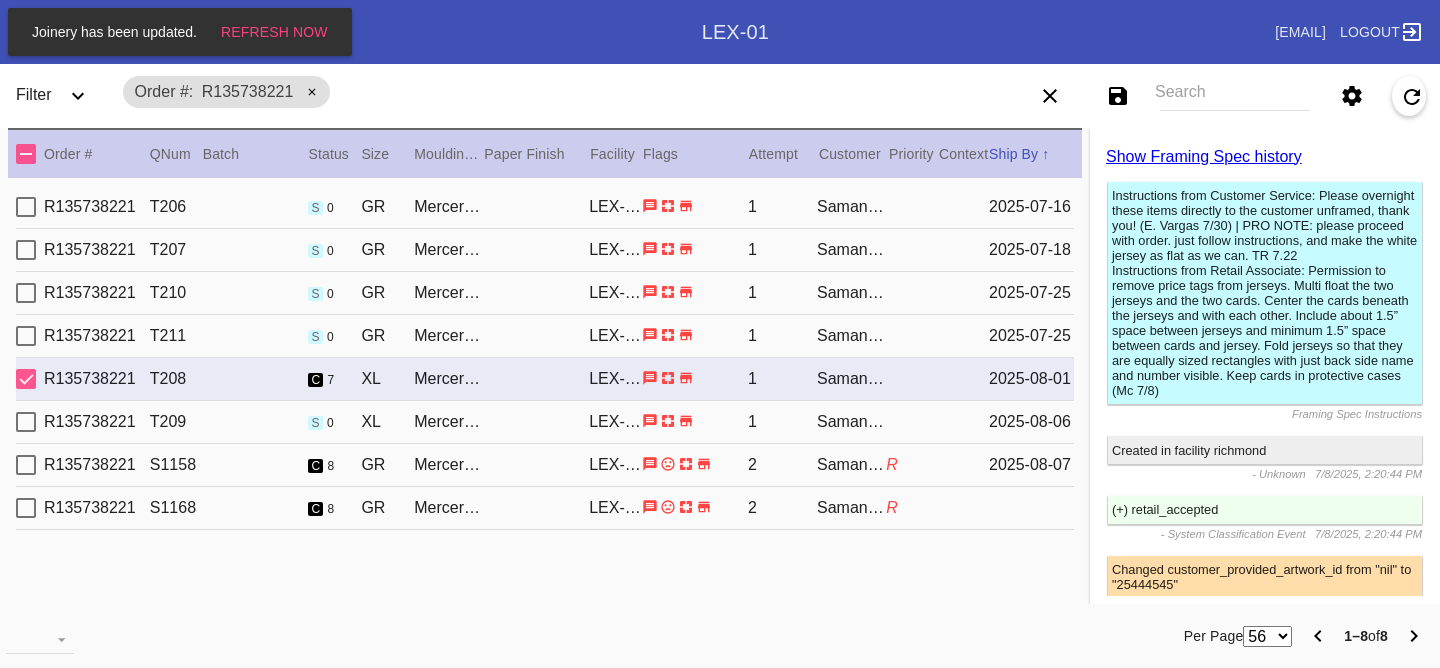 scroll, scrollTop: 3327, scrollLeft: 0, axis: vertical 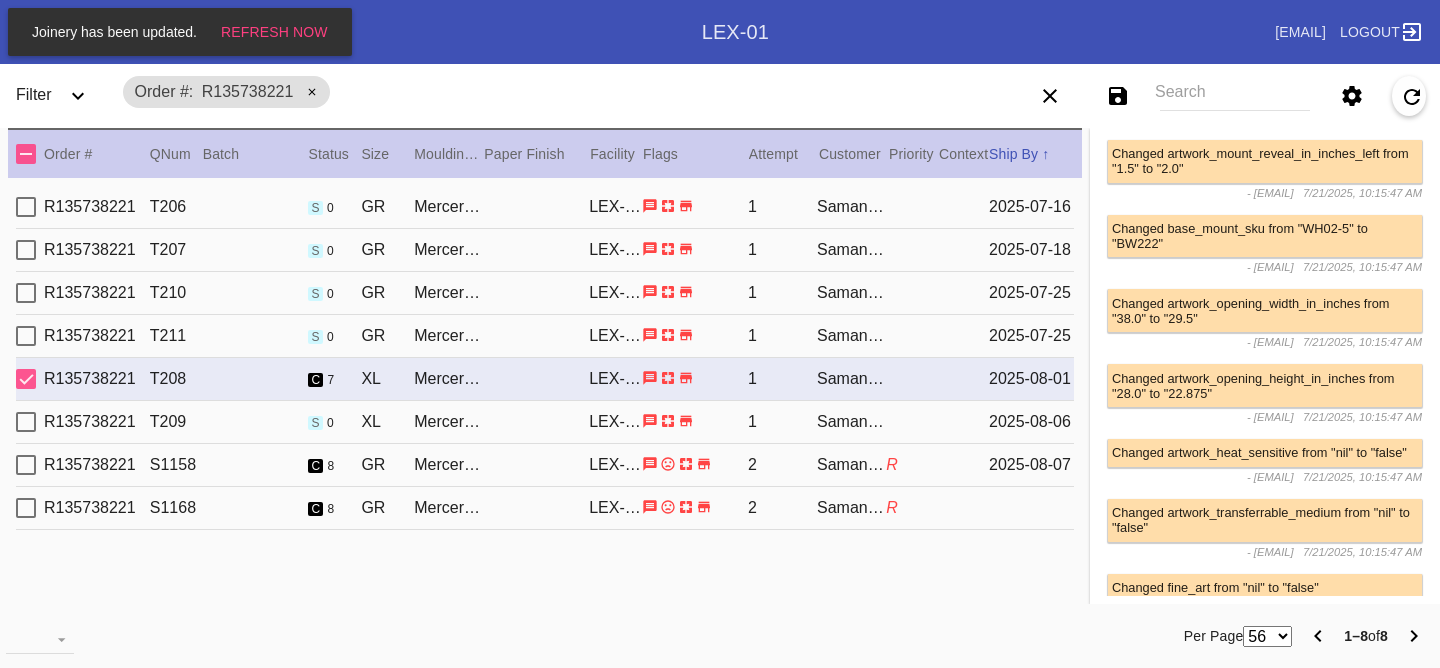 click on "R135738221 T207 s   0 GR Mercer Slim (Medium) / White LEX-01 1 Samantha Loria
2025-07-18" at bounding box center (545, 250) 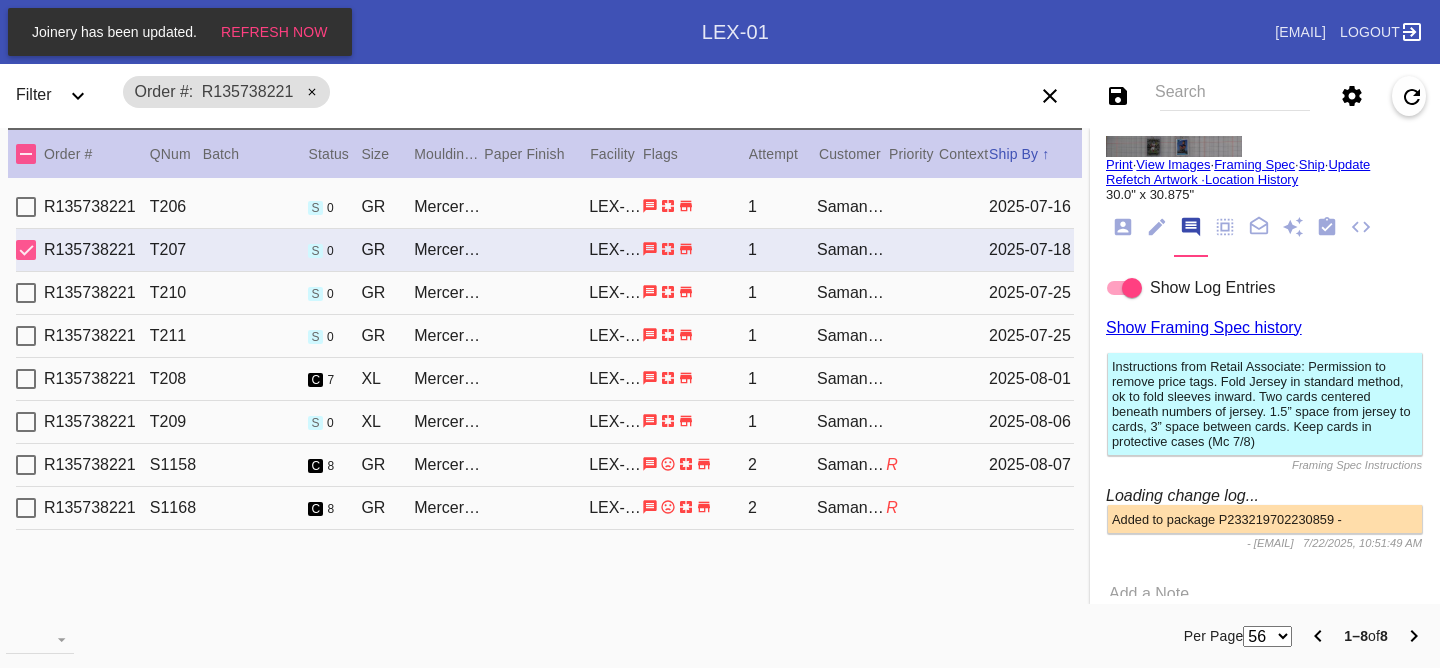 scroll, scrollTop: 0, scrollLeft: 0, axis: both 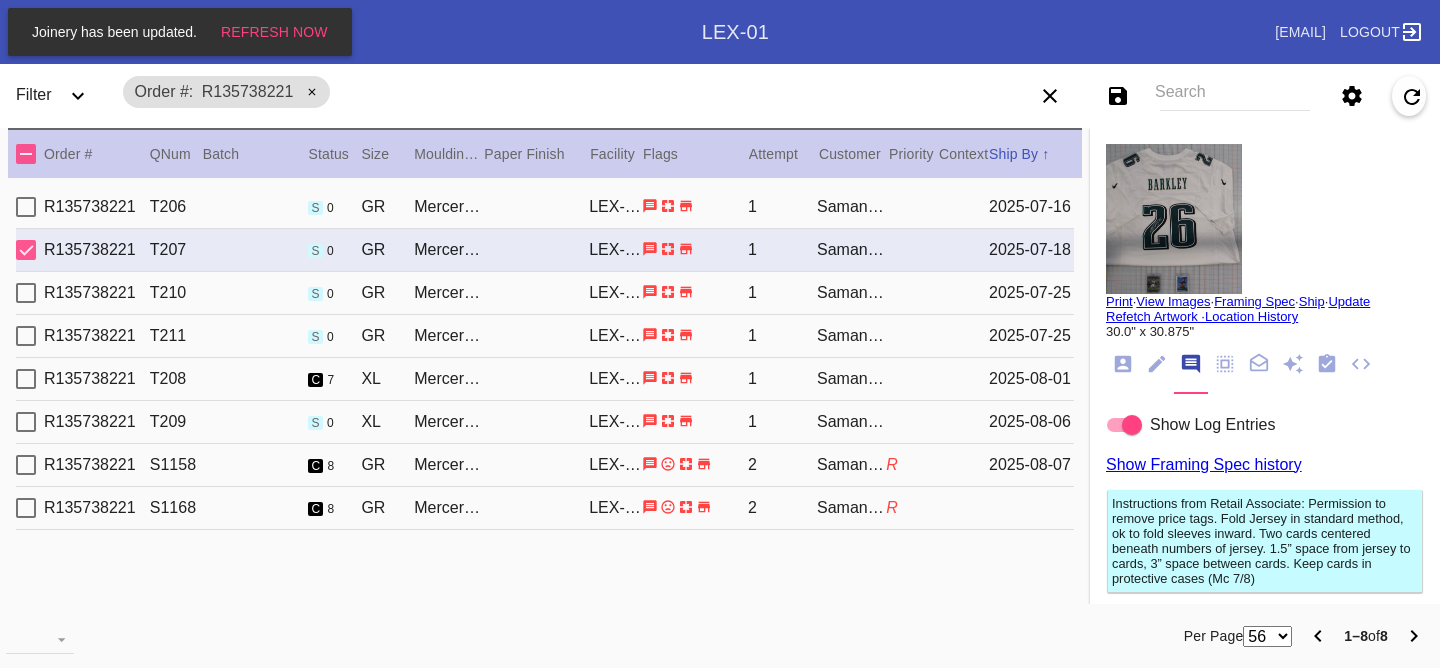 click on "R135738221 T206 s   0 GR Mercer Slim (Medium) / White LEX-01 1 Samantha Loria
2025-07-16" at bounding box center (545, 207) 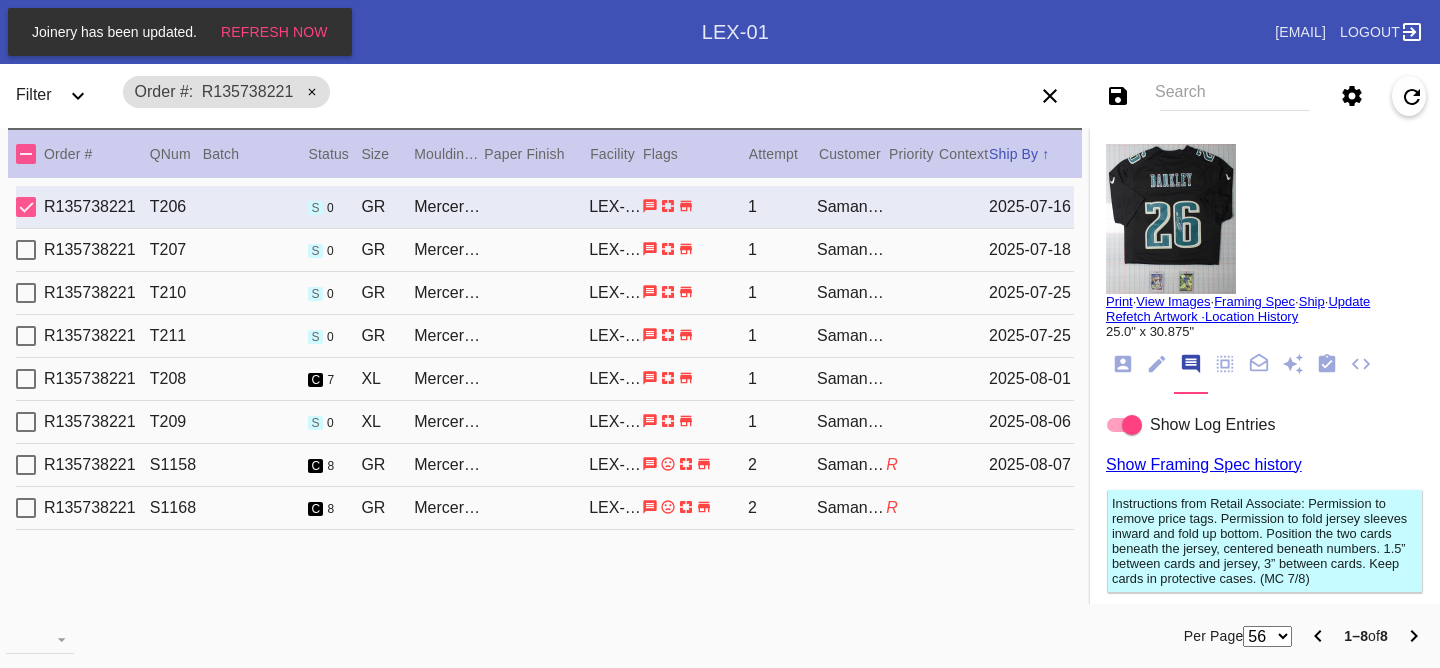 click on "R135738221 T207 s   0 GR Mercer Slim (Medium) / White LEX-01 1 Samantha Loria
2025-07-18" at bounding box center [545, 250] 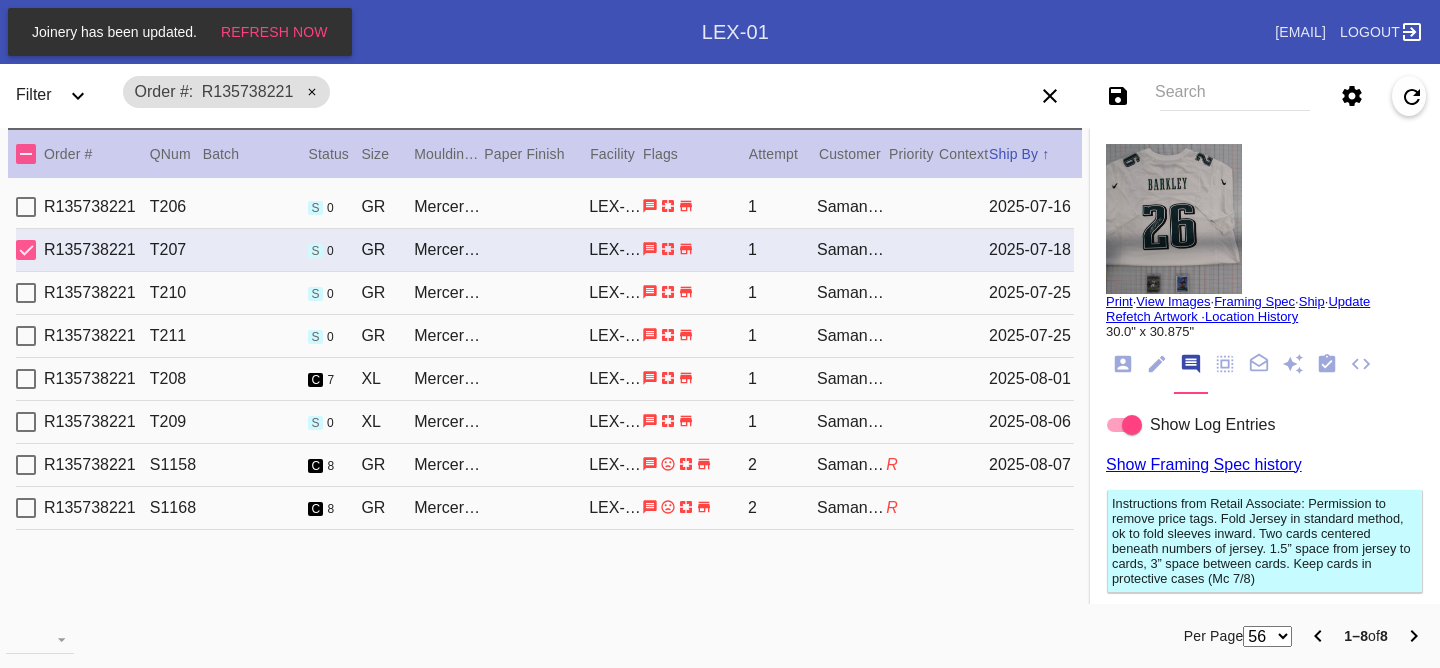 click on "R135738221 T210 s   0 GR Mercer Slim (Deep) / White LEX-01 1 Samantha Loria
2025-07-25" at bounding box center (545, 293) 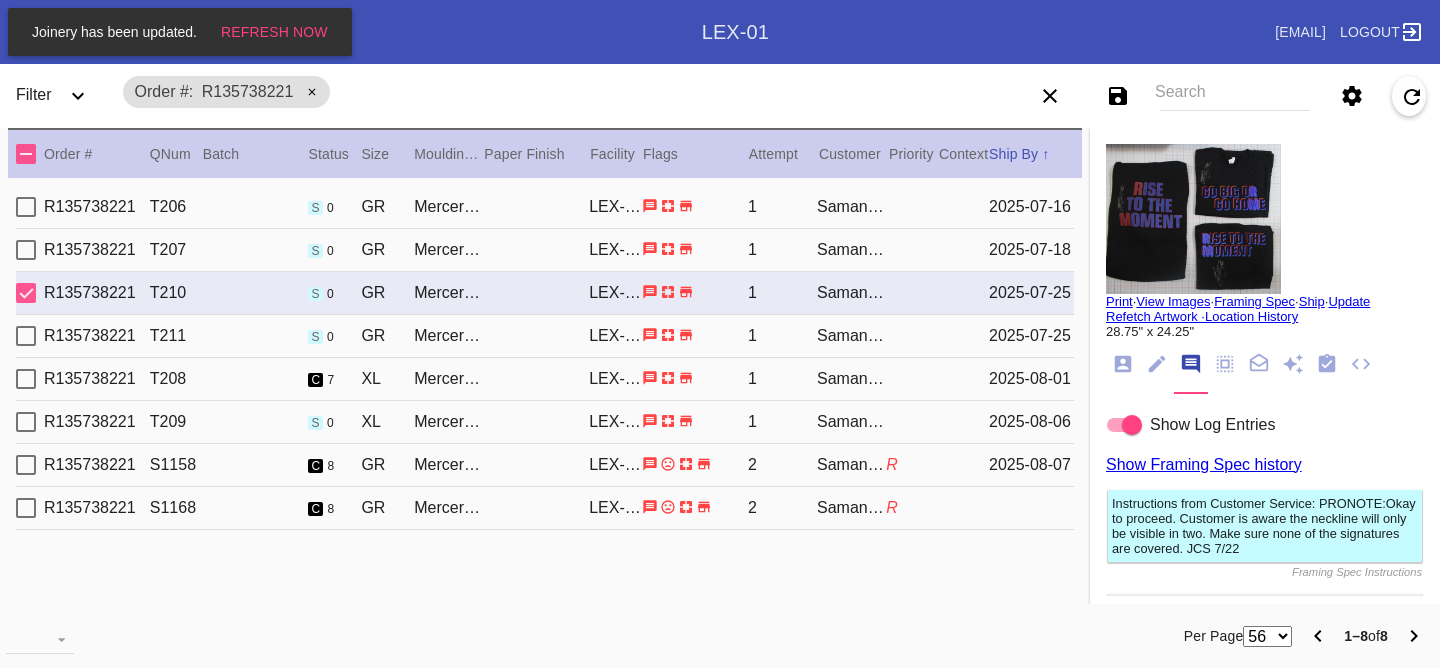 click on "R135738221 T211 s   0 GR Mercer Slim (Deep) / White LEX-01 1 Samantha Loria
2025-07-25" at bounding box center (545, 336) 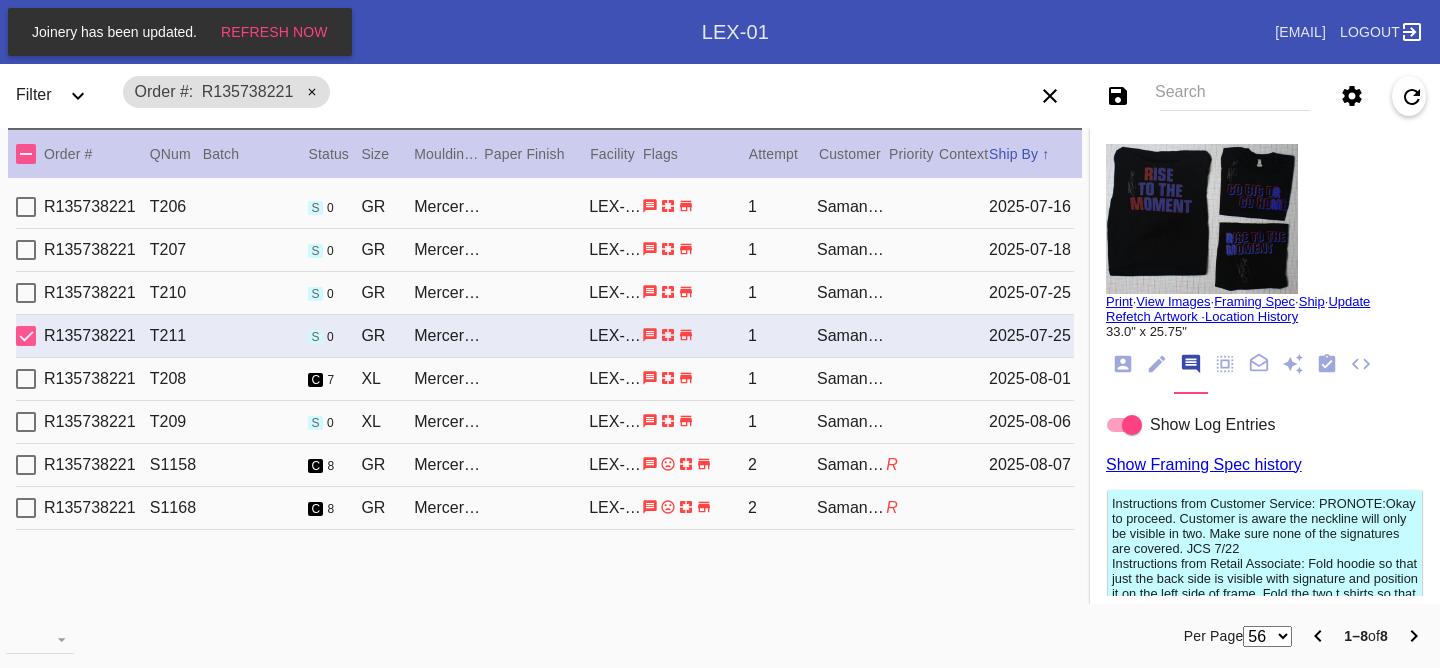 click 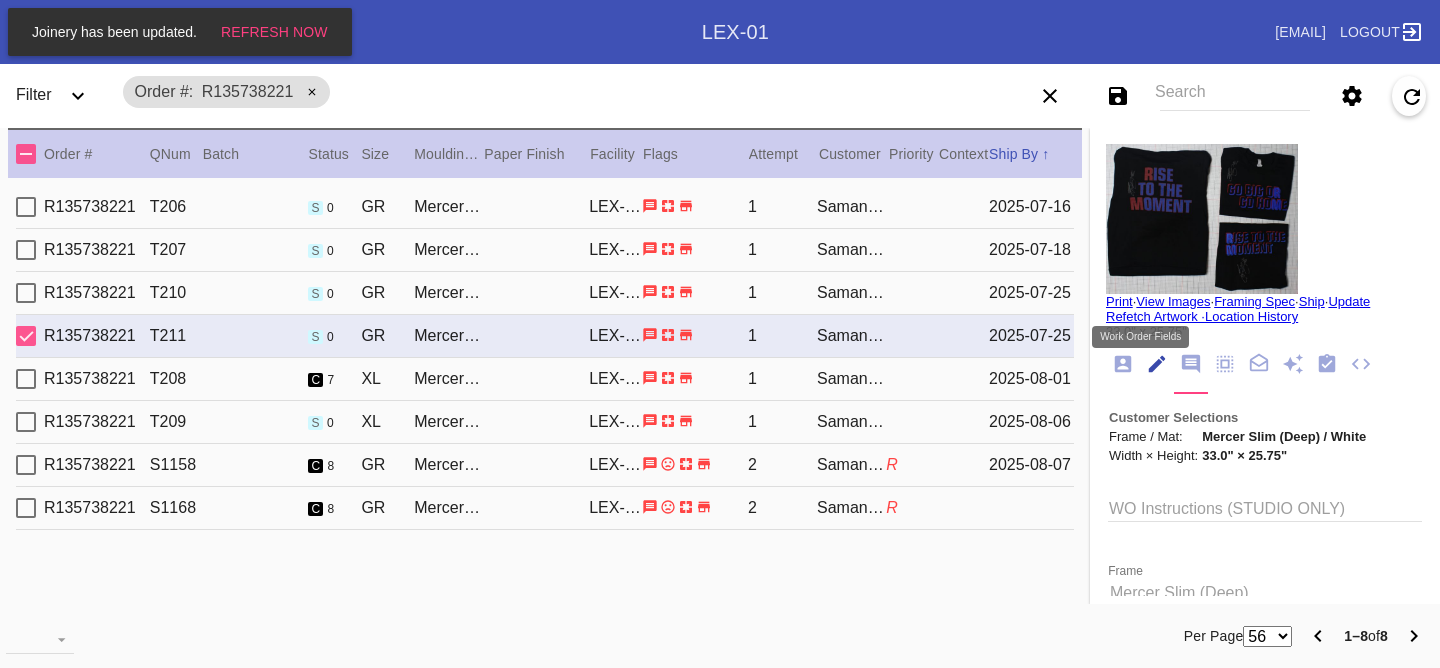 scroll, scrollTop: 73, scrollLeft: 0, axis: vertical 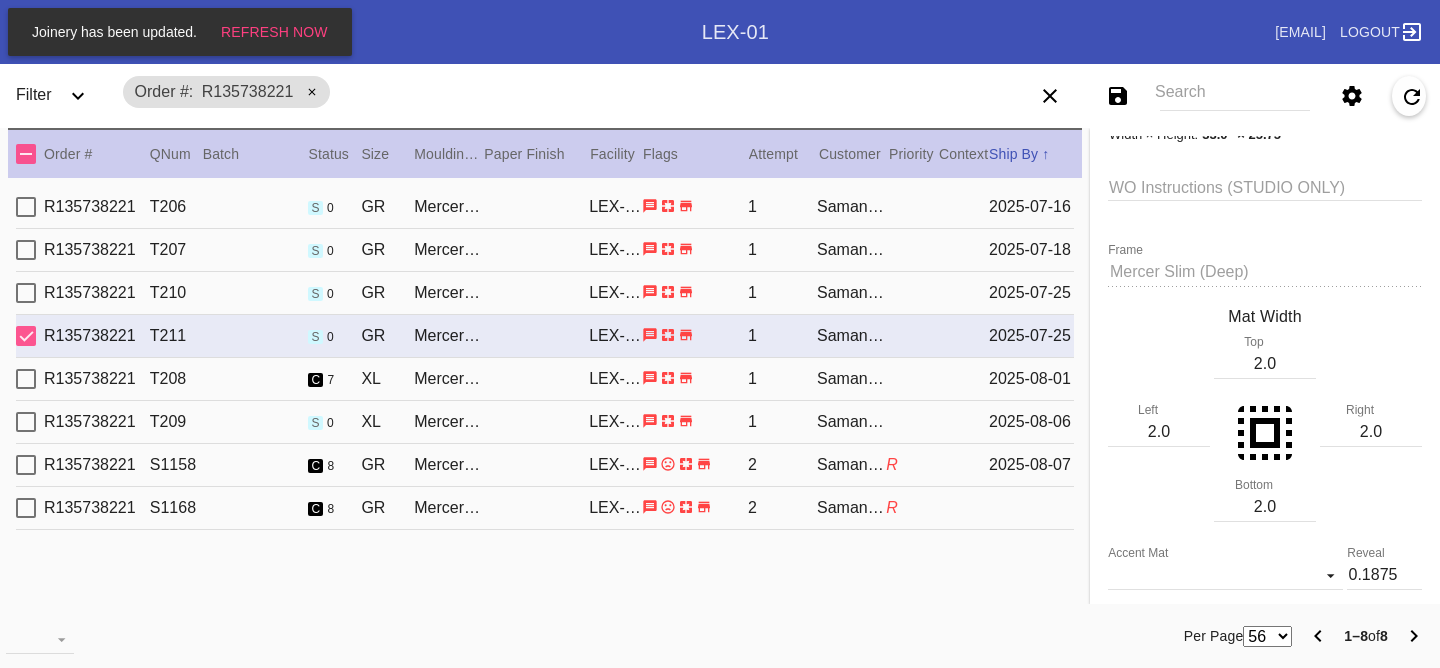 click on "R135738221 T207 s   0 GR Mercer Slim (Medium) / White LEX-01 1 Samantha Loria
2025-07-18" at bounding box center (545, 250) 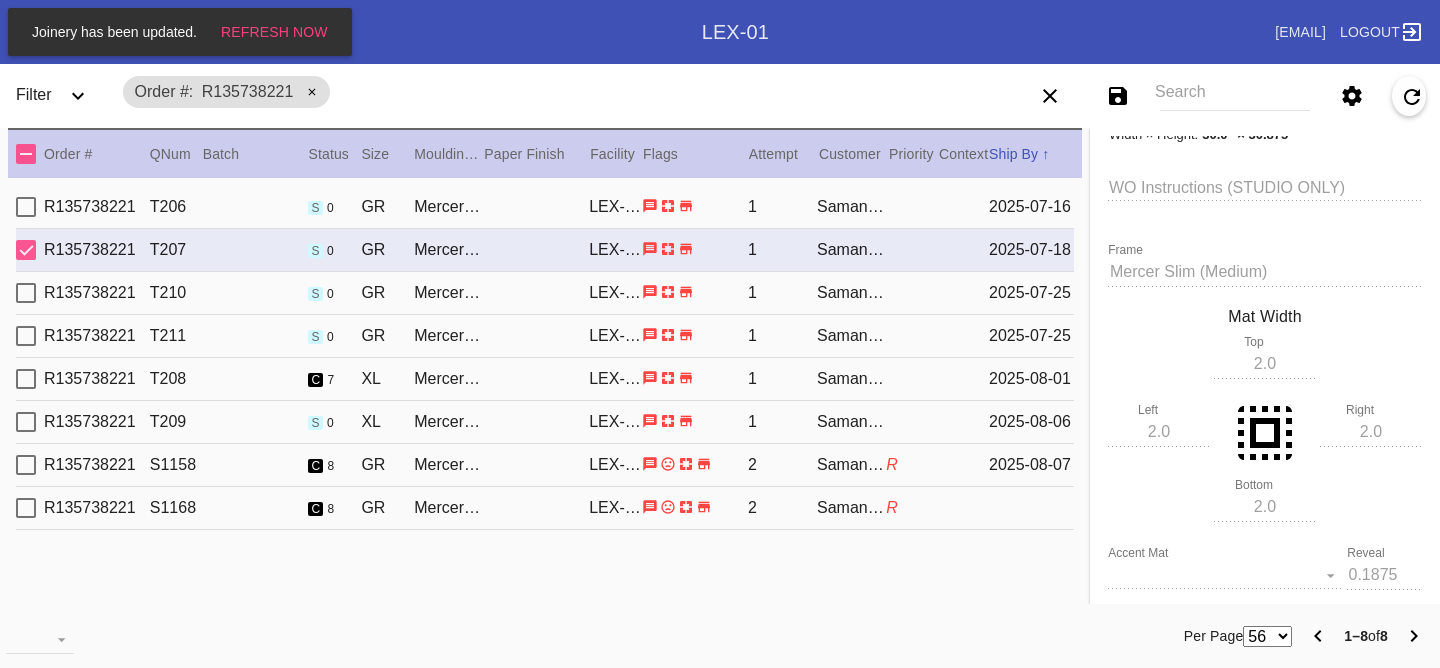 click on "R135738221 T206 s   0 GR Mercer Slim (Medium) / White LEX-01 1 Samantha Loria
2025-07-16" at bounding box center (545, 207) 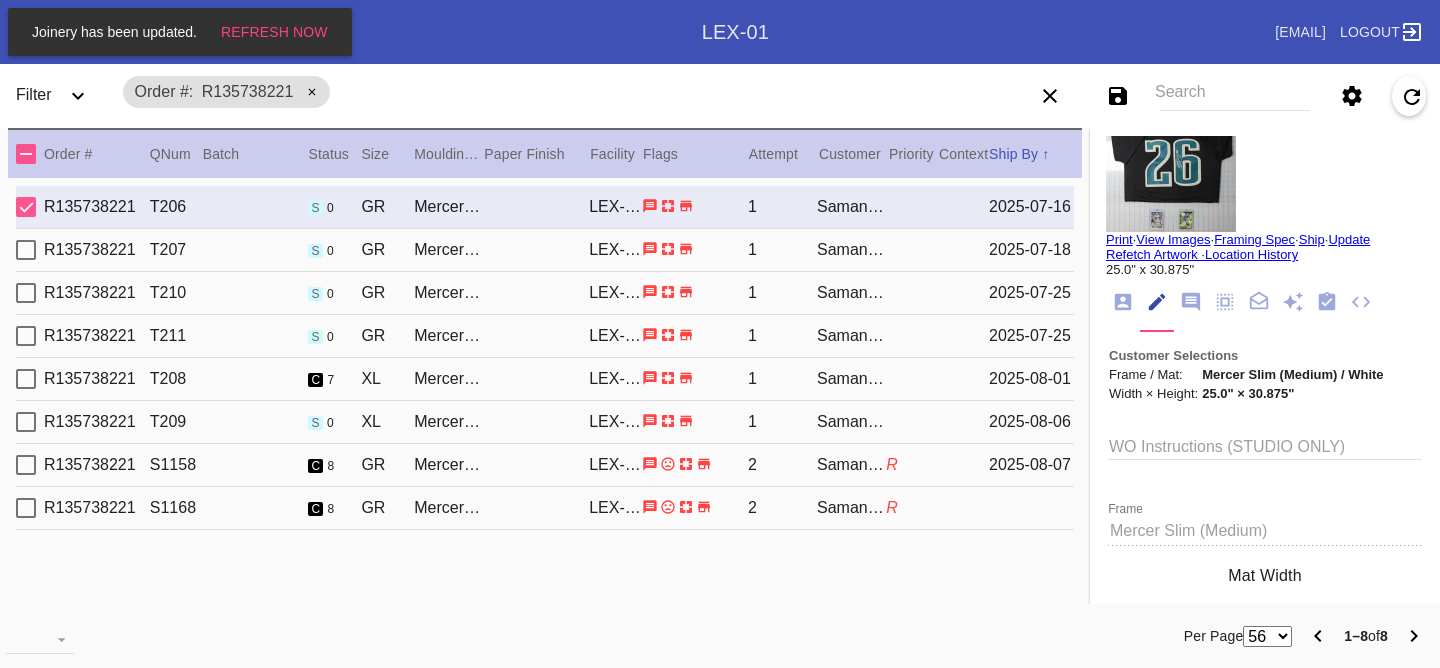 scroll, scrollTop: 0, scrollLeft: 0, axis: both 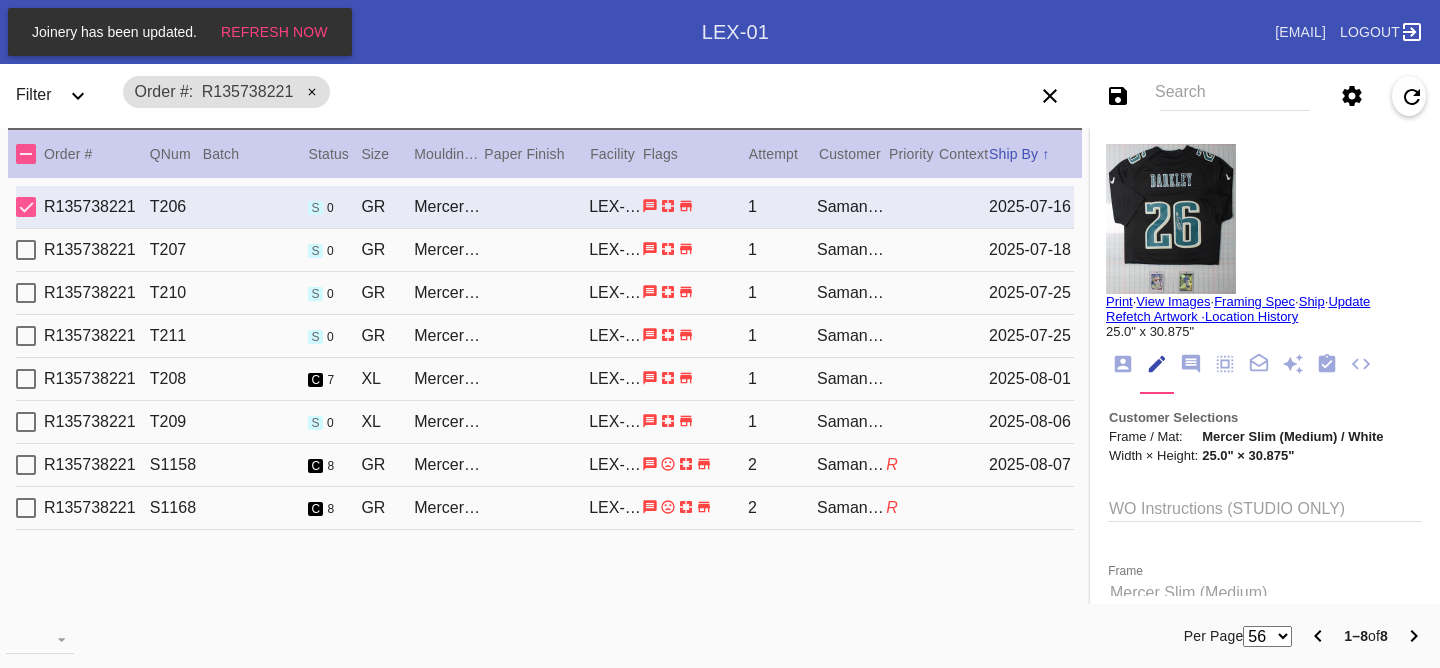 click on "2025-07-18" at bounding box center (1031, 250) 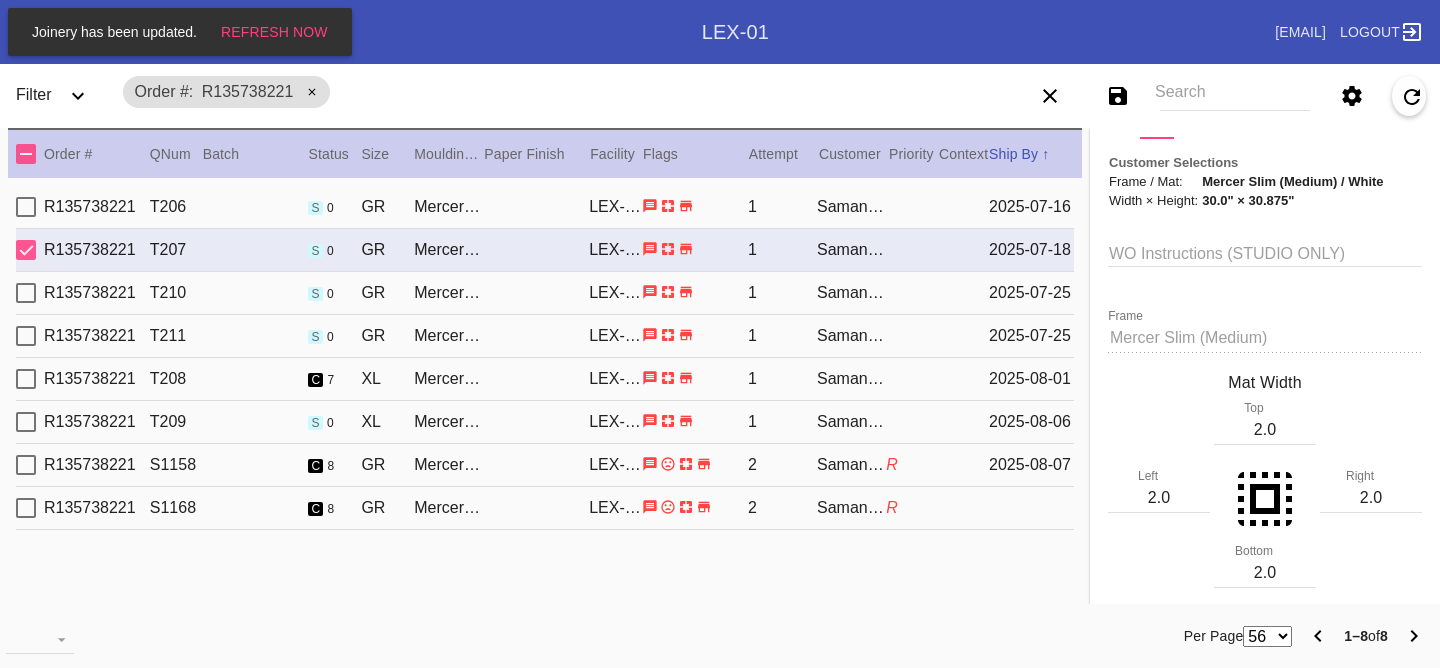 scroll, scrollTop: 362, scrollLeft: 0, axis: vertical 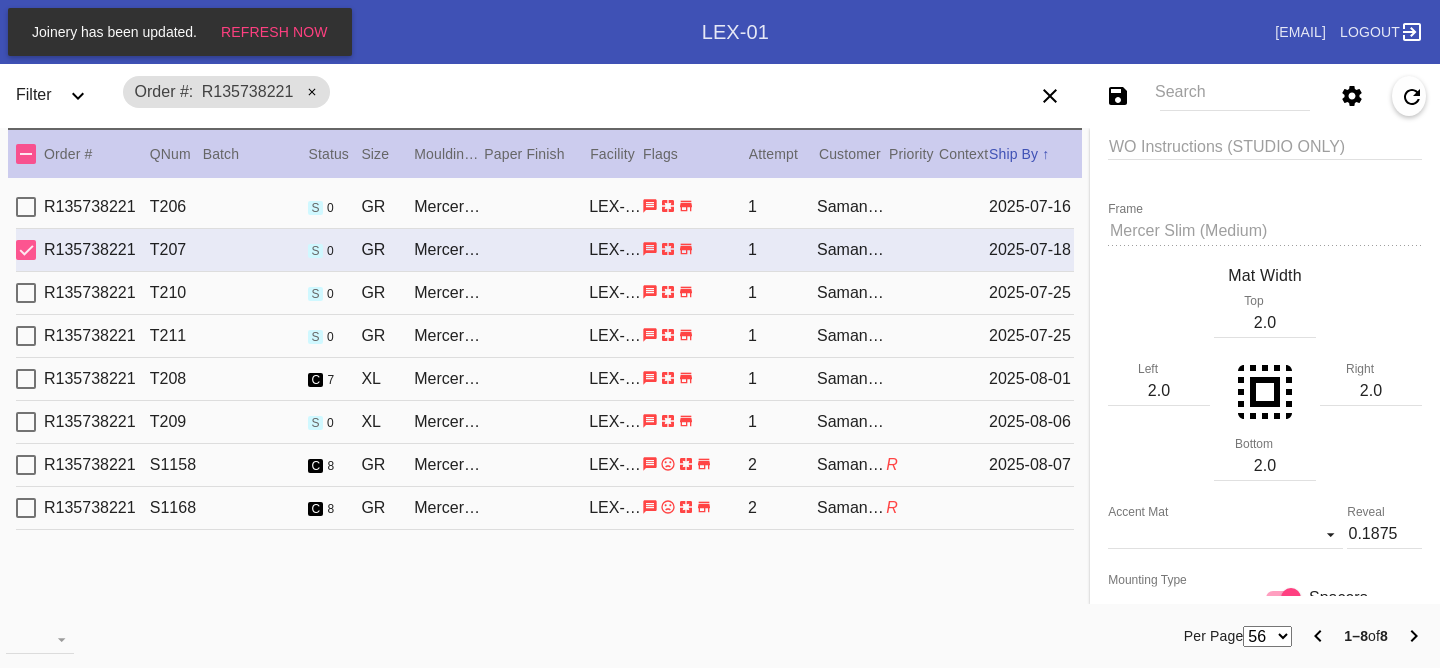 click on "R135738221 T211 s   0 GR Mercer Slim (Deep) / White LEX-01 1 Samantha Loria
2025-07-25" at bounding box center [545, 336] 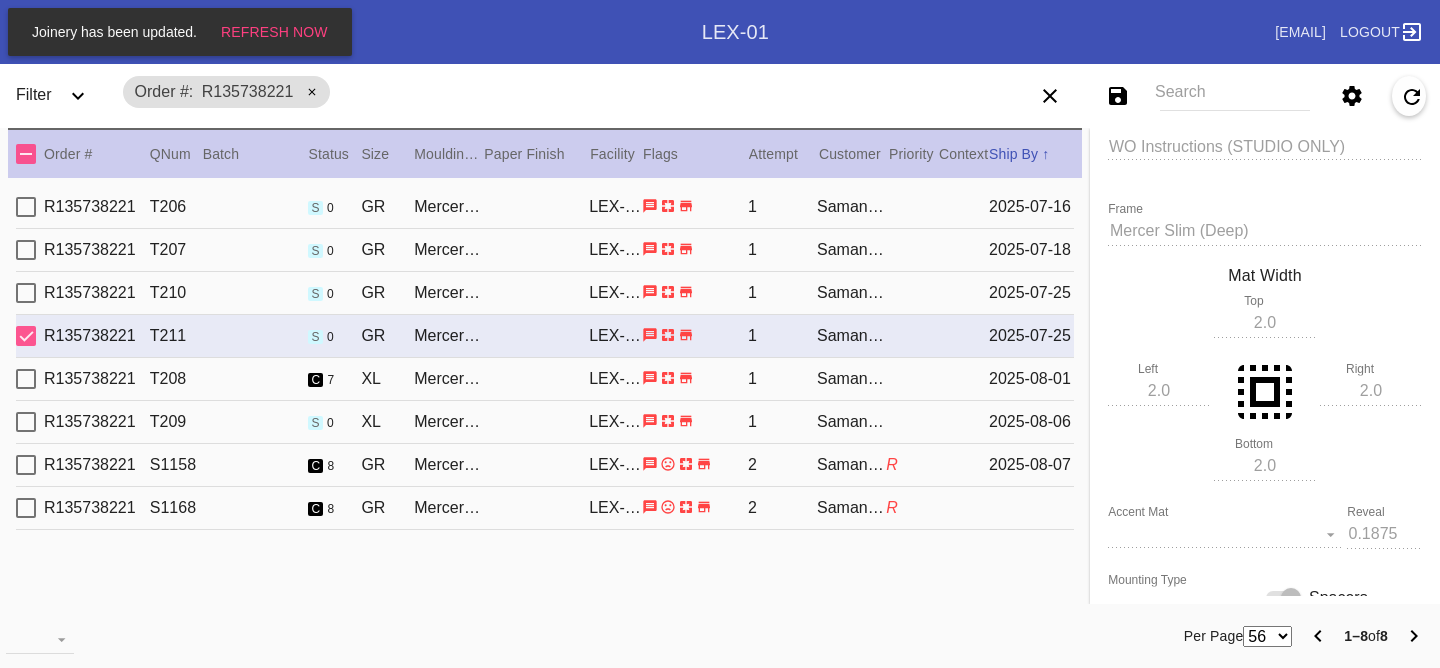 click on "R135738221 T208 c   7 XL Mercer Slim (Deep) / White LEX-01 1 Samantha Loria
2025-08-01" at bounding box center [545, 379] 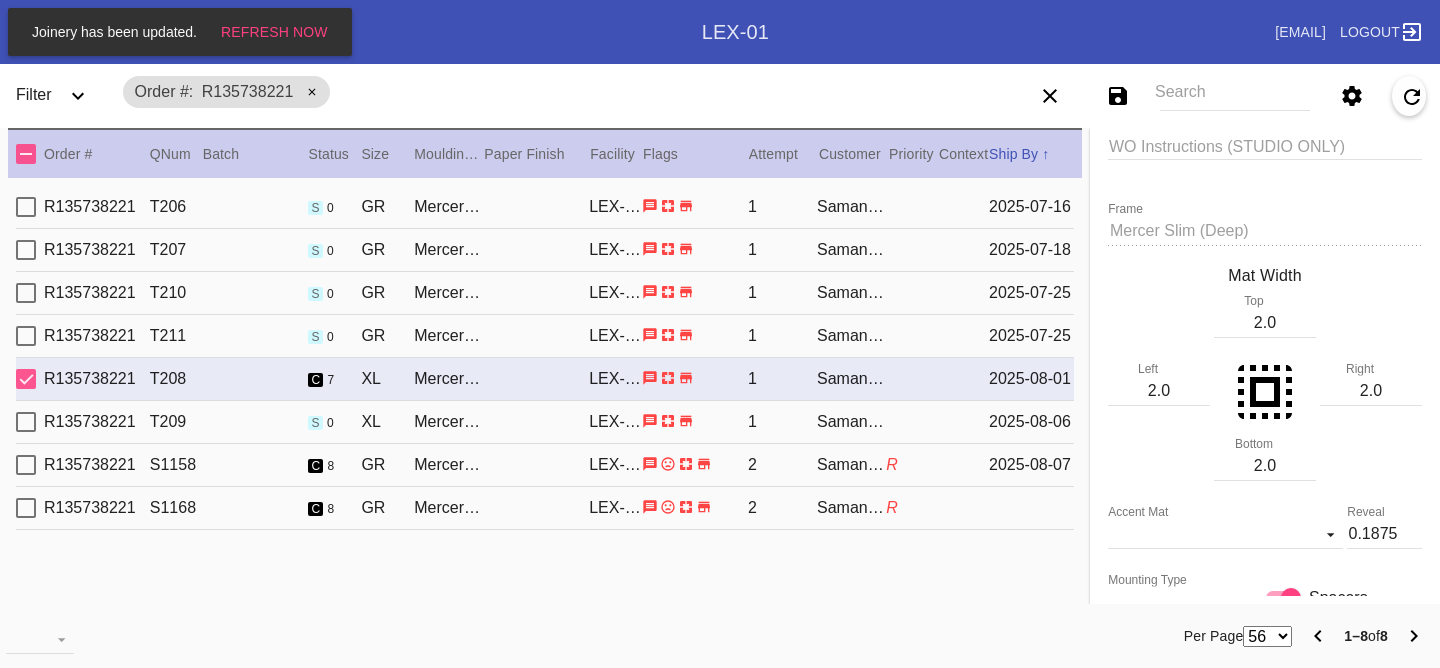 click on "R135738221 T209 s   0 XL Mercer Slim (Deep) / White LEX-01 1 Samantha Loria
2025-08-06" at bounding box center (545, 422) 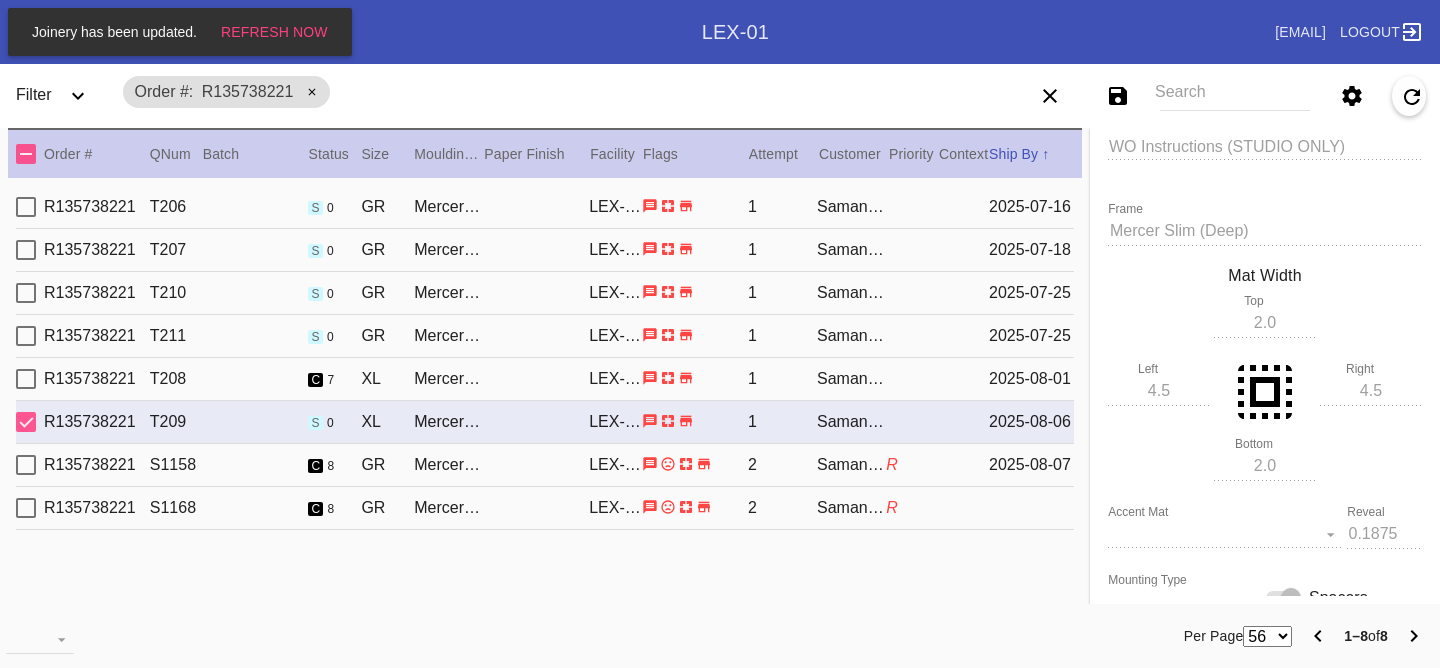 click on "R135738221 S1158 c   8 GR Mercer Slim (Medium) / White LEX-01 2 Samantha Loria
R
2025-08-07" at bounding box center [545, 465] 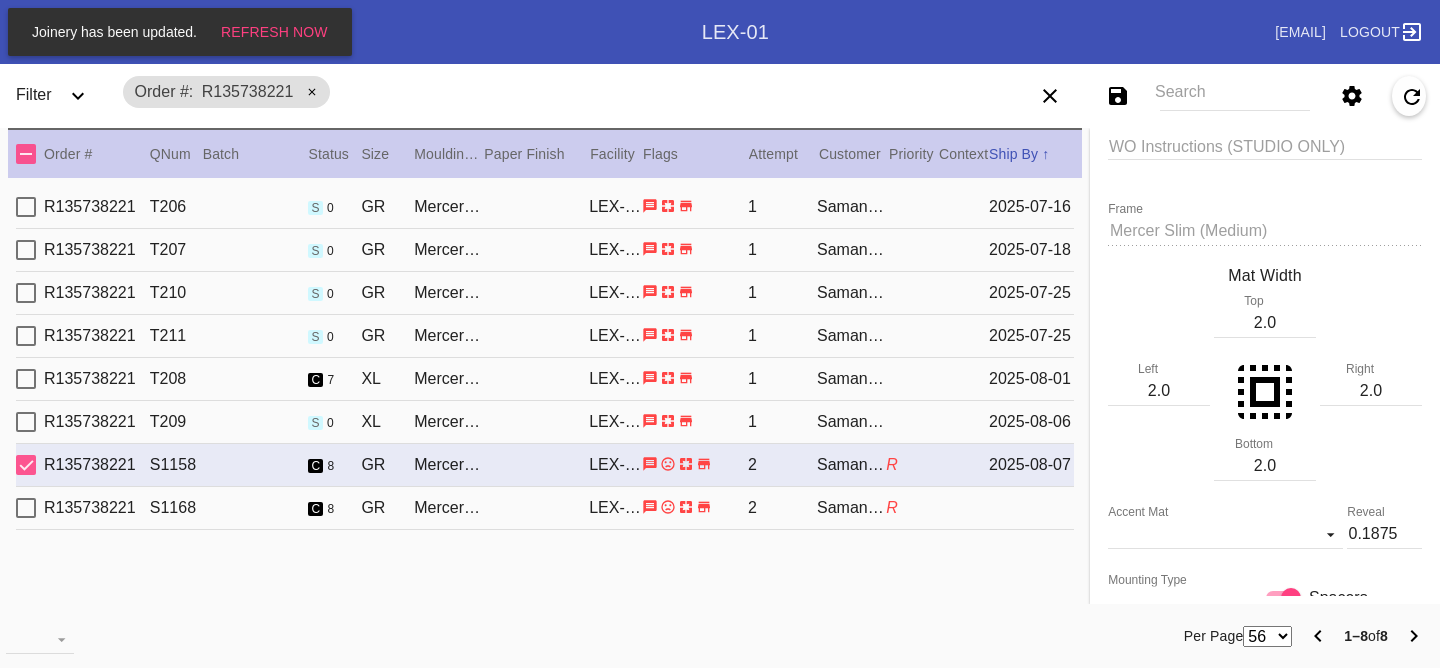 click on "R135738221 S1168 c   8 GR Mercer Slim (Medium) / White LEX-01 2 Samantha Loria
R" at bounding box center [545, 508] 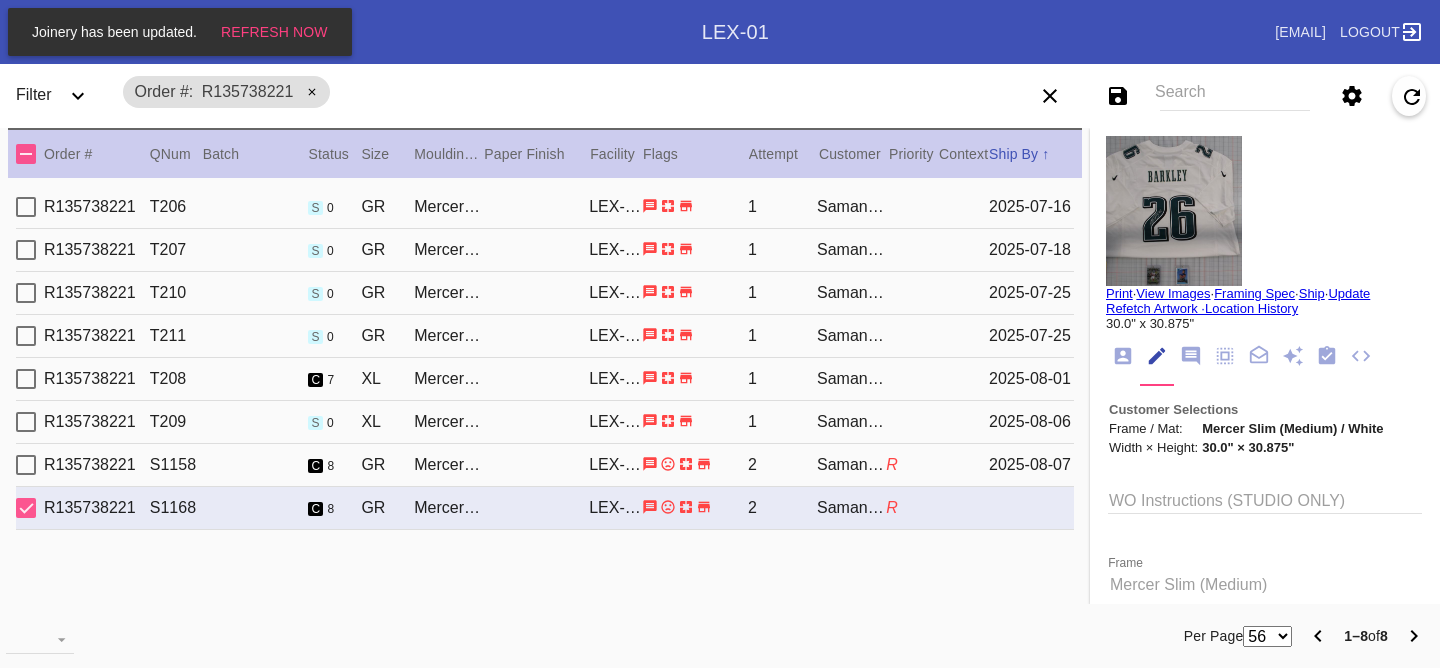 scroll, scrollTop: 0, scrollLeft: 0, axis: both 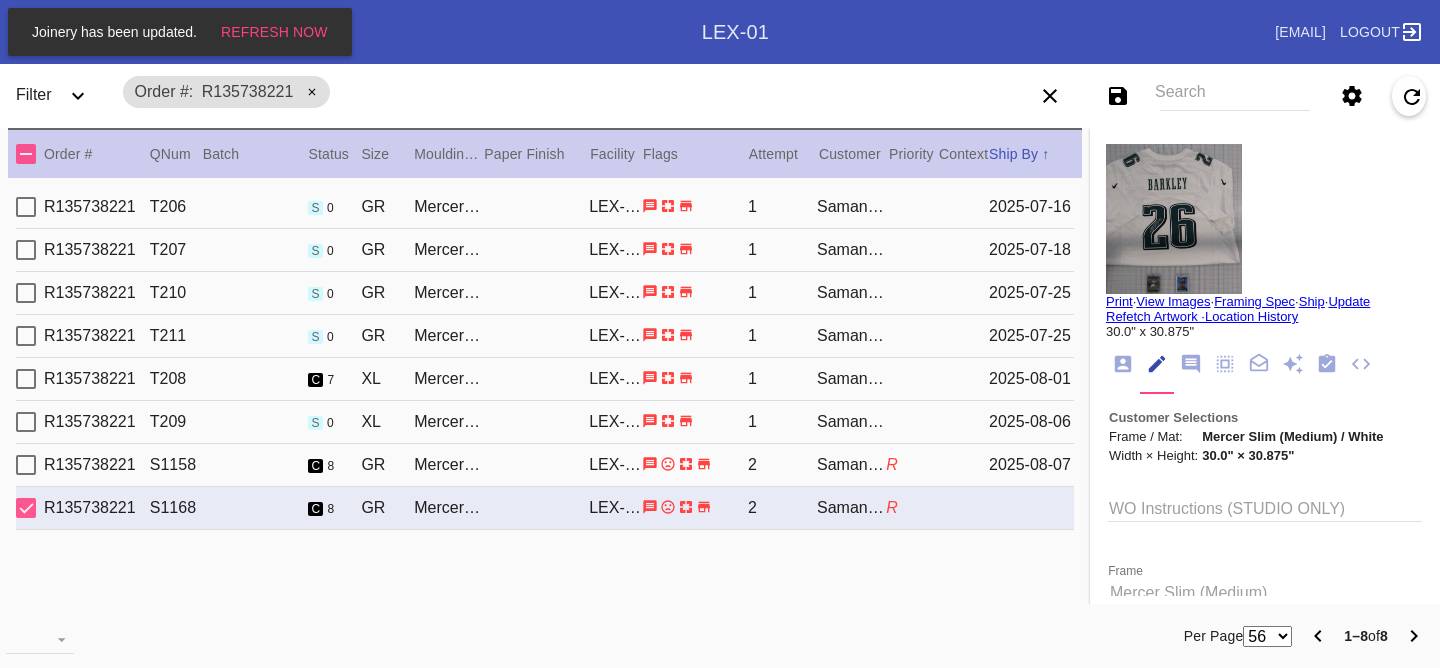 click on "2025-08-07" at bounding box center [1031, 465] 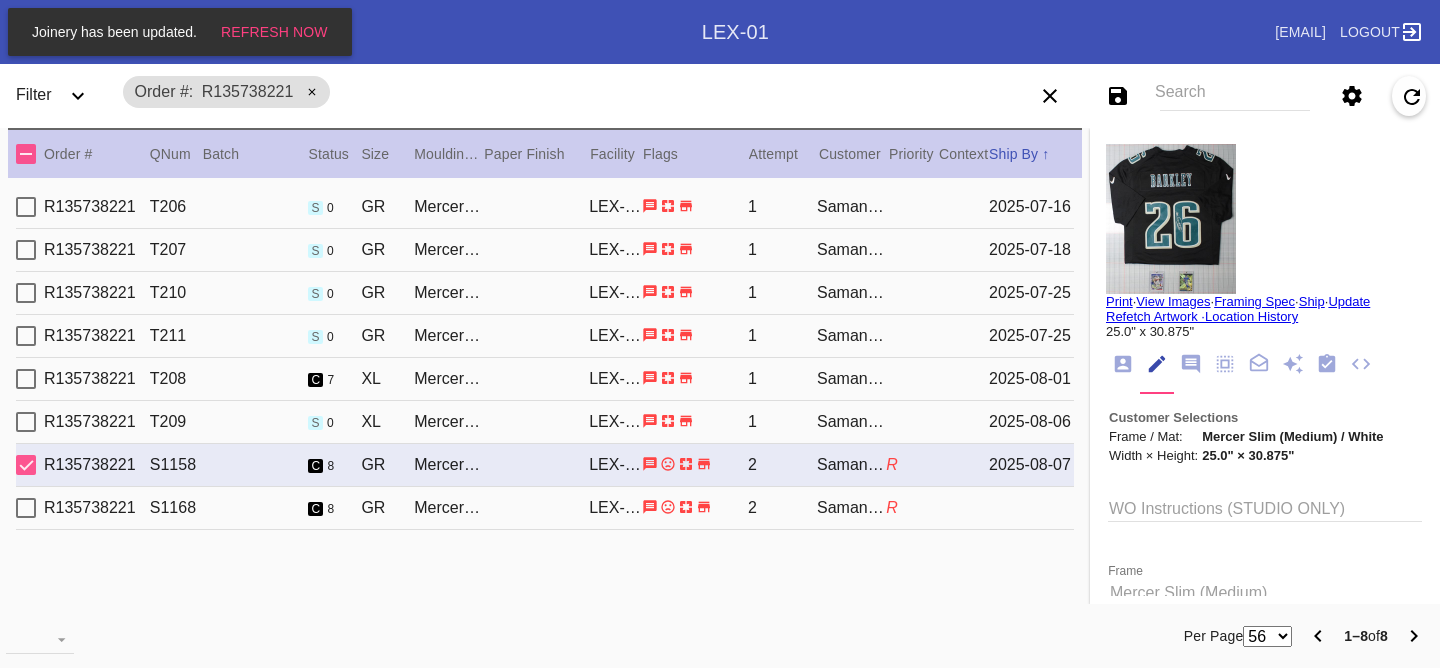 scroll, scrollTop: 376, scrollLeft: 0, axis: vertical 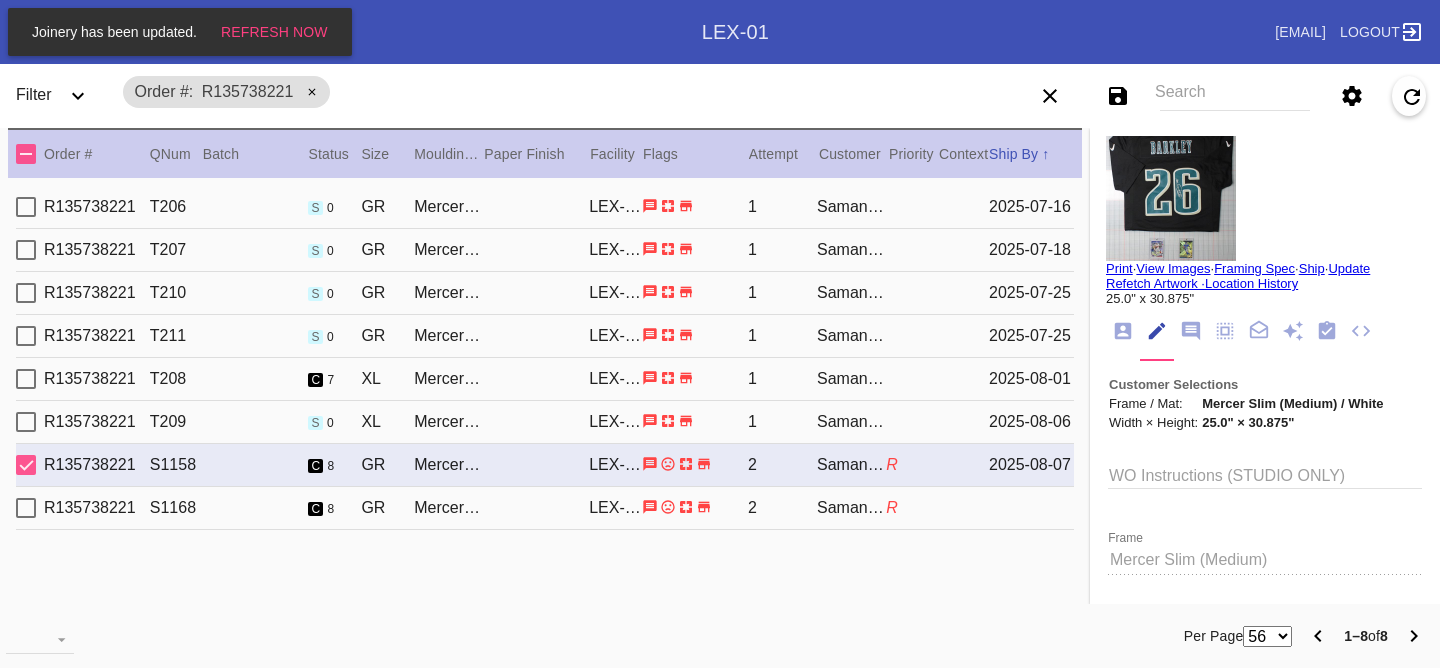 click on "R135738221 S1168 c   8 GR Mercer Slim (Medium) / White LEX-01 2 Samantha Loria
R" at bounding box center [545, 508] 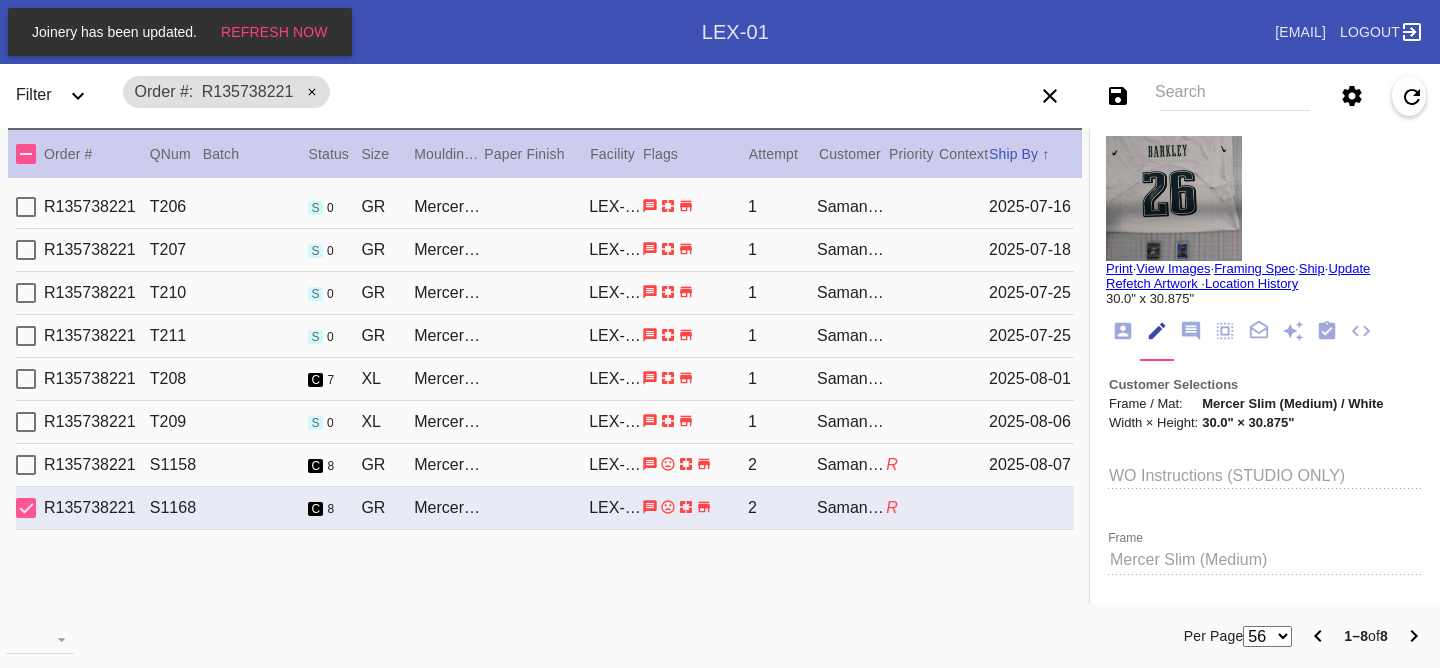 click on "R135738221 S1158 c   8 GR Mercer Slim (Medium) / White LEX-01 2 Samantha Loria
R
2025-08-07" at bounding box center (545, 465) 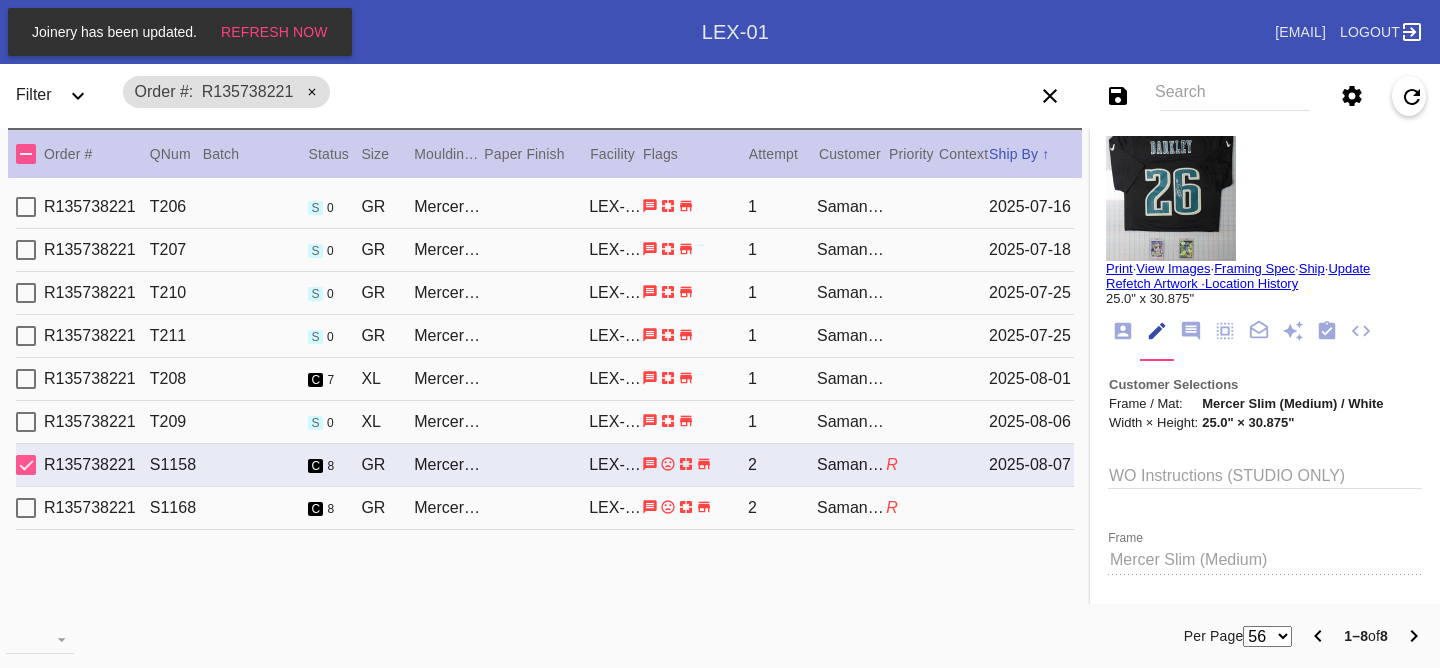 click on "R135738221 T206 s   0 GR Mercer Slim (Medium) / White LEX-01 1 Samantha Loria
2025-07-16" at bounding box center (545, 207) 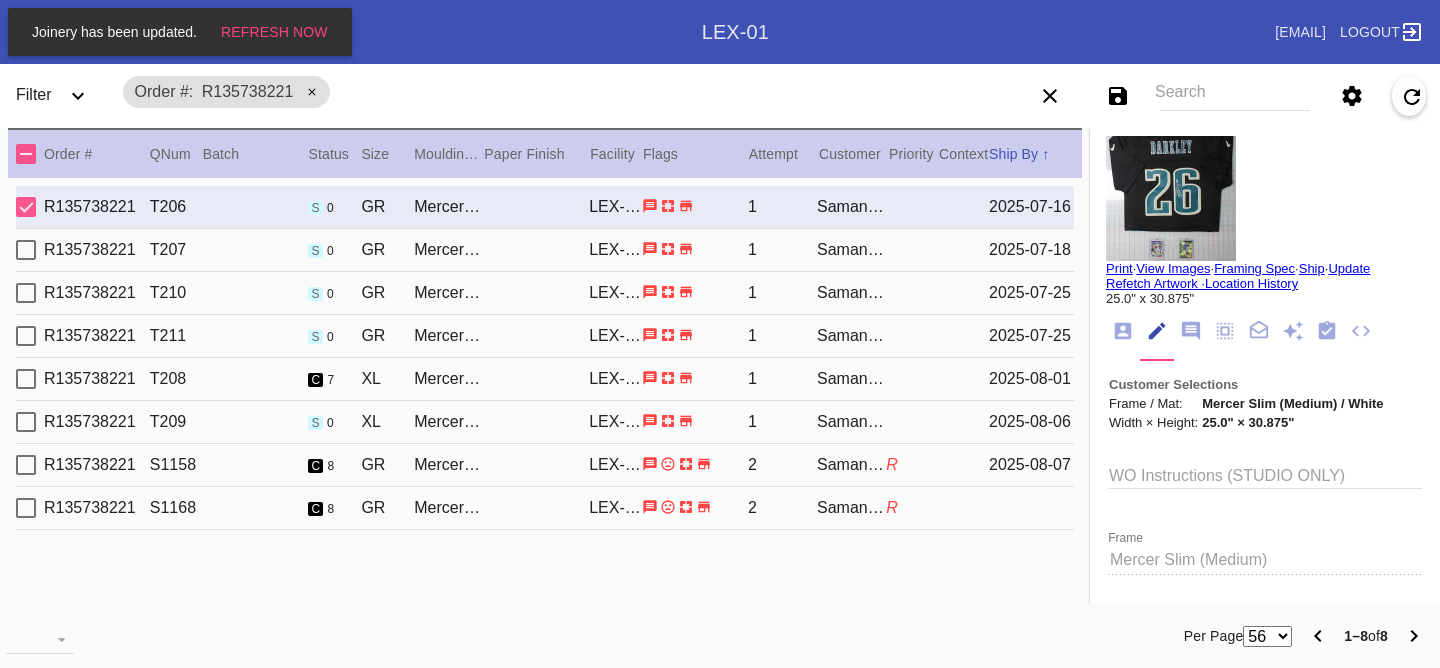 click on "R135738221 T208 c   7 XL Mercer Slim (Deep) / White LEX-01 1 Samantha Loria
2025-08-01" at bounding box center [545, 379] 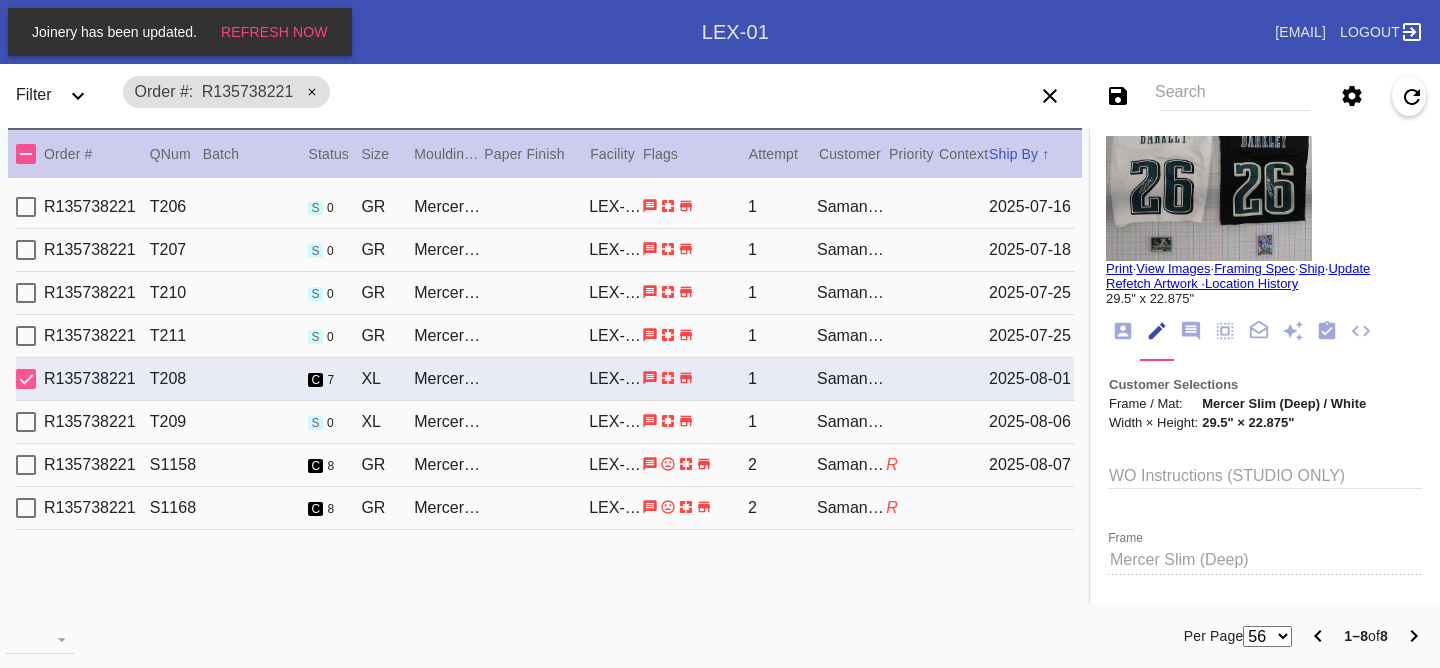 click on "R135738221 S1158 c   8 GR Mercer Slim (Medium) / White LEX-01 2 Samantha Loria
R
2025-08-07" at bounding box center [545, 465] 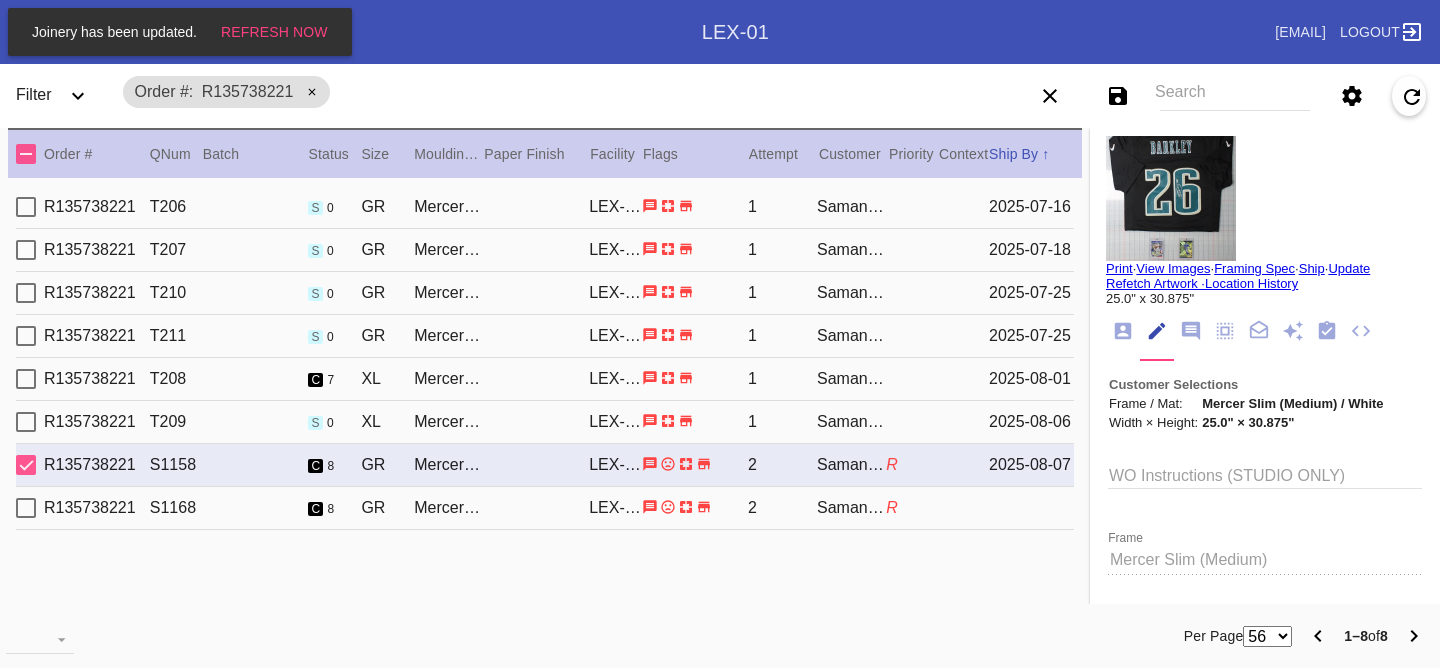 click on "R135738221 S1168 c   8 GR Mercer Slim (Medium) / White LEX-01 2 Samantha Loria
R" at bounding box center (545, 508) 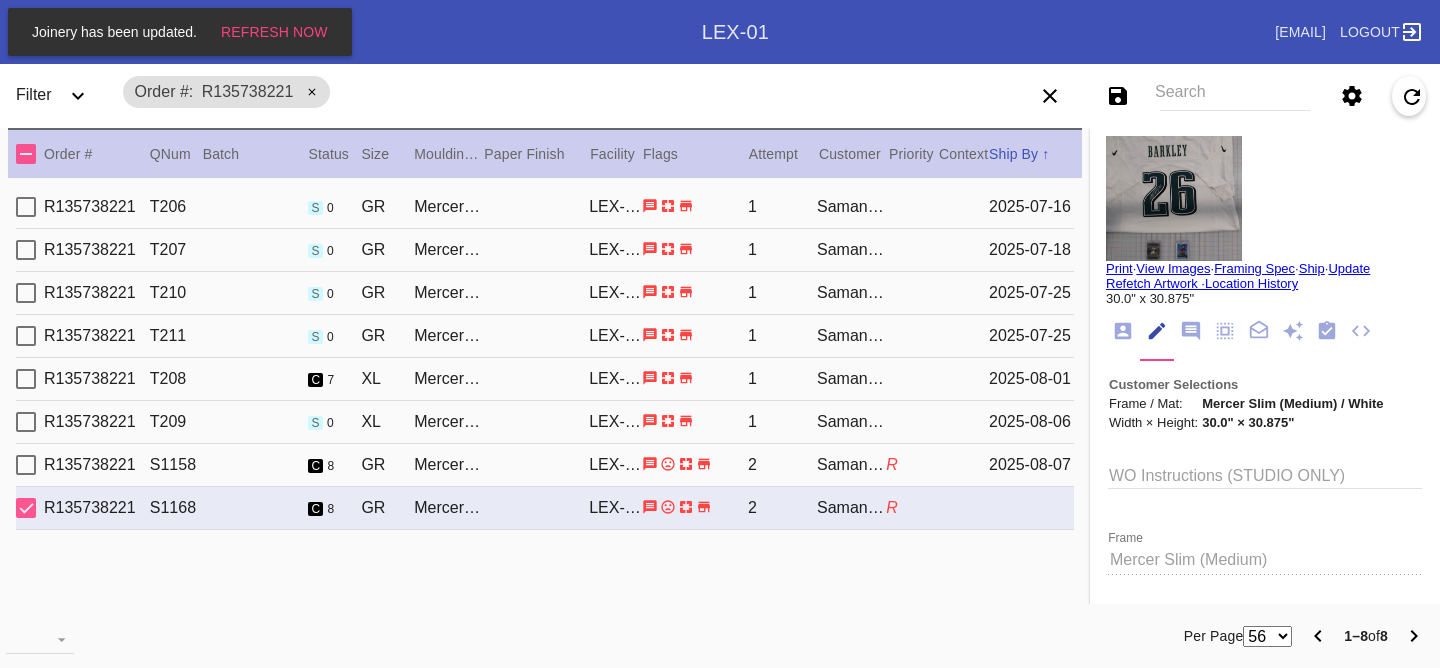 click on "R" at bounding box center (912, 465) 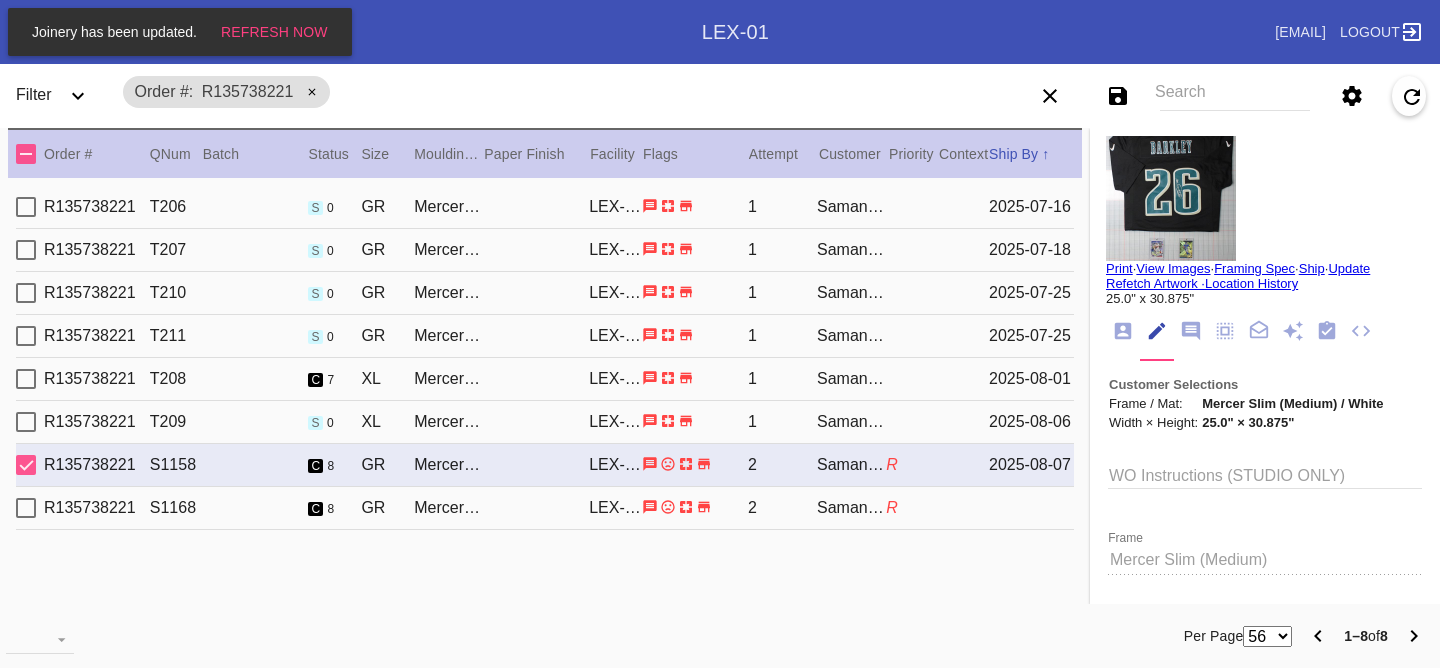 click on "R135738221 T208 c   7 XL Mercer Slim (Deep) / White LEX-01 1 Samantha Loria
2025-08-01" at bounding box center [545, 379] 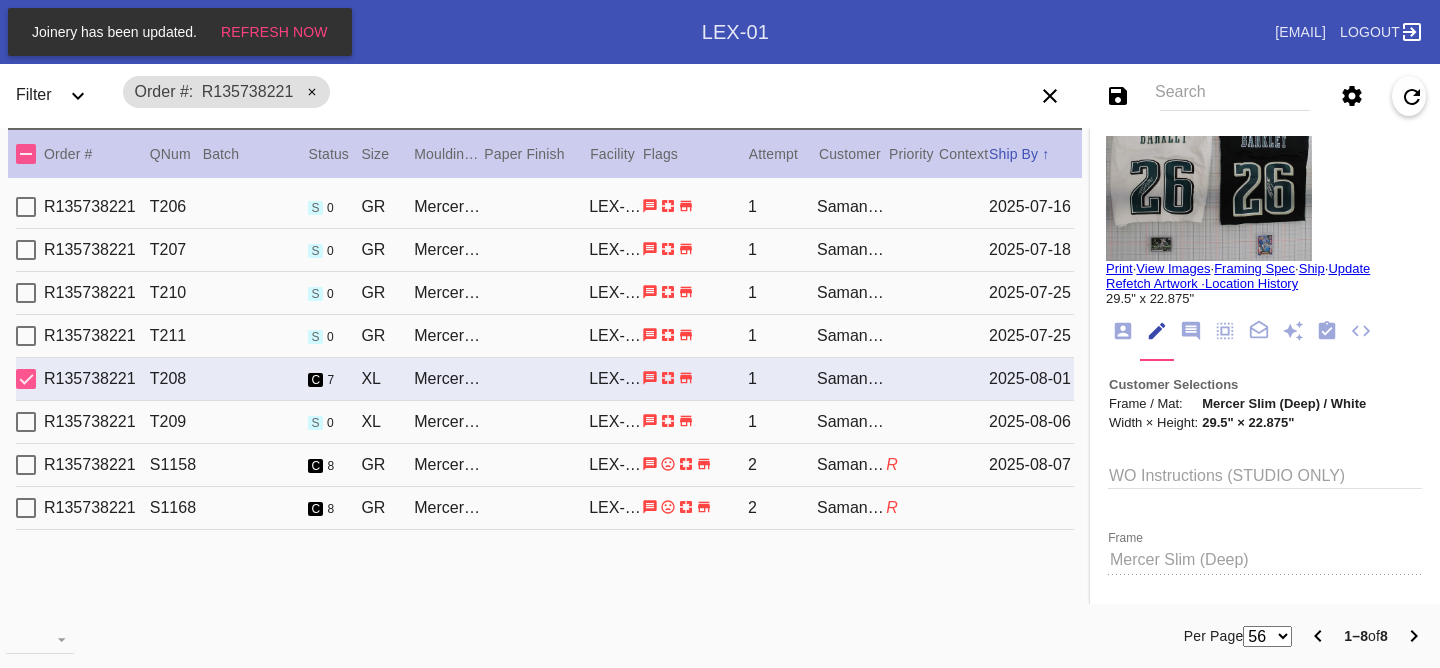 click on "2025-07-25" at bounding box center (1031, 336) 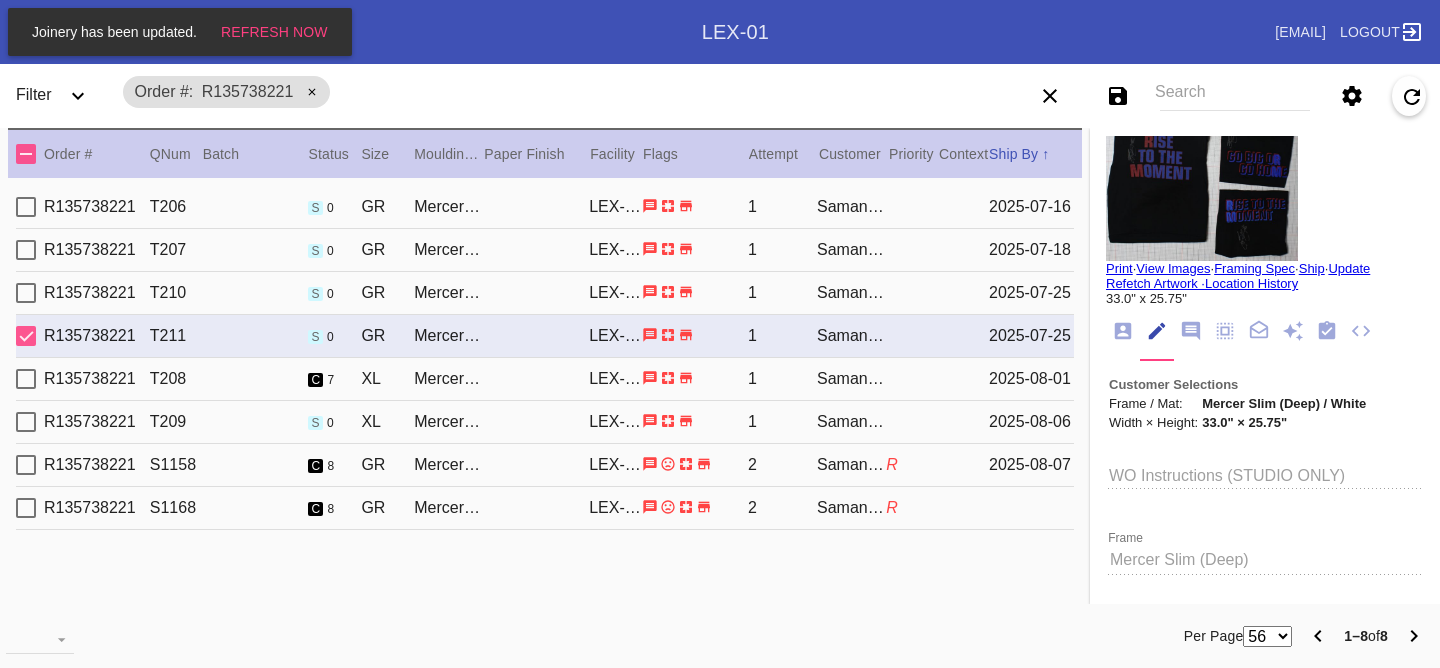 click on "2025-07-25" at bounding box center [1031, 293] 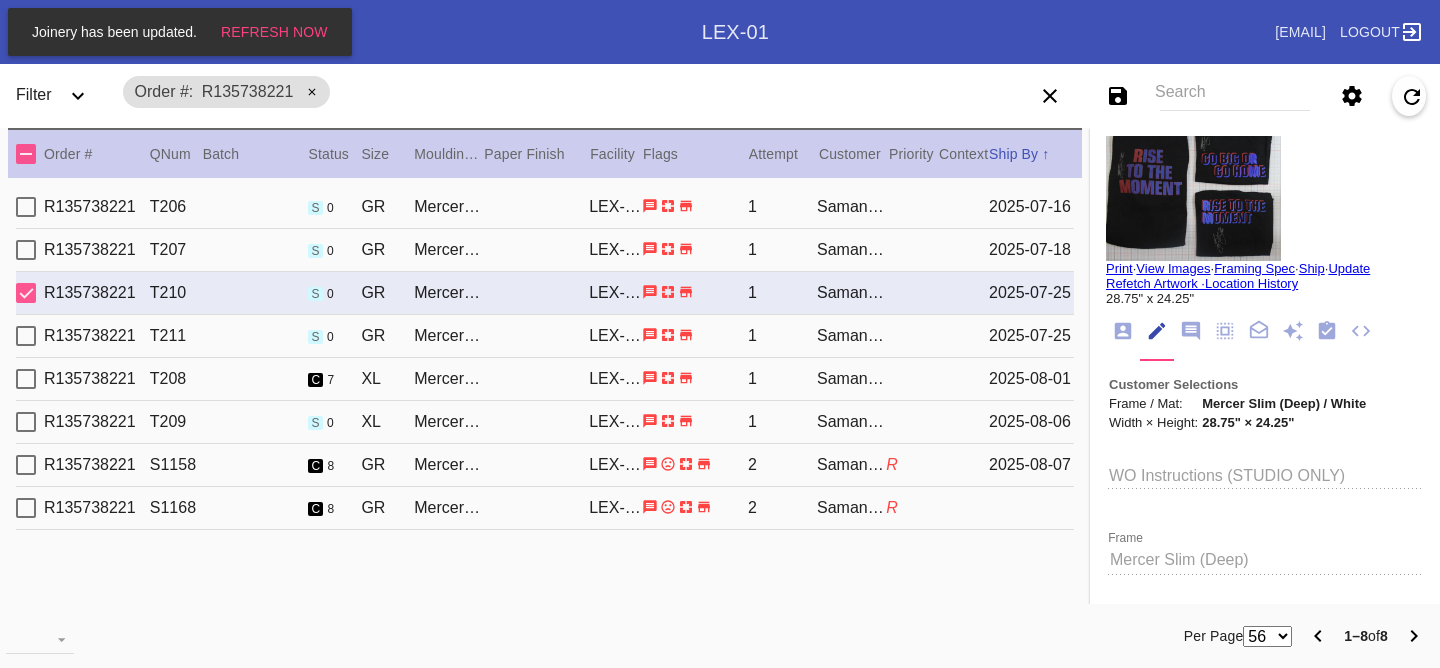 click on "R135738221 T207 s   0 GR Mercer Slim (Medium) / White LEX-01 1 Samantha Loria
2025-07-18" at bounding box center [545, 250] 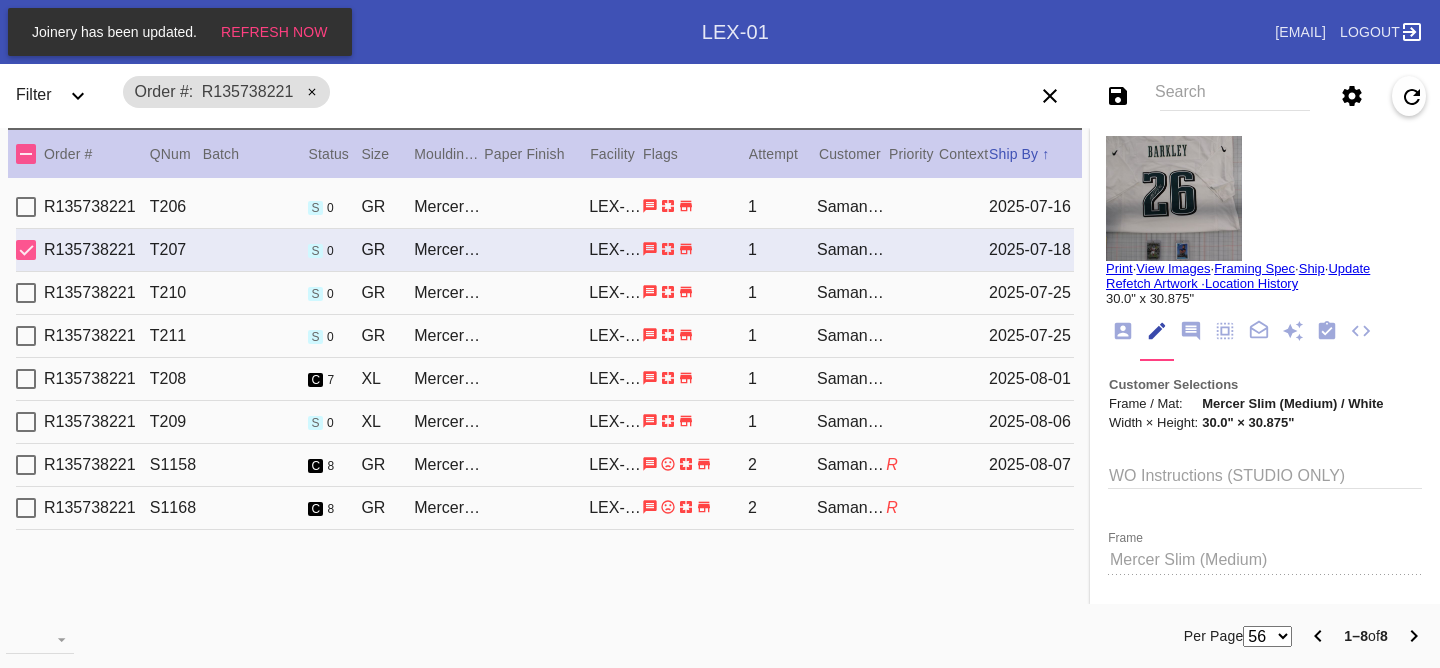 click on "R135738221 T206 s   0 GR Mercer Slim (Medium) / White LEX-01 1 Samantha Loria
2025-07-16" at bounding box center [545, 207] 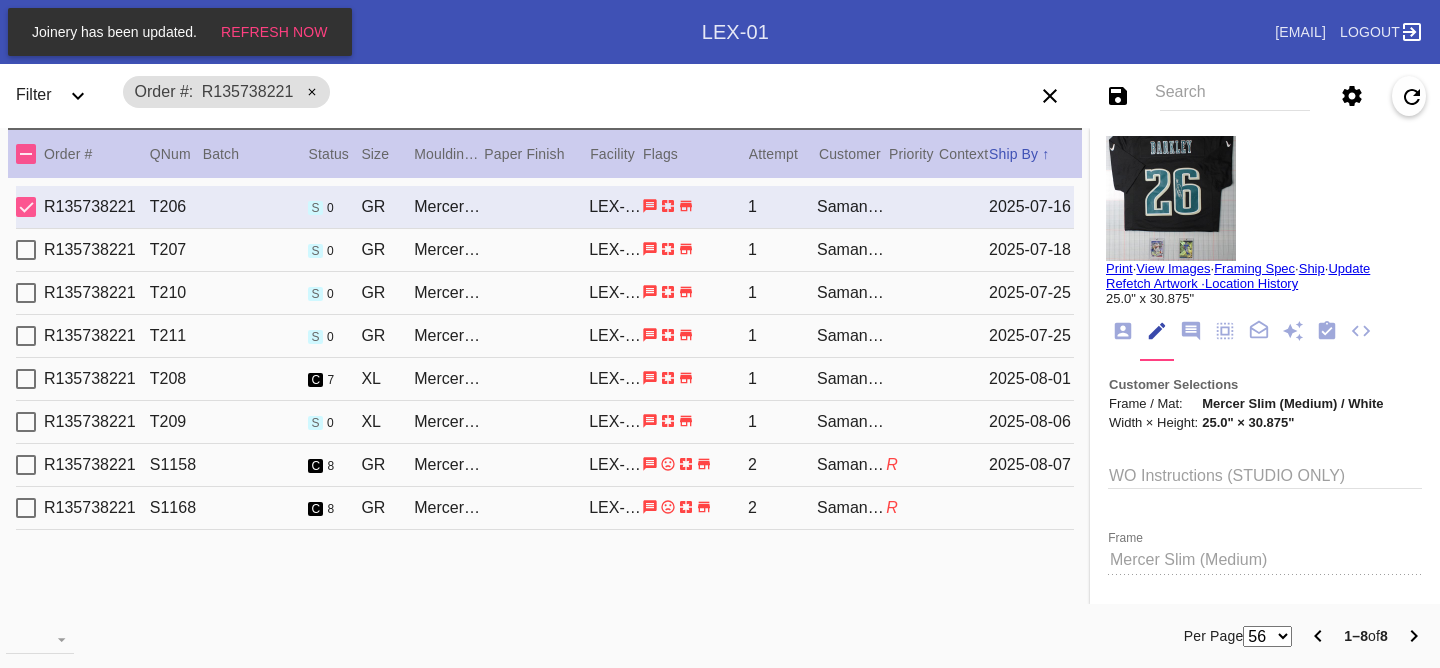 click on "R135738221 T207 s   0 GR Mercer Slim (Medium) / White LEX-01 1 Samantha Loria
2025-07-18" at bounding box center (545, 250) 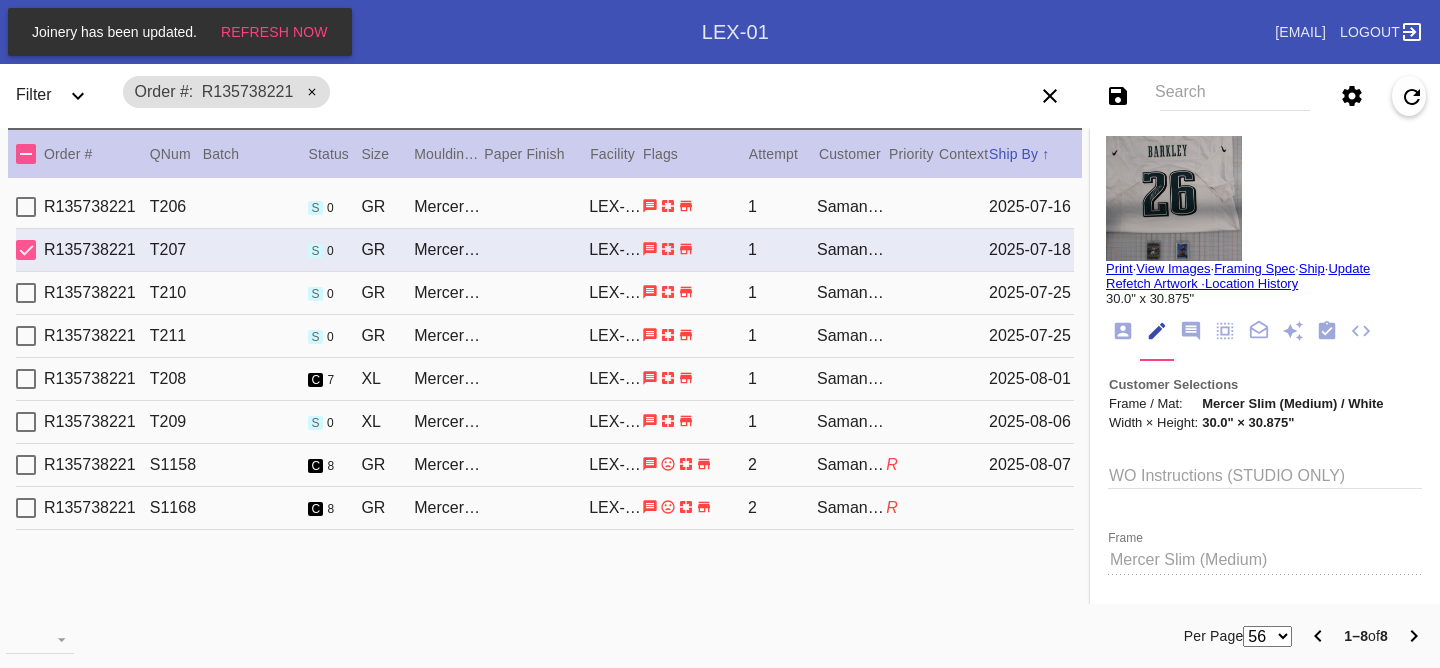 click on "R135738221 T210 s   0 GR Mercer Slim (Deep) / White LEX-01 1 Samantha Loria
2025-07-25" at bounding box center (545, 293) 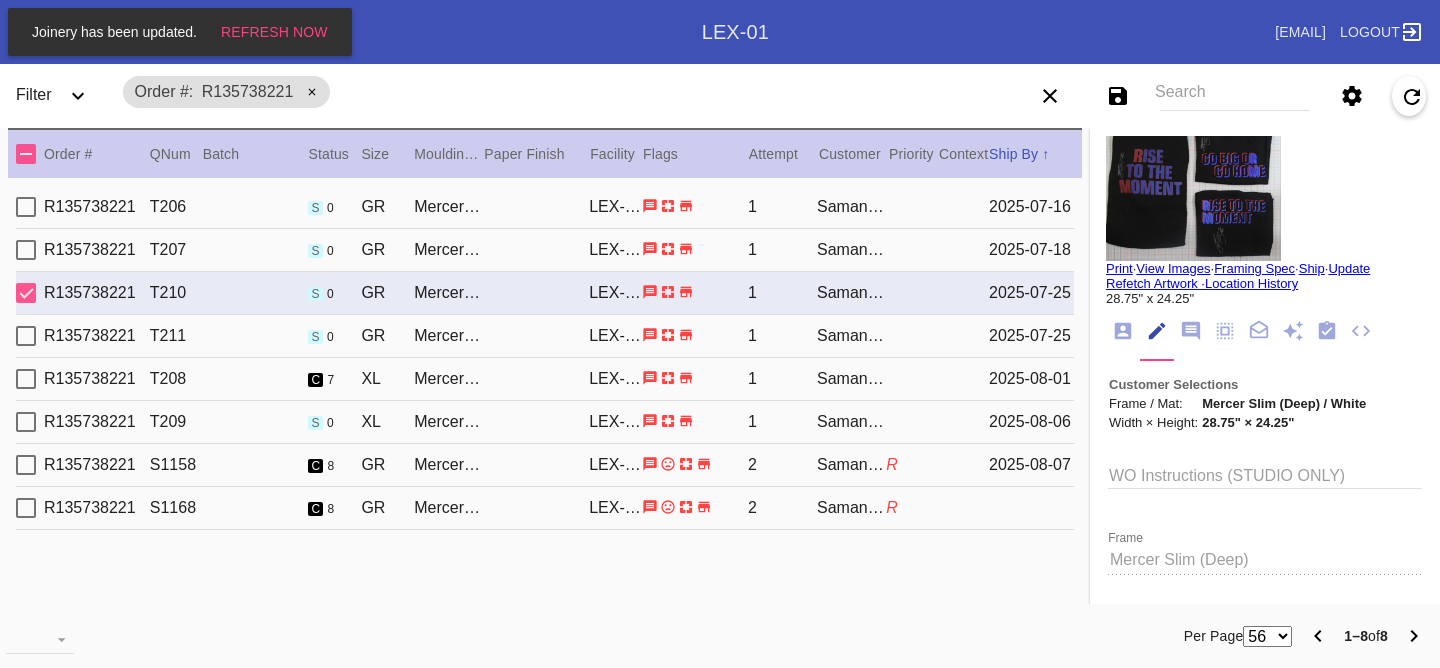 click on "R135738221 T209 s   0 XL Mercer Slim (Deep) / White LEX-01 1 Samantha Loria
2025-08-06" at bounding box center [545, 422] 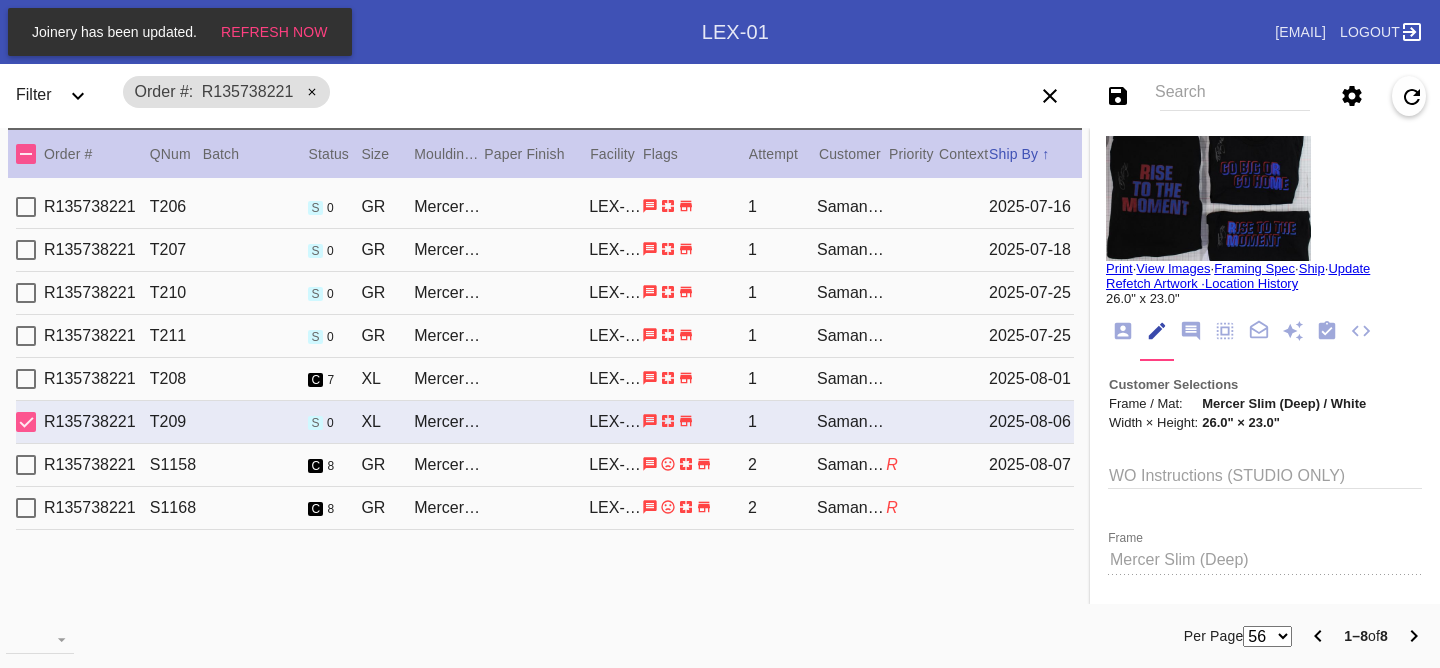 click on "R135738221 T209 s   0 XL Mercer Slim (Deep) / White LEX-01 1 Samantha Loria
2025-08-06" at bounding box center [545, 422] 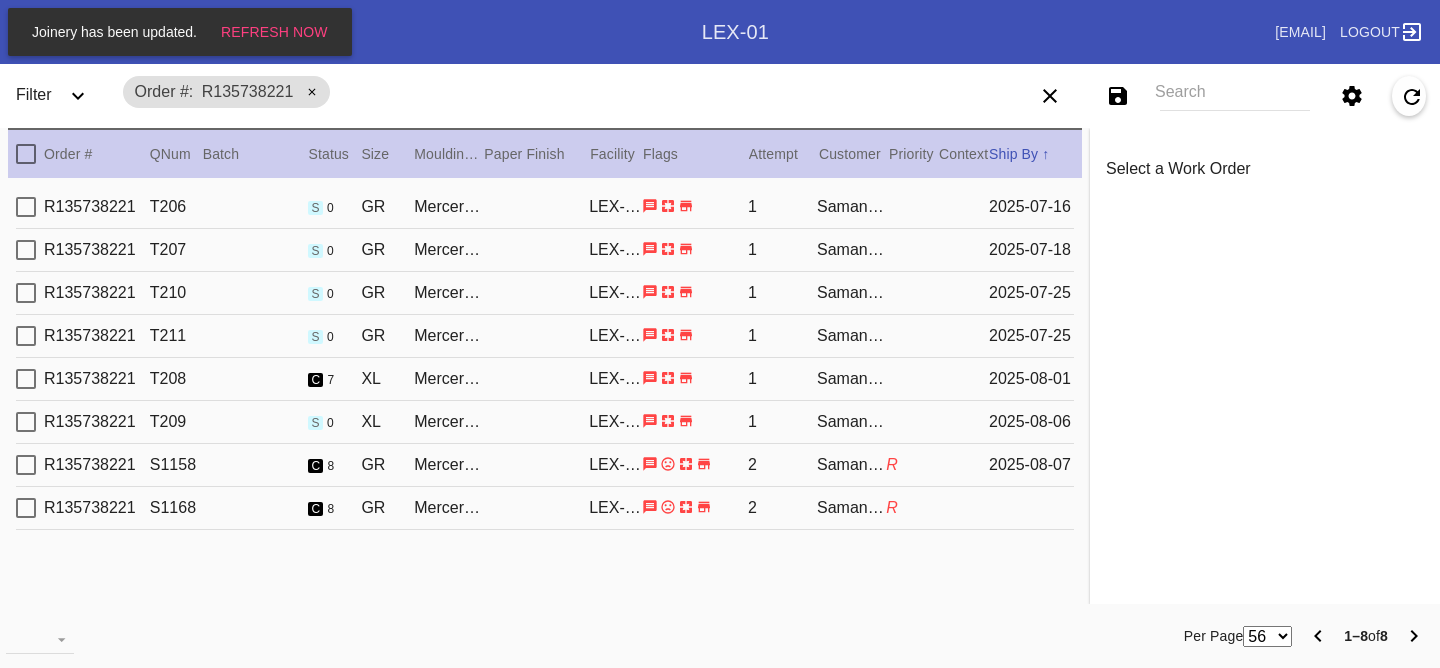 click on "R135738221 S1158 c   8 GR Mercer Slim (Medium) / White LEX-01 2 Samantha Loria
R
2025-08-07" at bounding box center (545, 465) 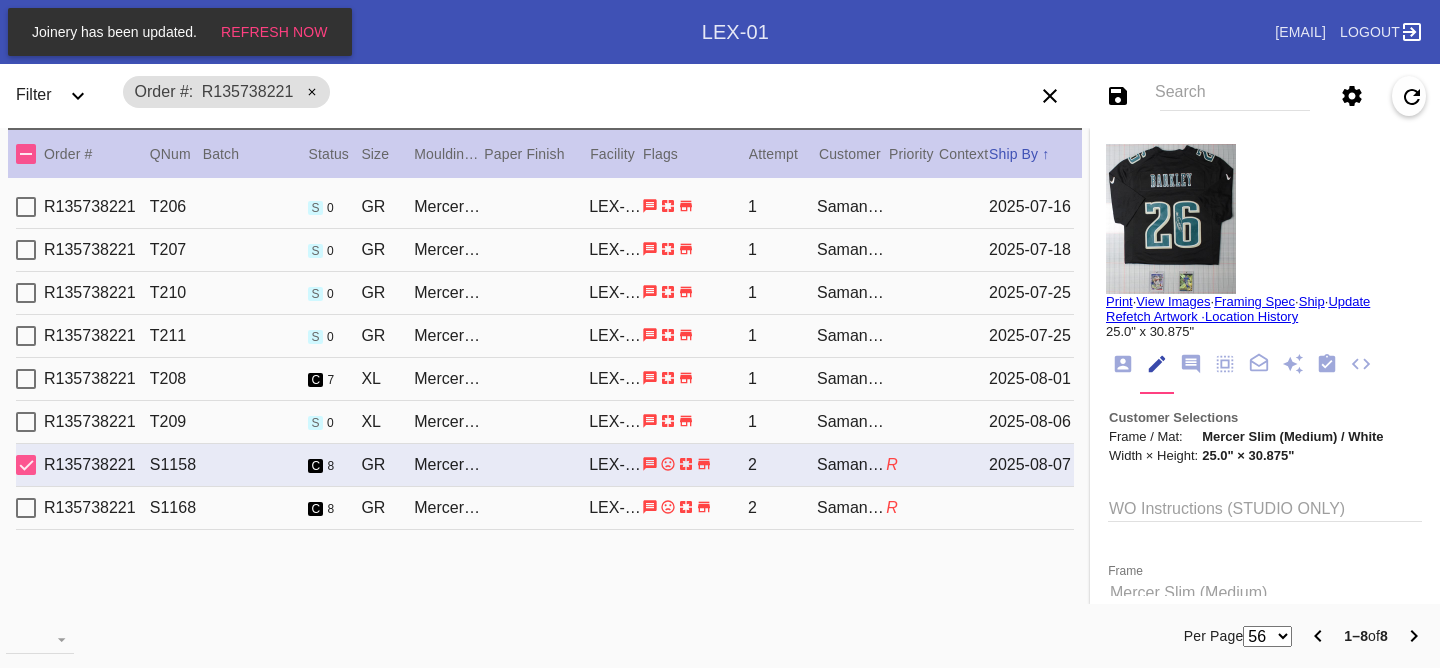click on "R135738221 S1168 c   8 GR Mercer Slim (Medium) / White LEX-01 2 Samantha Loria
R" at bounding box center [545, 508] 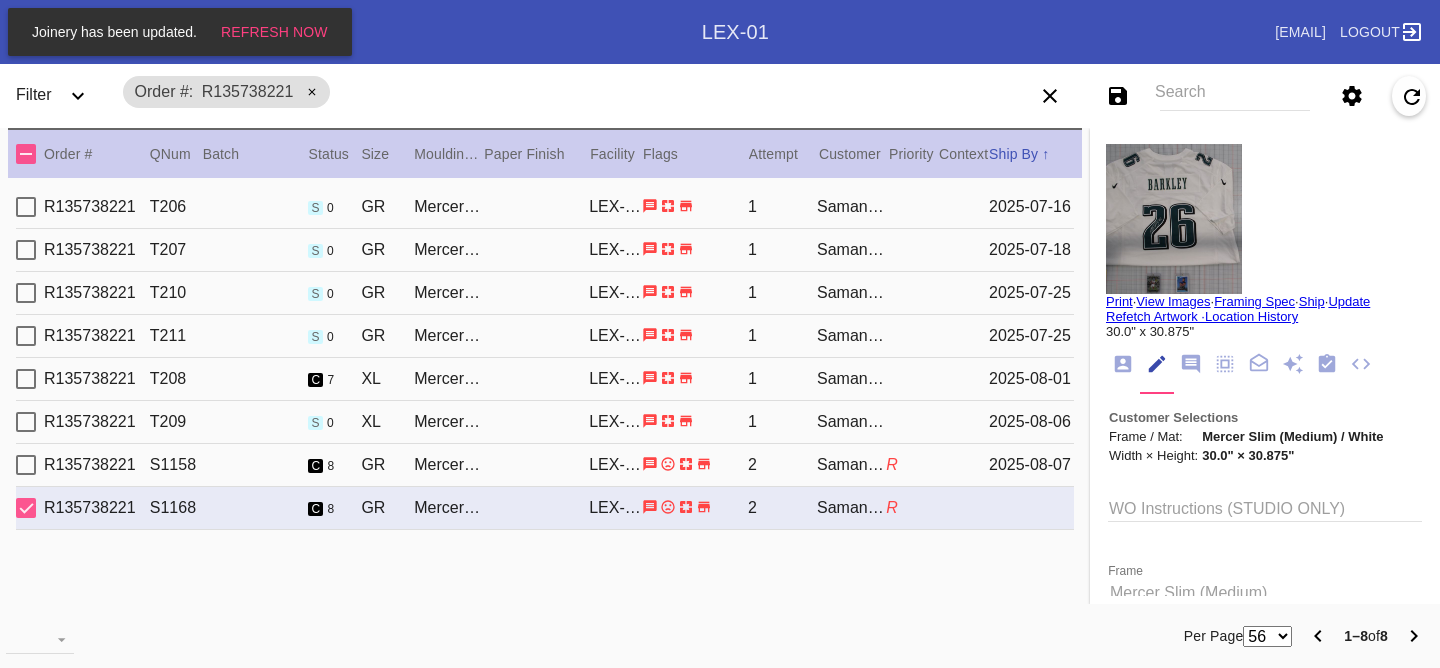click on "2025-08-07" at bounding box center (1031, 465) 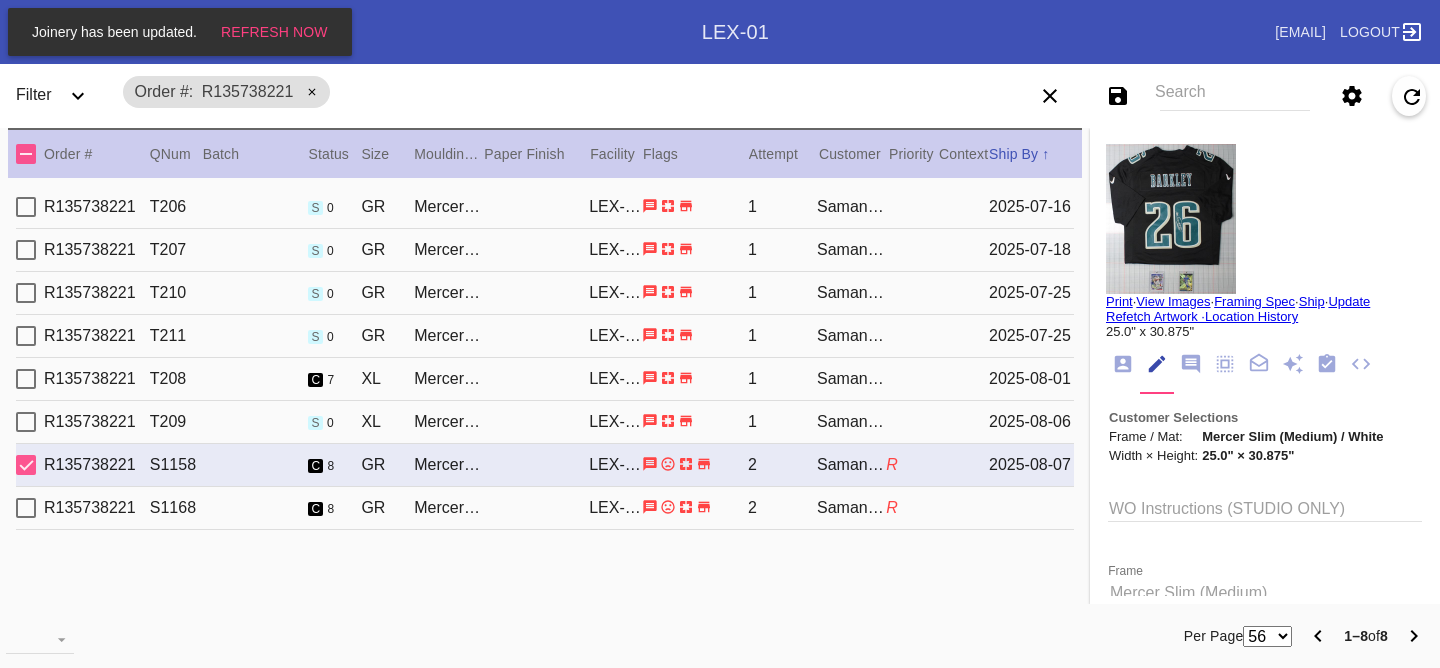 click on "R135738221 T208 c   7 XL Mercer Slim (Deep) / White LEX-01 1 Samantha Loria
2025-08-01" at bounding box center (545, 379) 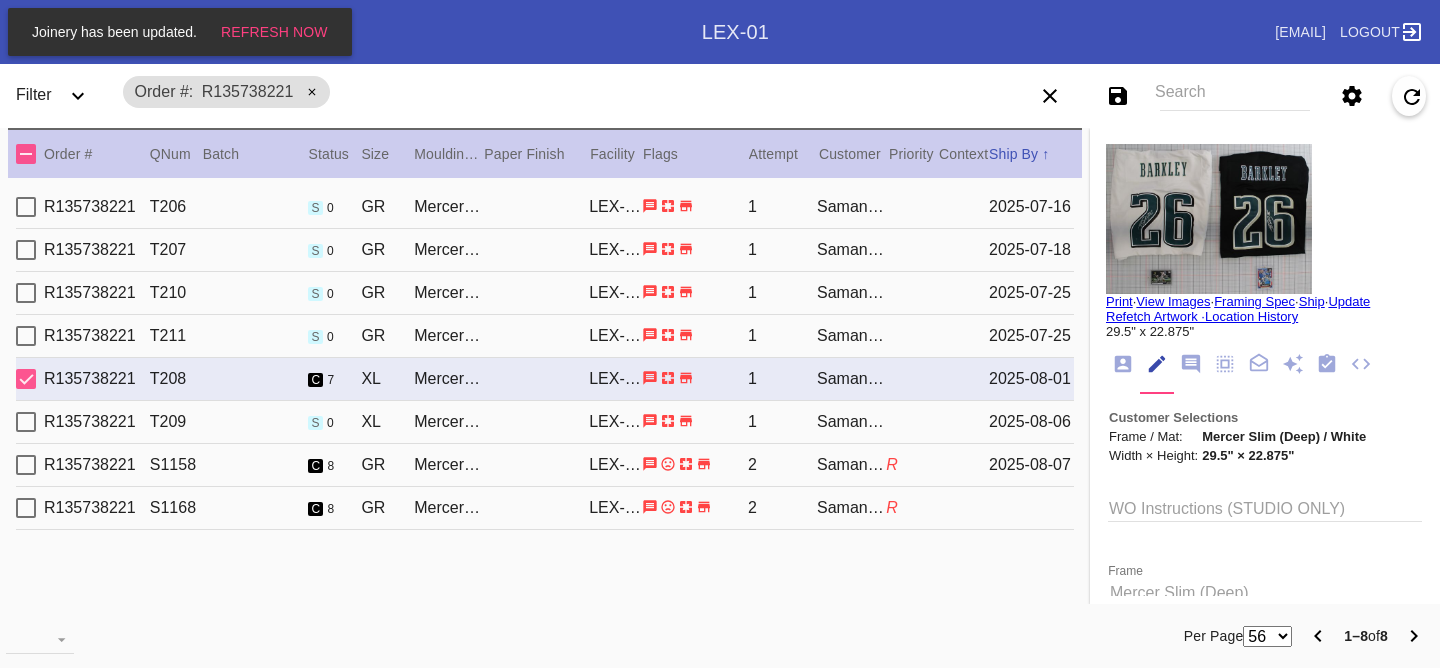 click on "R135738221 S1158 c   8 GR Mercer Slim (Medium) / White LEX-01 2 Samantha Loria
R
2025-08-07" at bounding box center (545, 465) 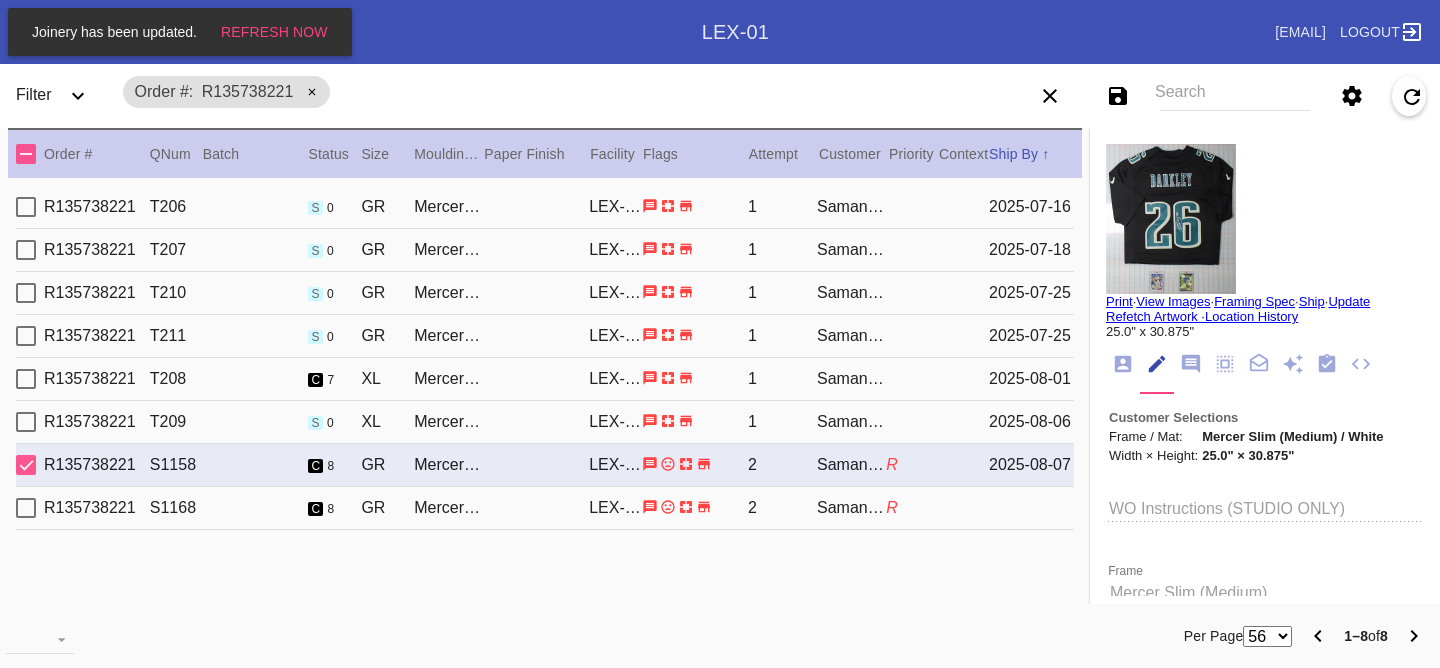 click on "R135738221 S1168 c   8 GR Mercer Slim (Medium) / White LEX-01 2 Samantha Loria
R" at bounding box center [545, 508] 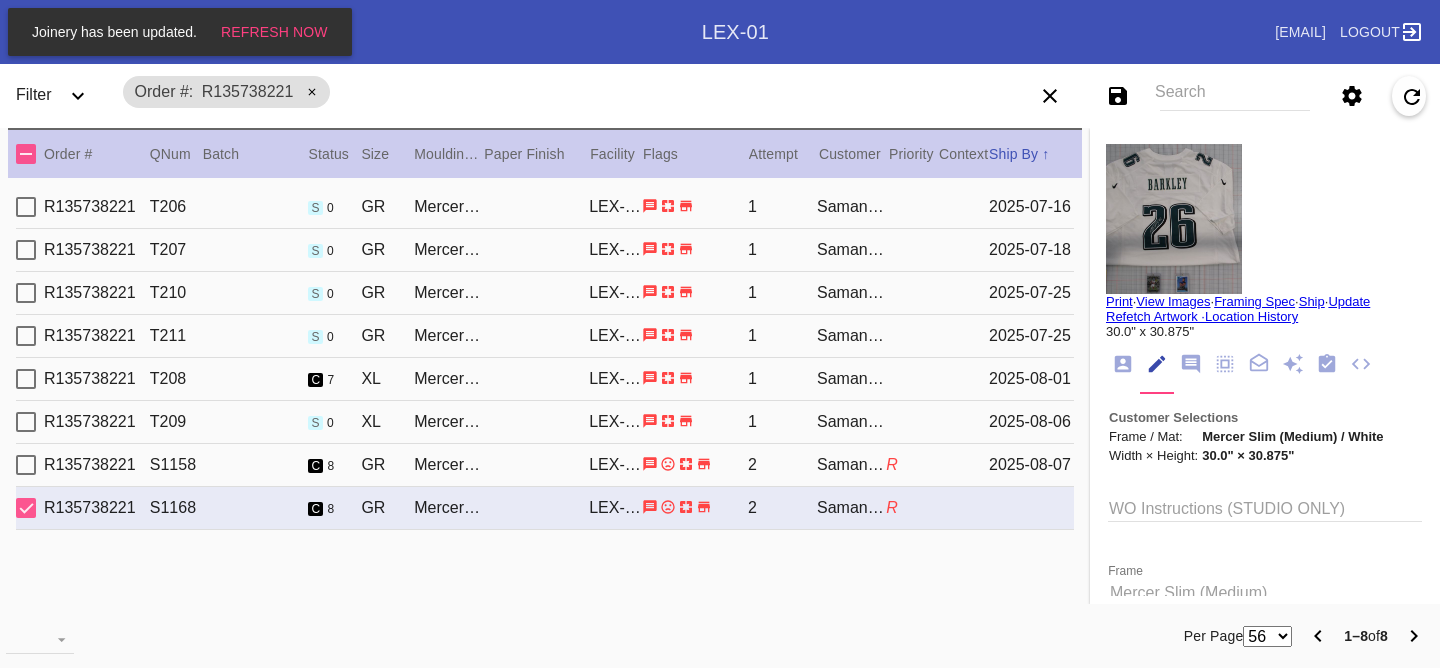 click on "R135738221 T209 s   0 XL Mercer Slim (Deep) / White LEX-01 1 Samantha Loria
2025-08-06" at bounding box center [545, 422] 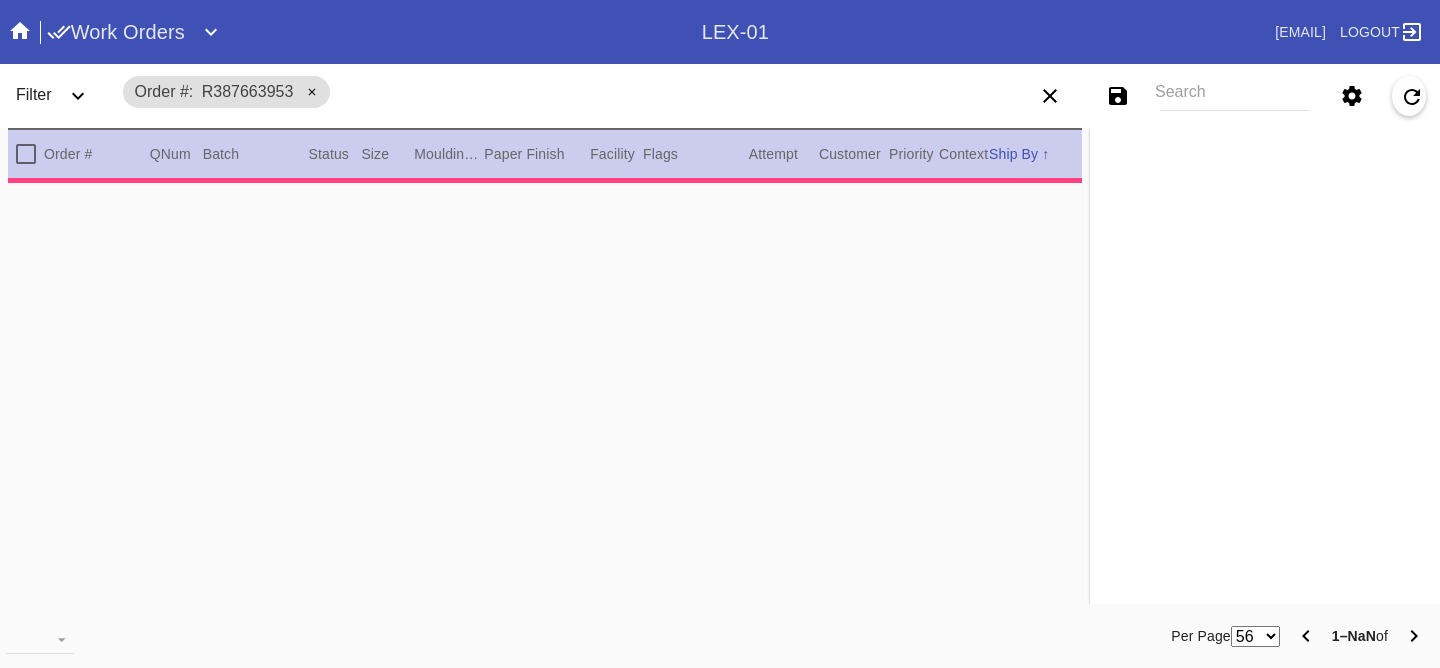 type on "1.5" 